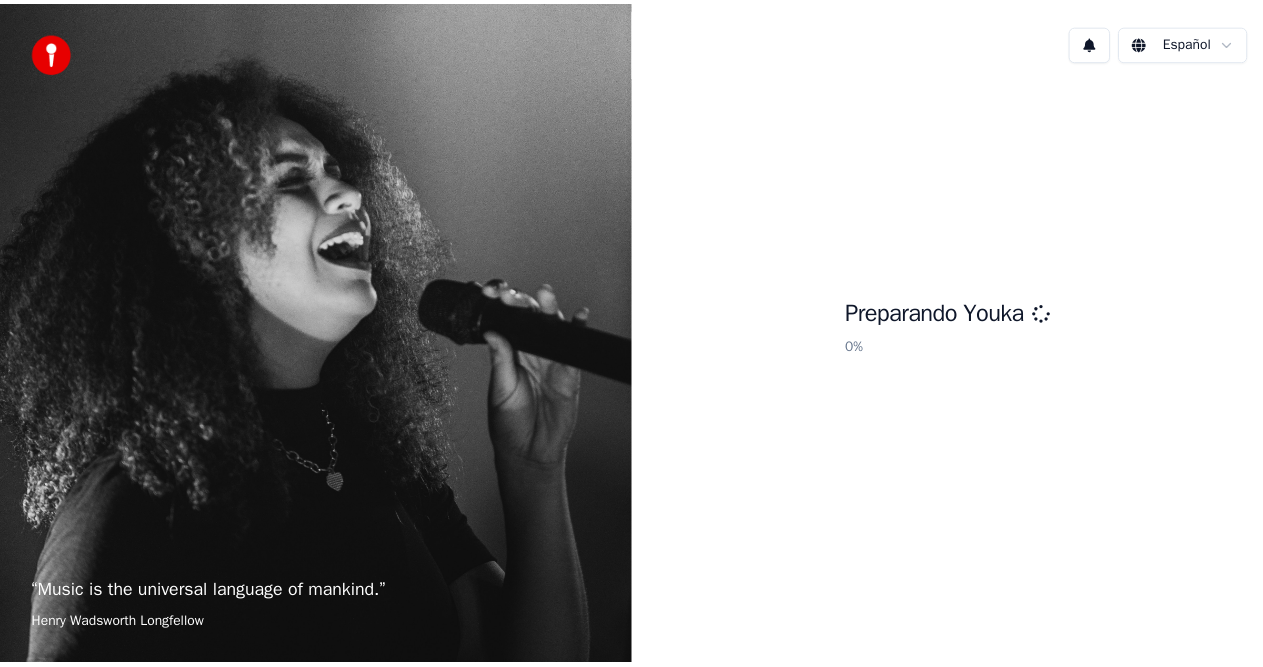 scroll, scrollTop: 0, scrollLeft: 0, axis: both 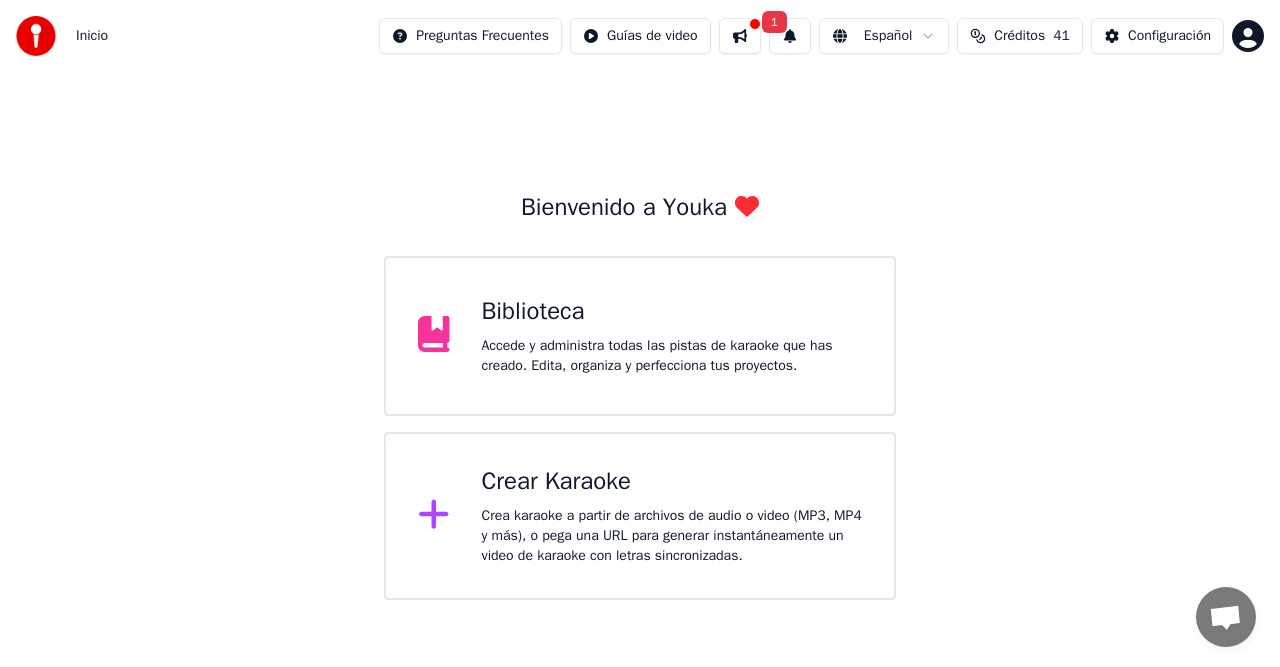 click on "Biblioteca" at bounding box center [672, 312] 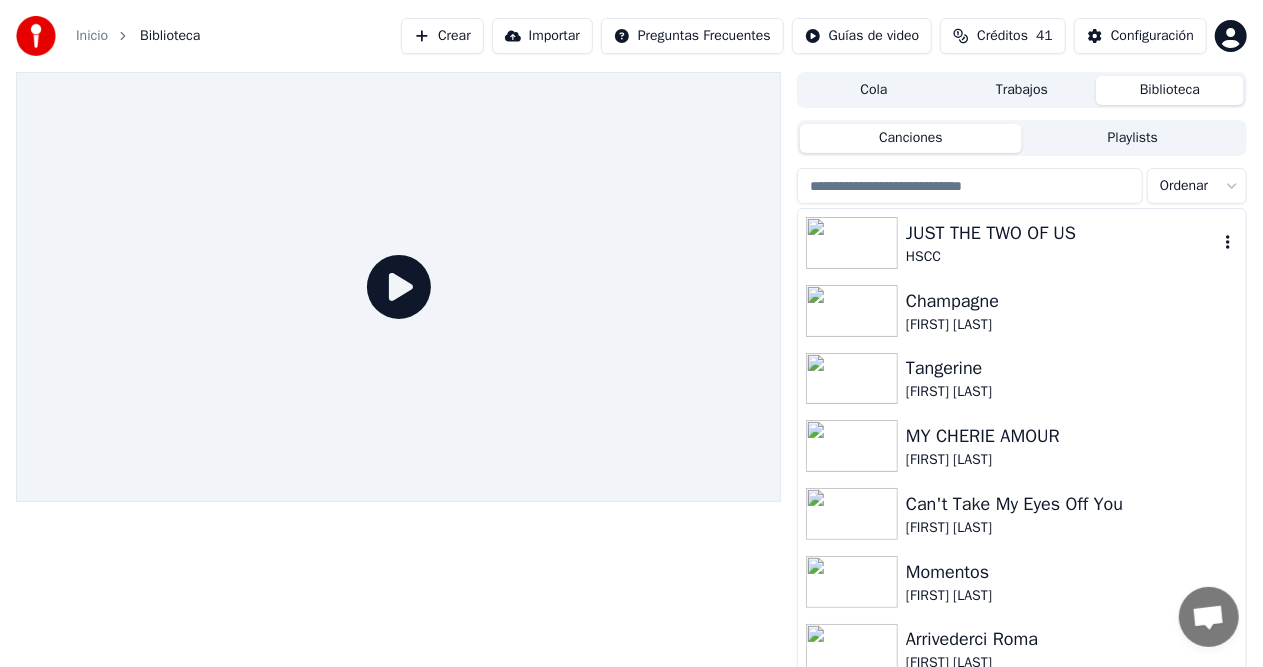 click on "JUST THE TWO OF US" at bounding box center [1062, 233] 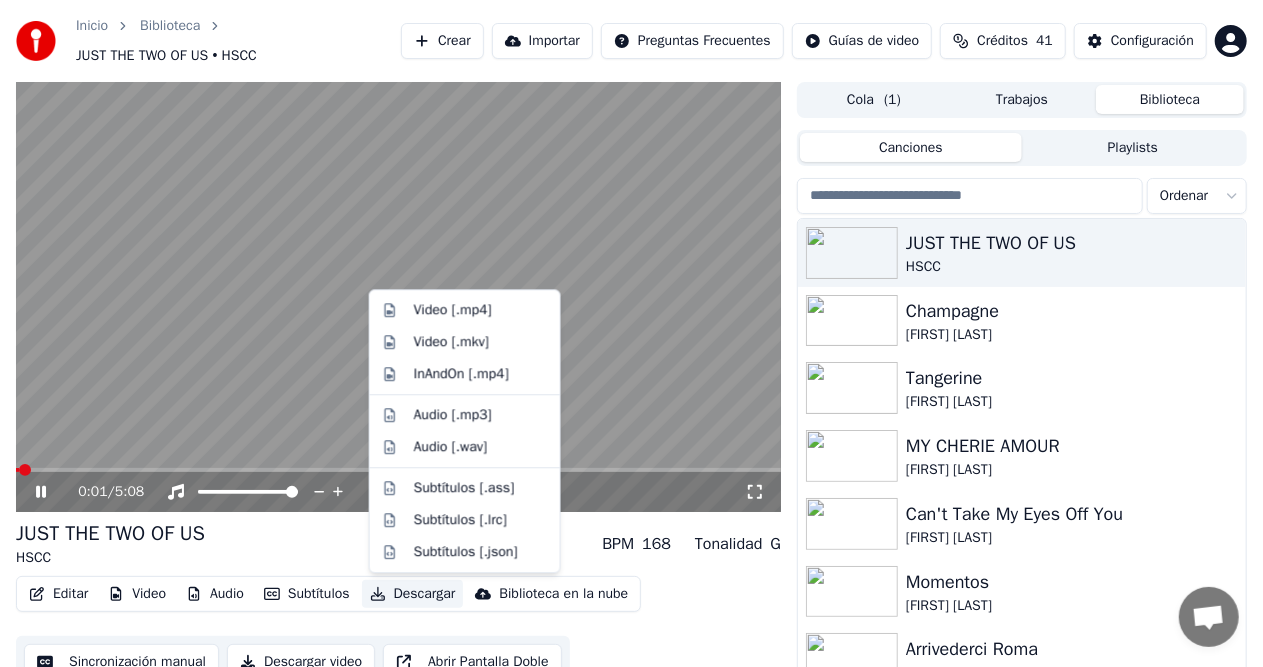 click on "Descargar" at bounding box center [413, 594] 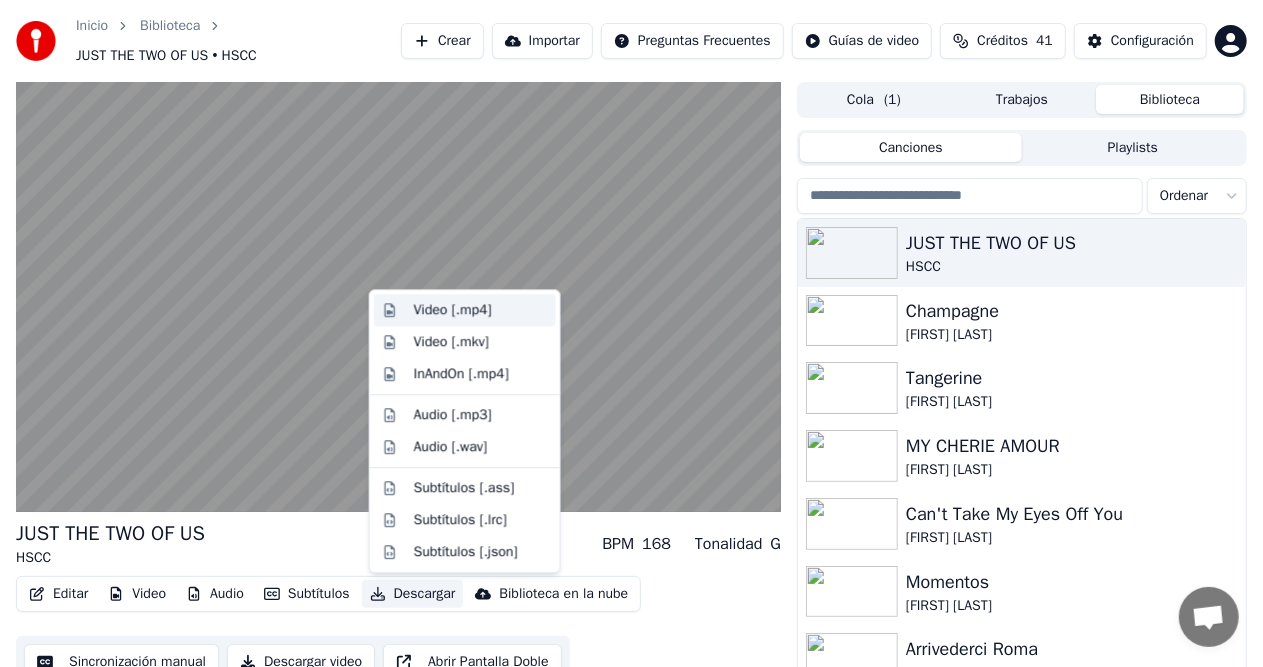 click on "Video [.mp4]" at bounding box center [453, 310] 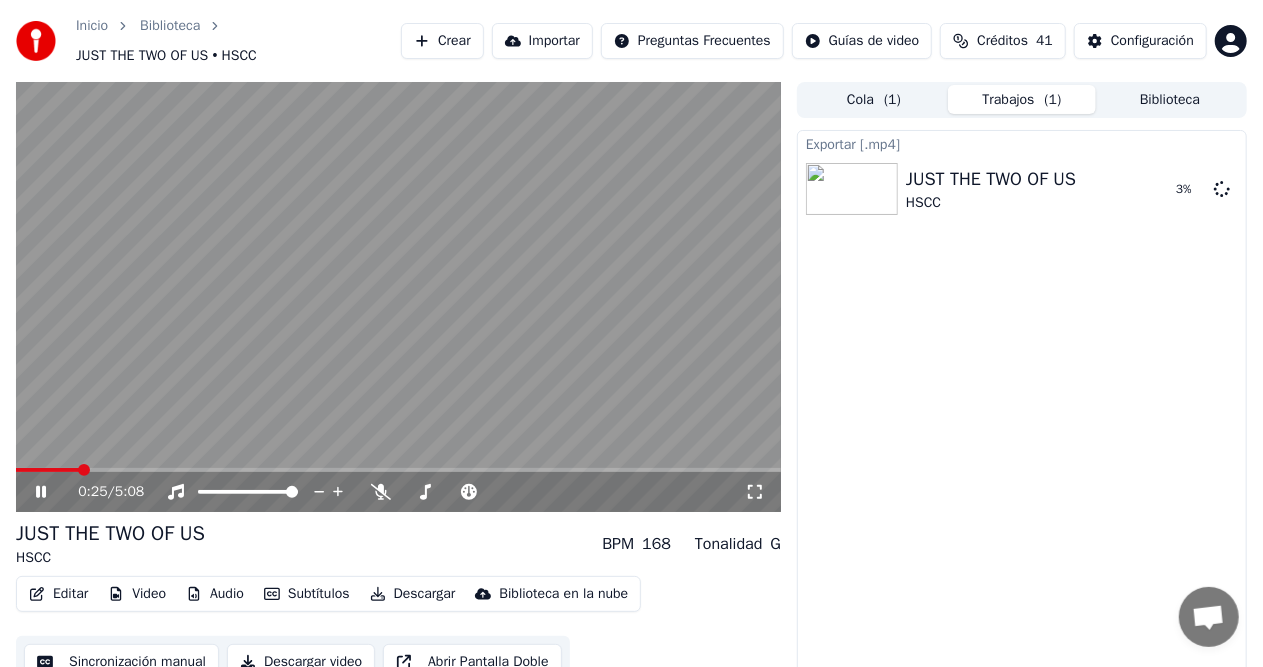 click 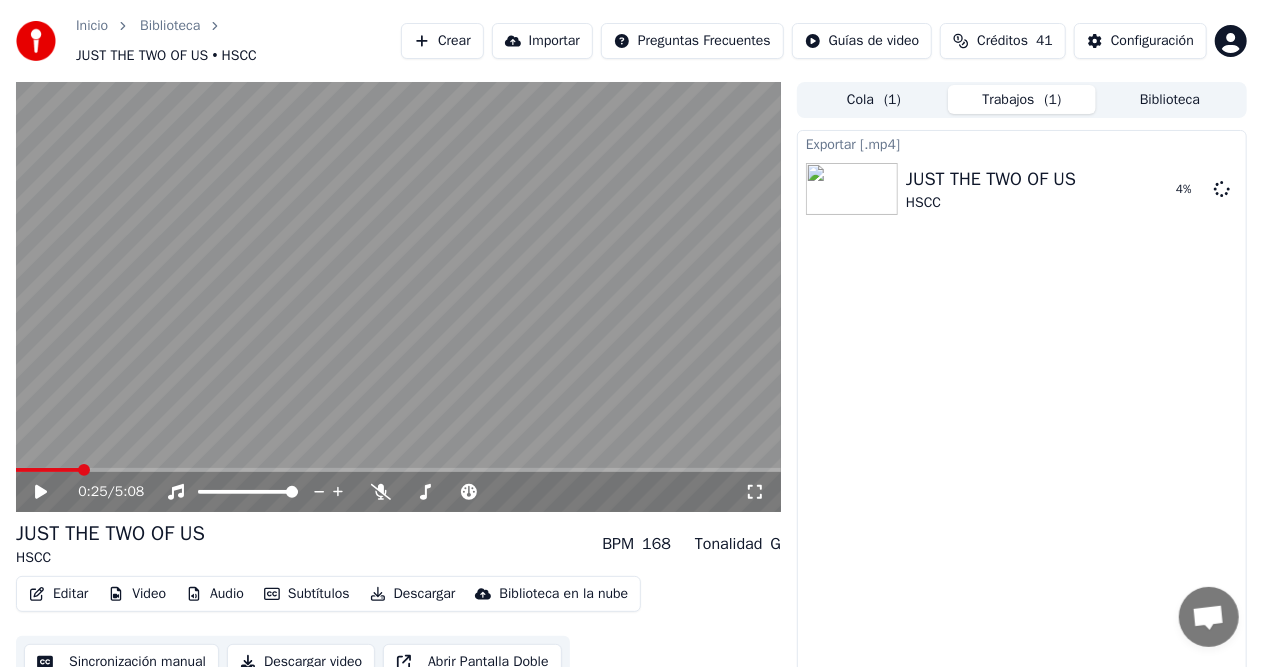 click on "0:25  /  5:08" at bounding box center (398, 492) 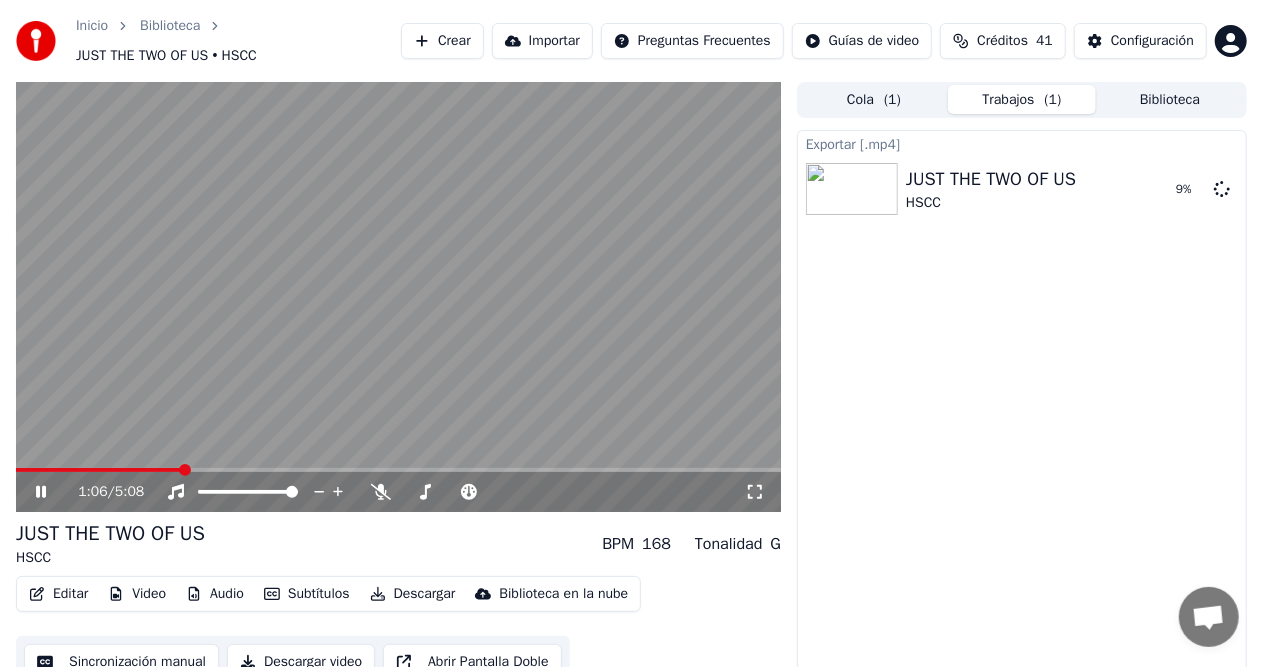 click 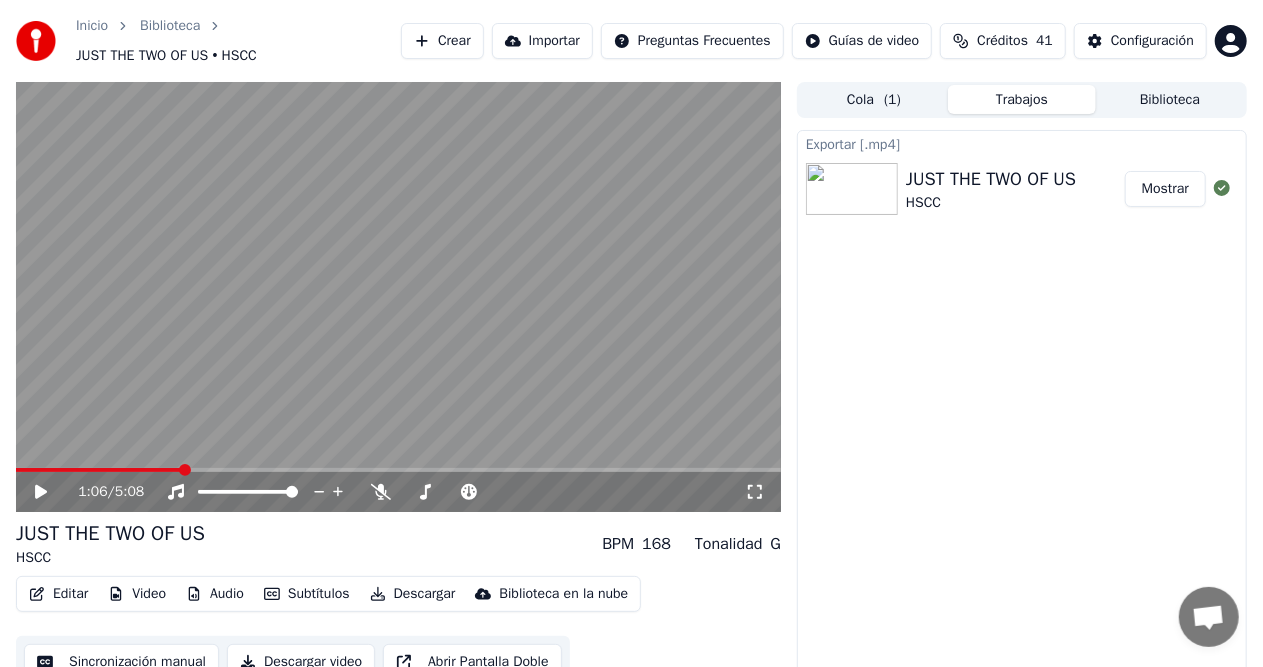 click on "Biblioteca" at bounding box center (1170, 99) 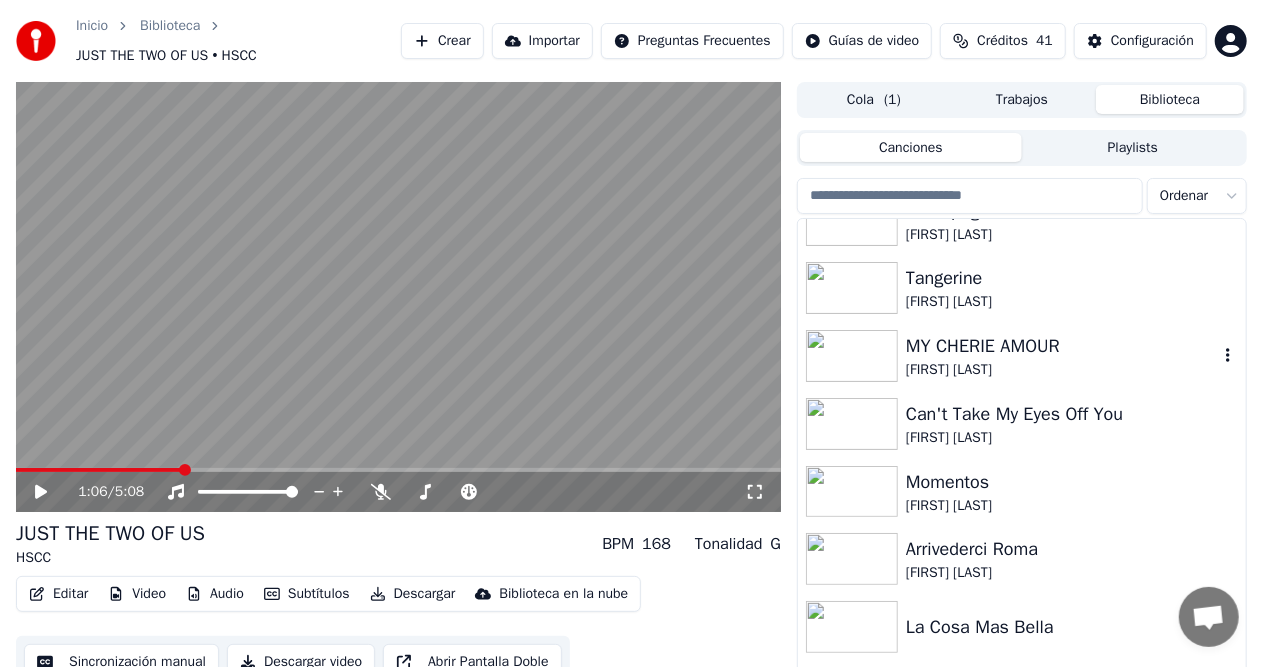 scroll, scrollTop: 0, scrollLeft: 0, axis: both 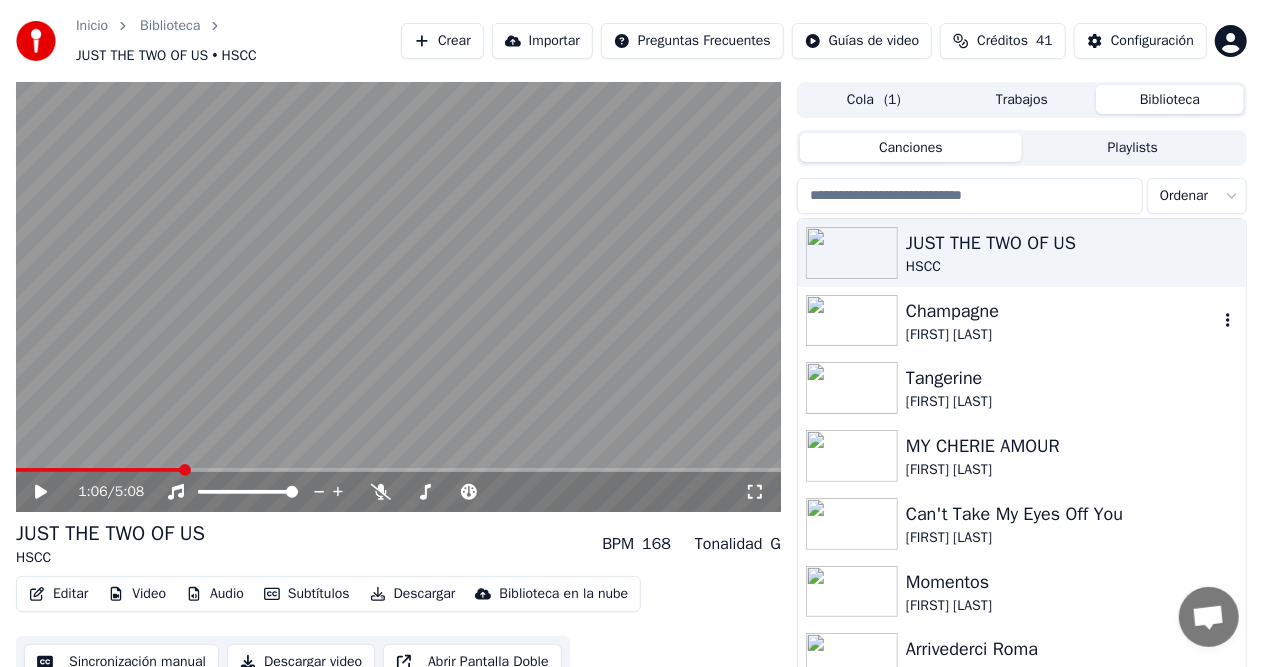 click on "[PERSON]" at bounding box center [1062, 335] 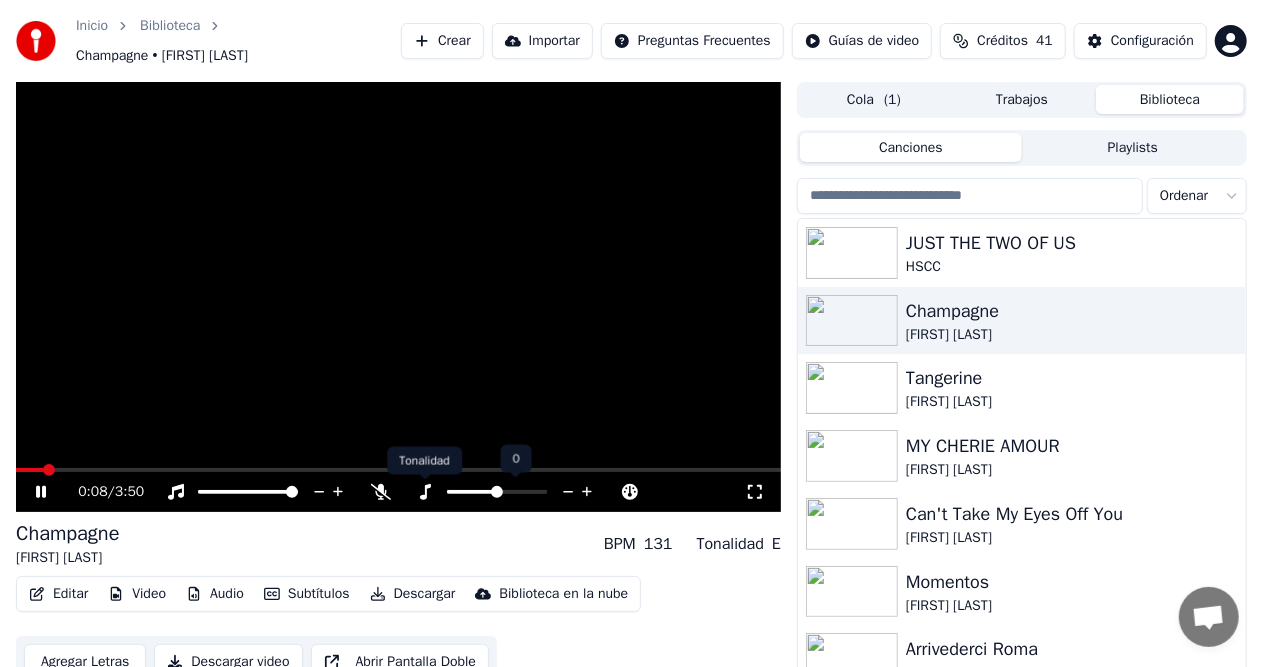 click 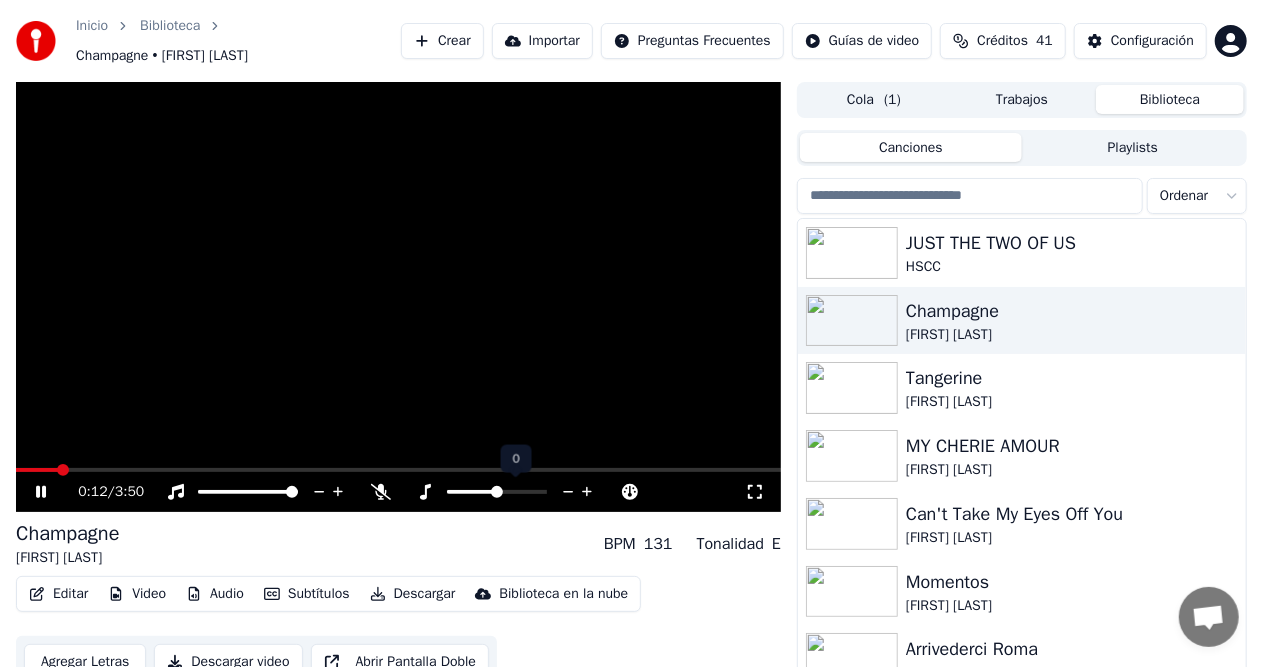 click 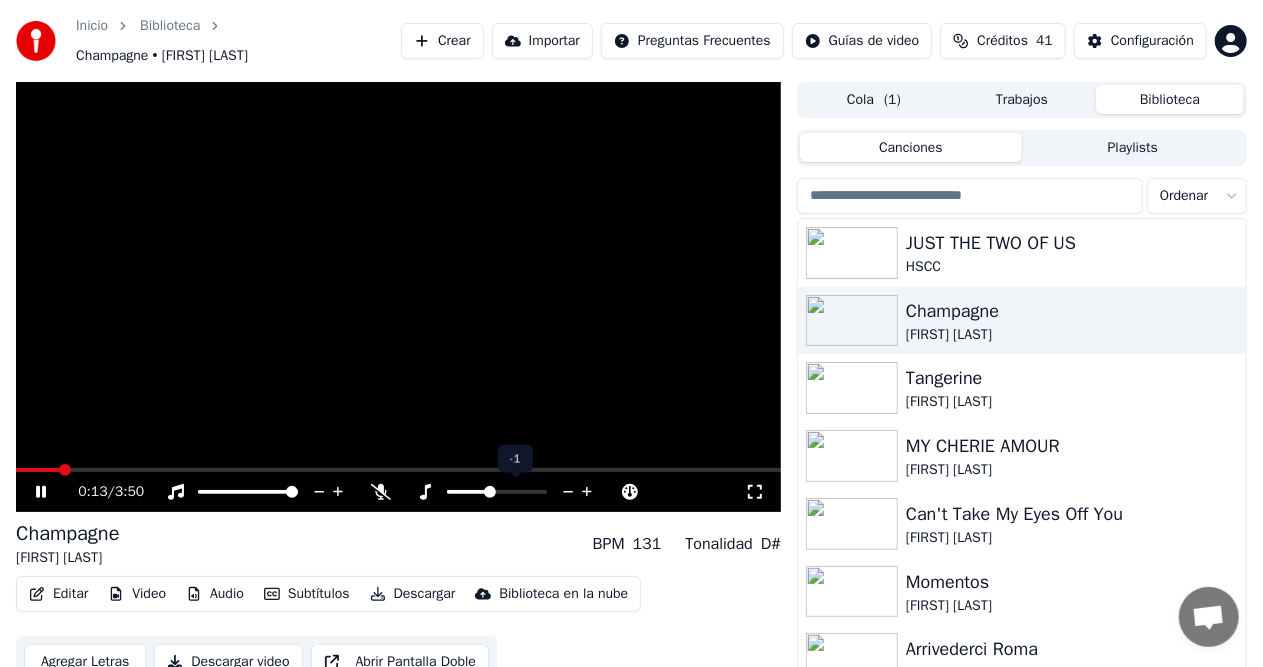 click 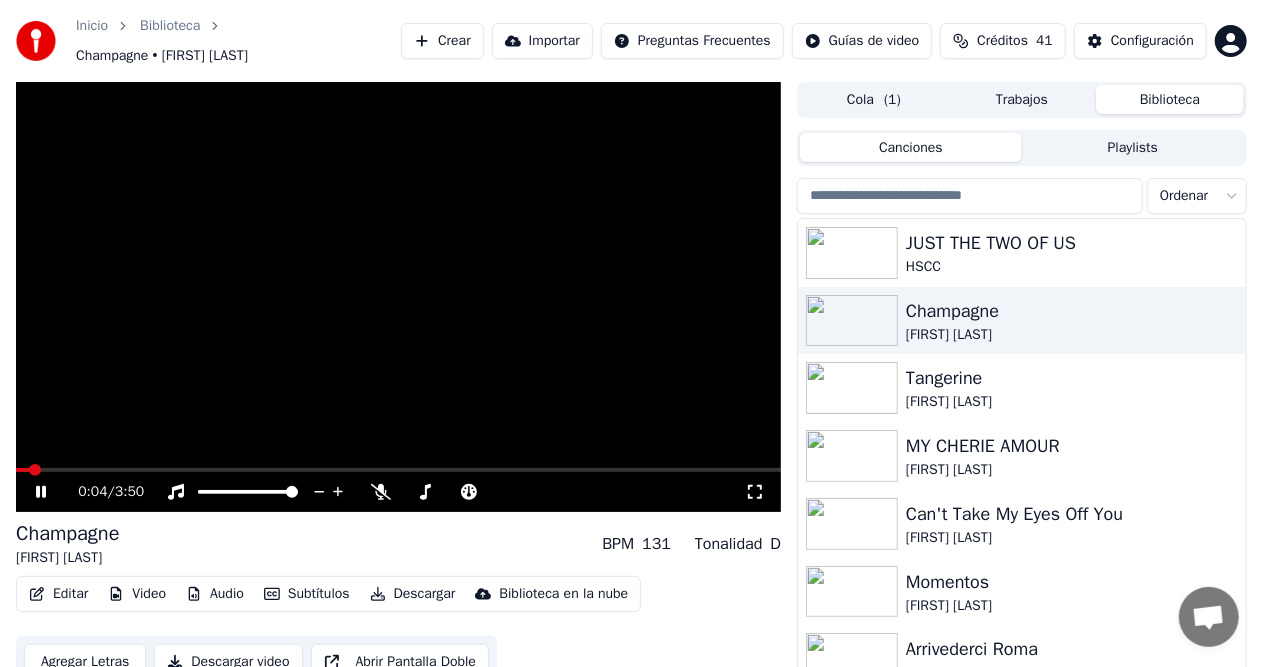 click at bounding box center (22, 470) 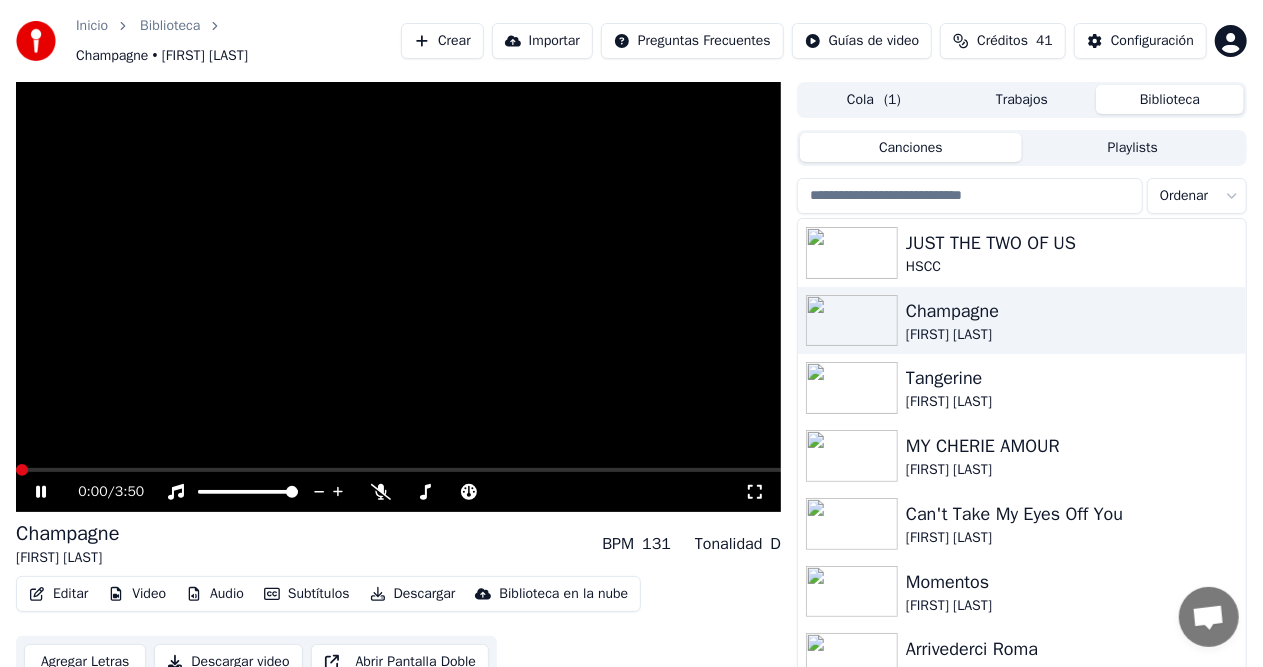 click at bounding box center (22, 470) 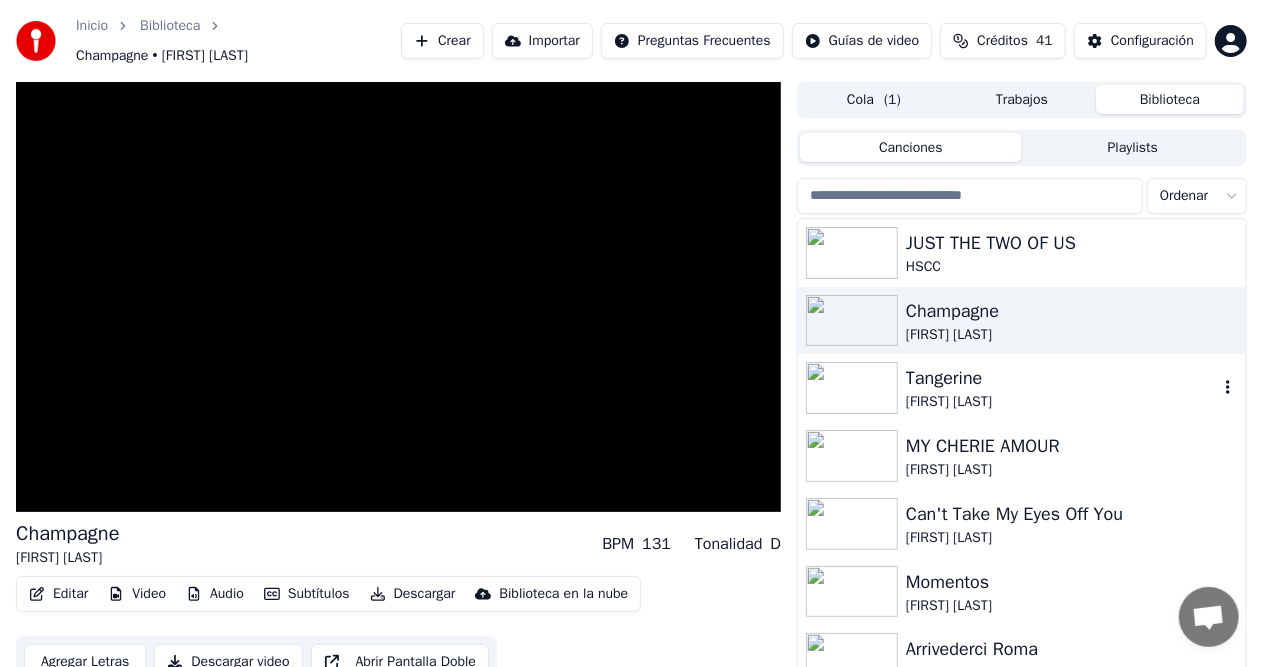 click on "Tangerine" at bounding box center (1062, 378) 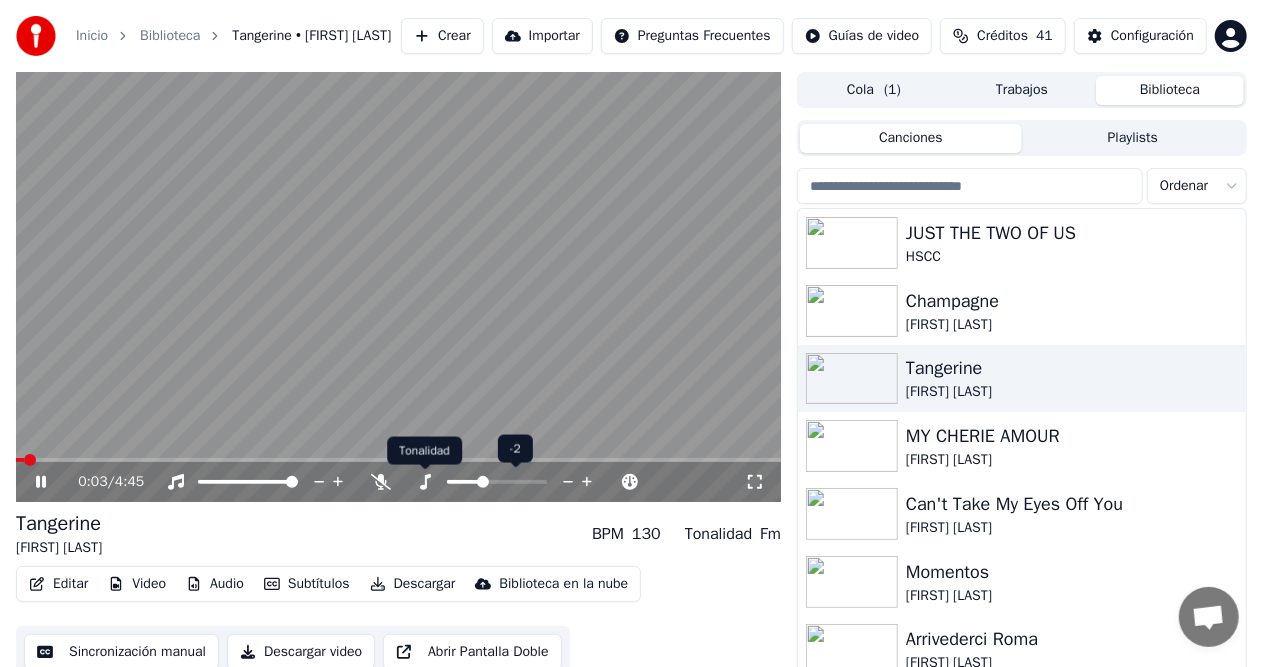 click at bounding box center (515, 482) 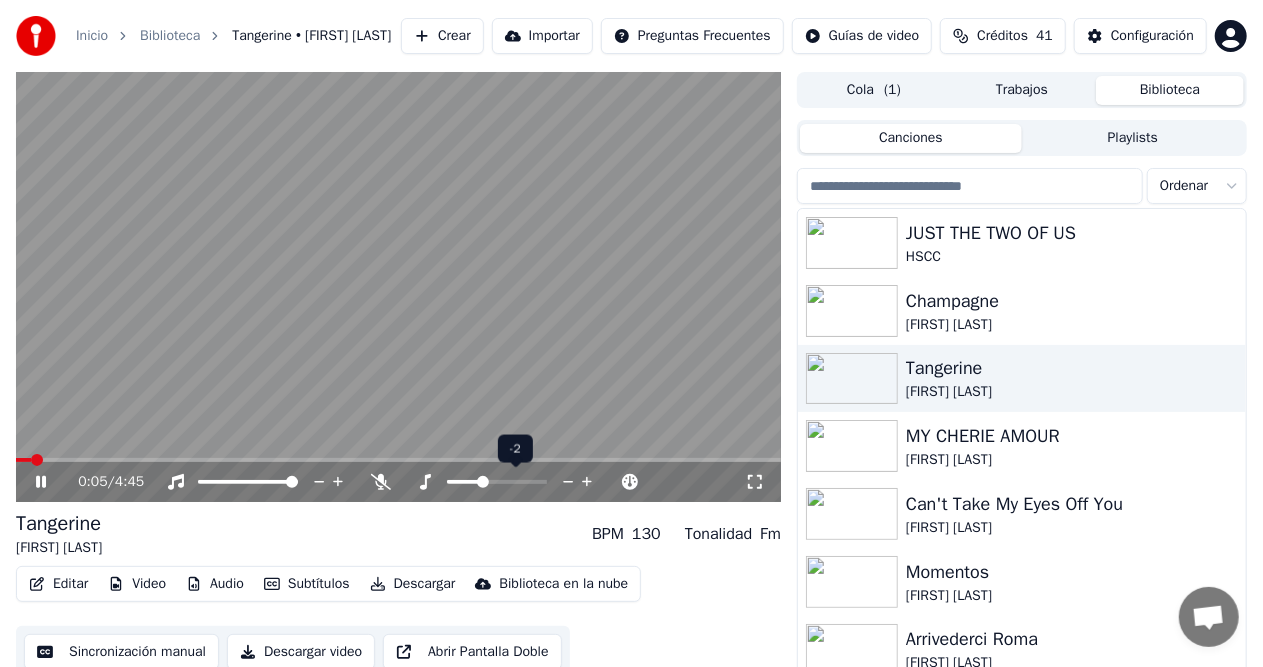 click 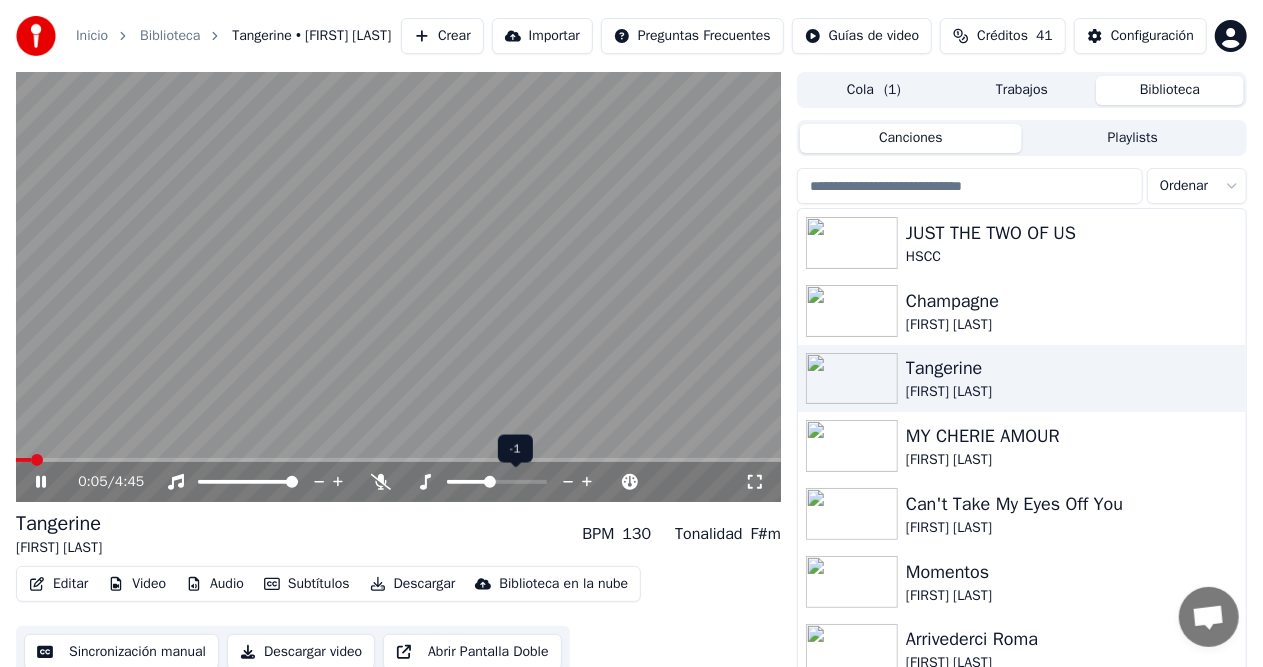 click 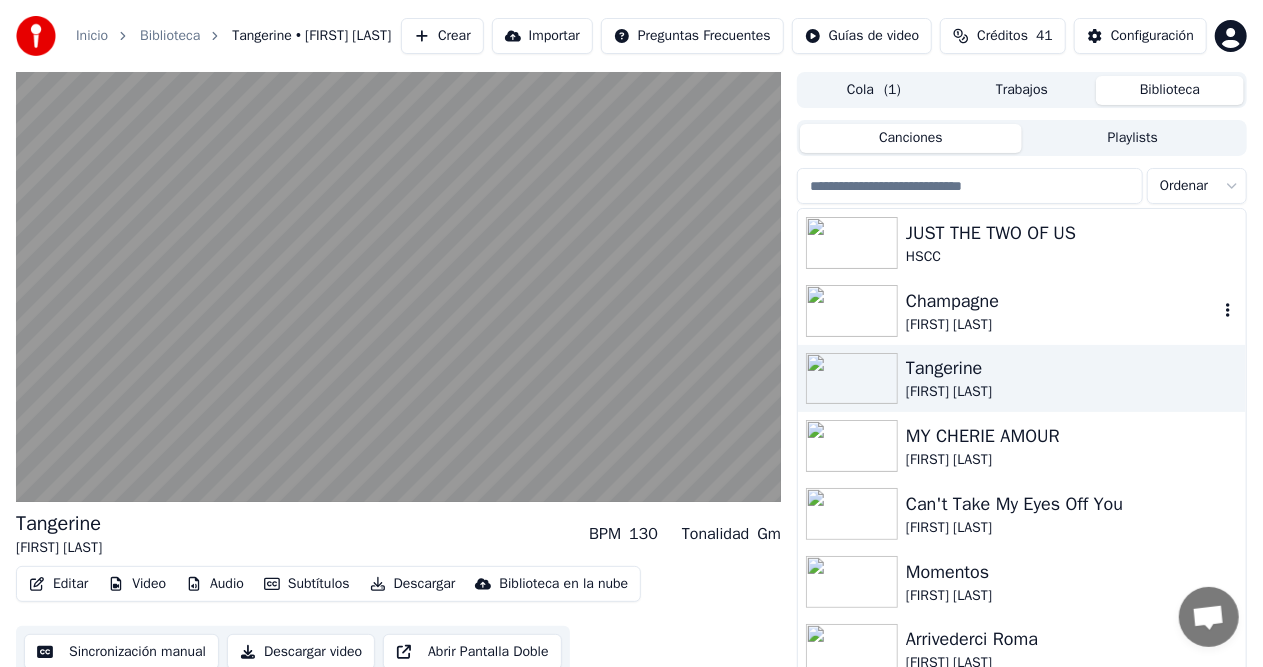 click on "[PERSON]" at bounding box center [1062, 325] 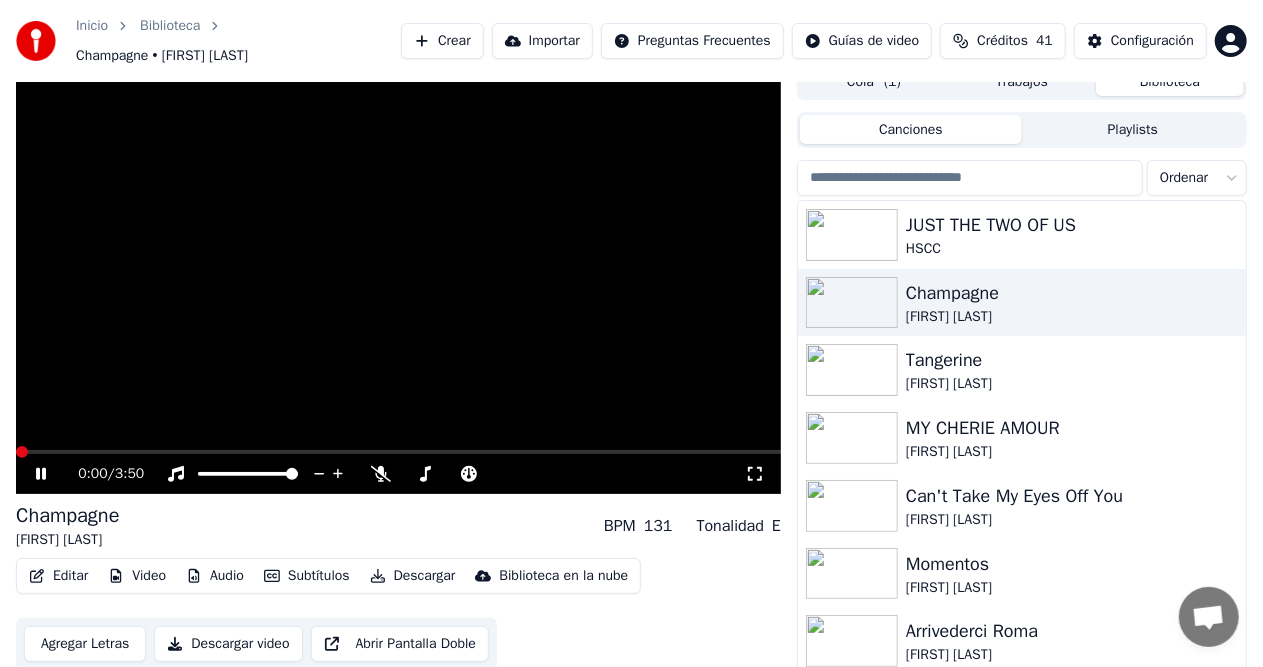 scroll, scrollTop: 0, scrollLeft: 0, axis: both 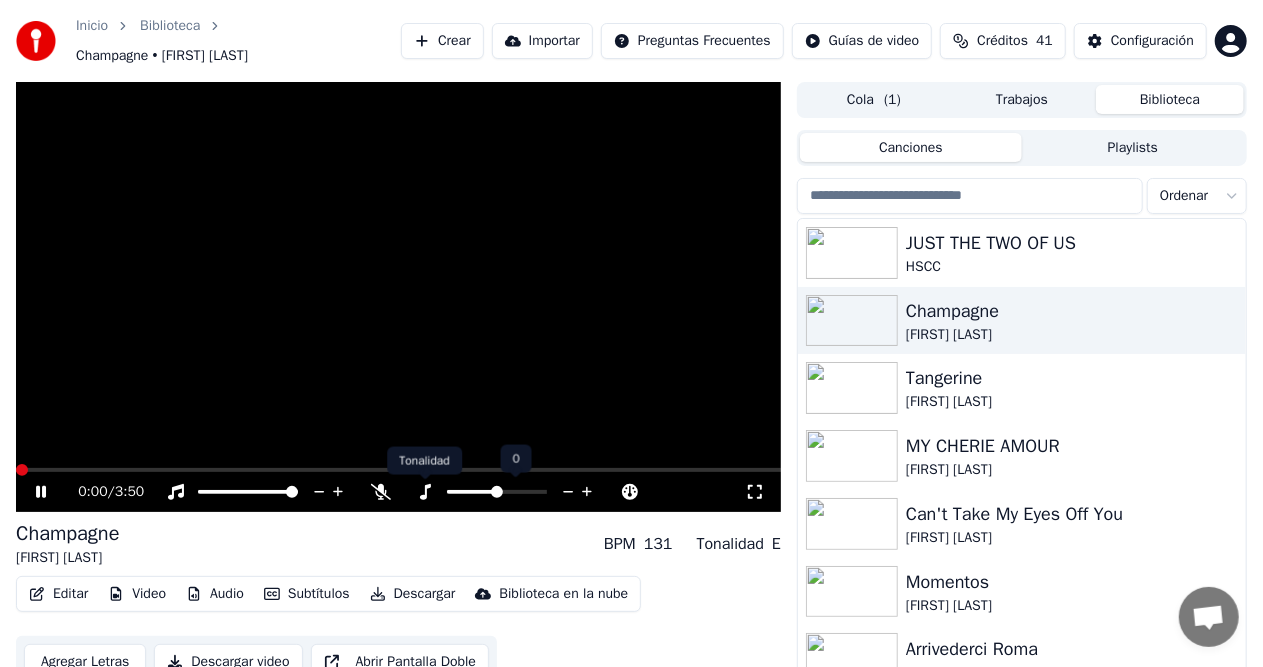 click 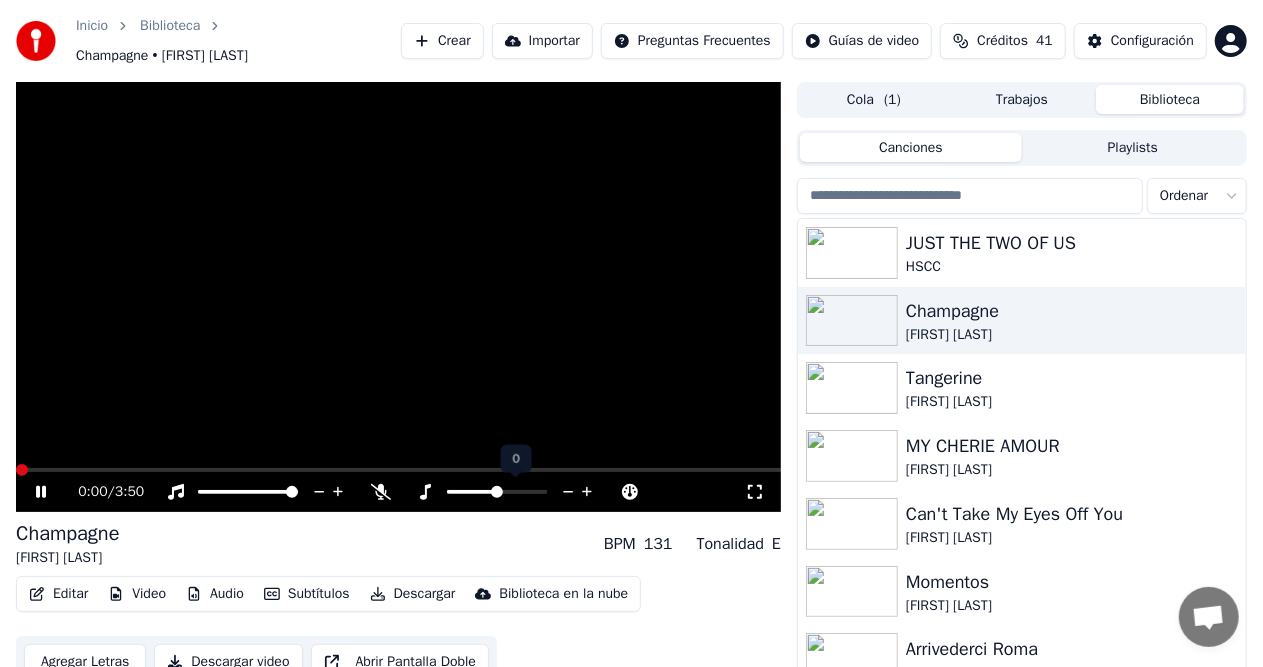 click 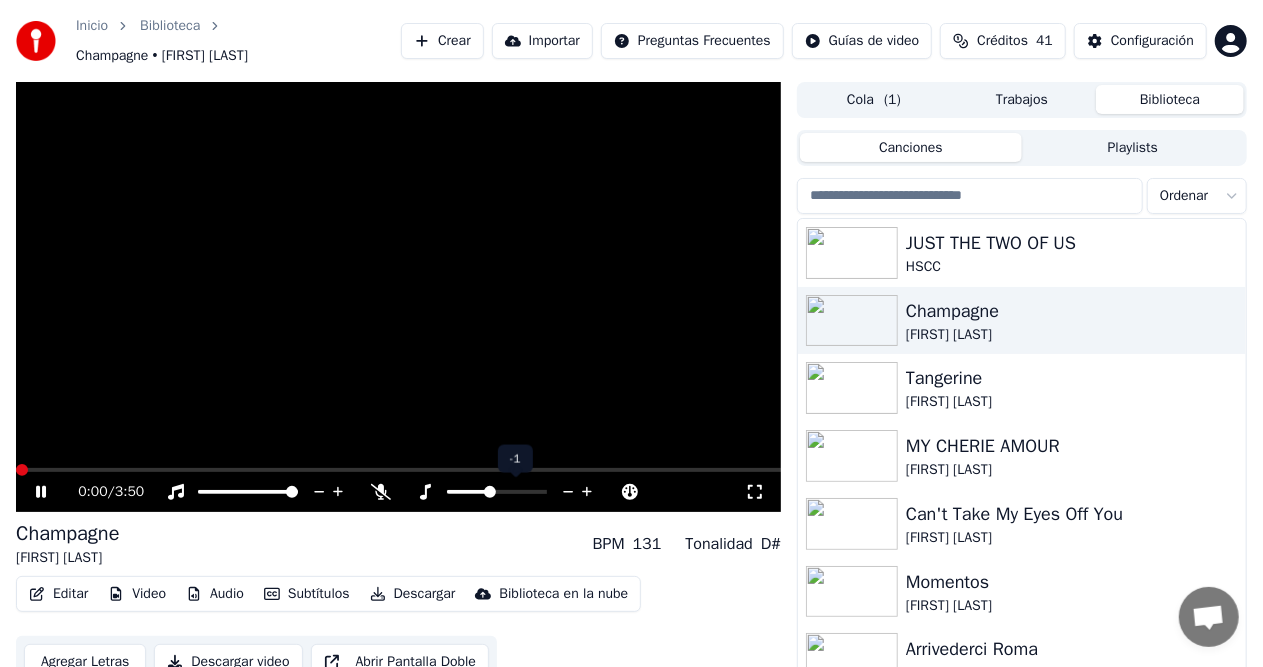 click 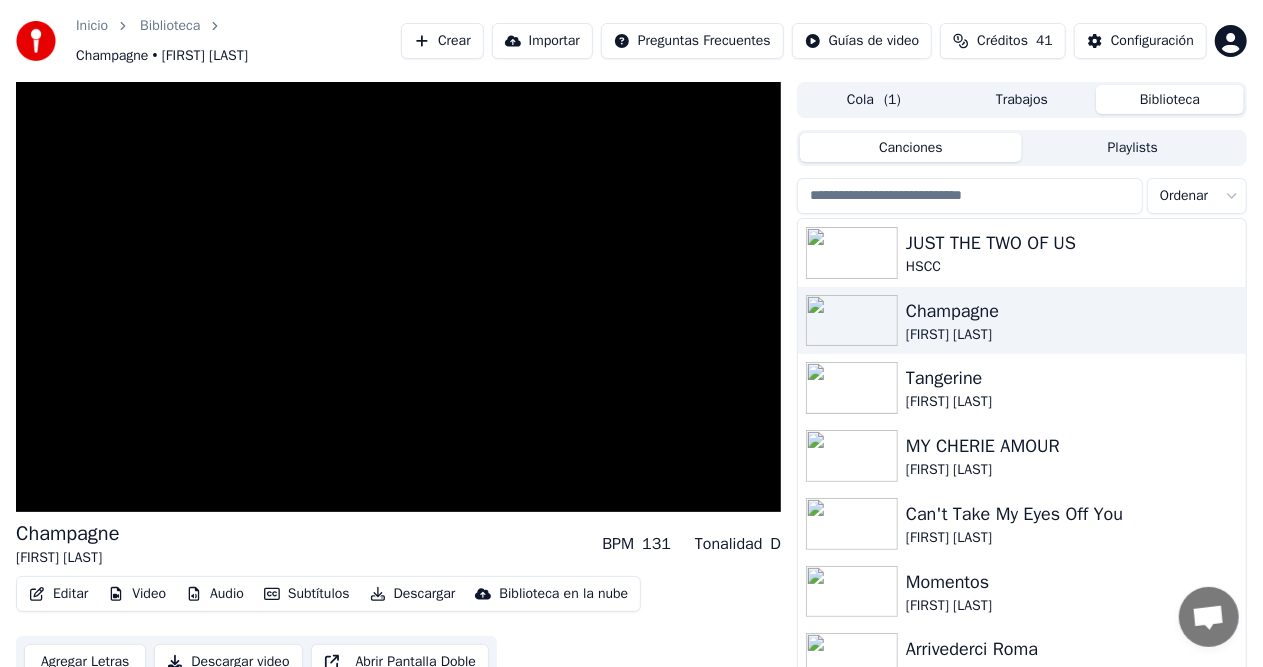 scroll, scrollTop: 51, scrollLeft: 0, axis: vertical 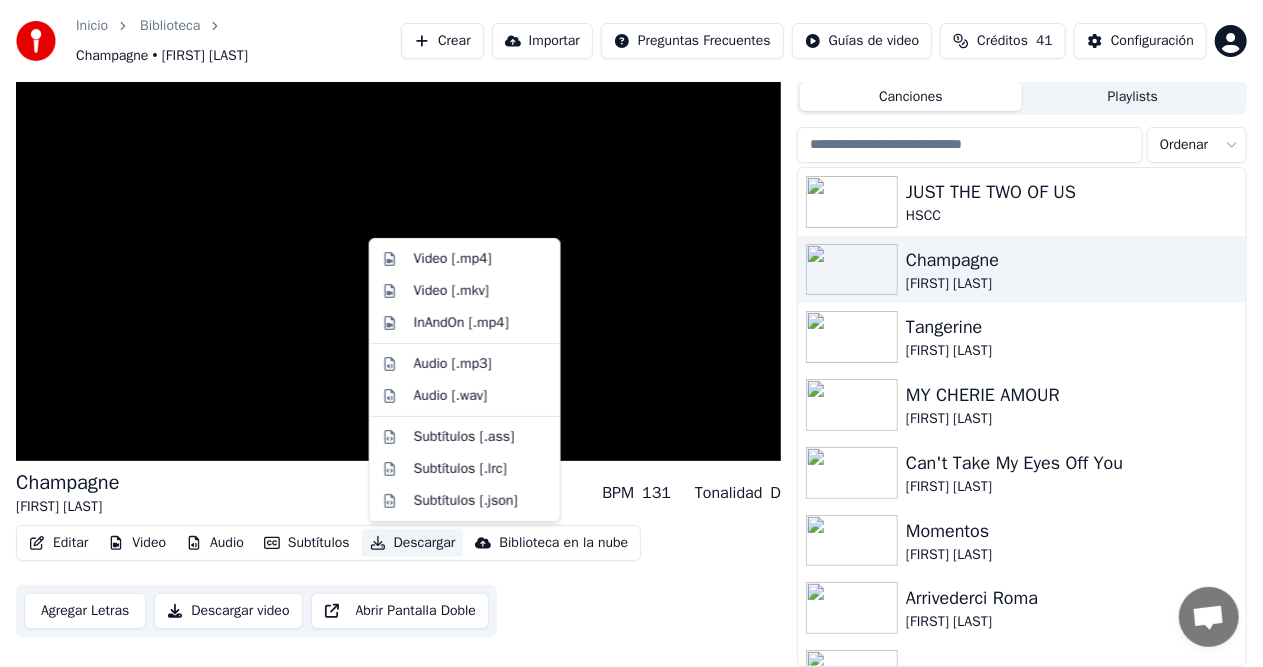 click on "Descargar" at bounding box center [413, 543] 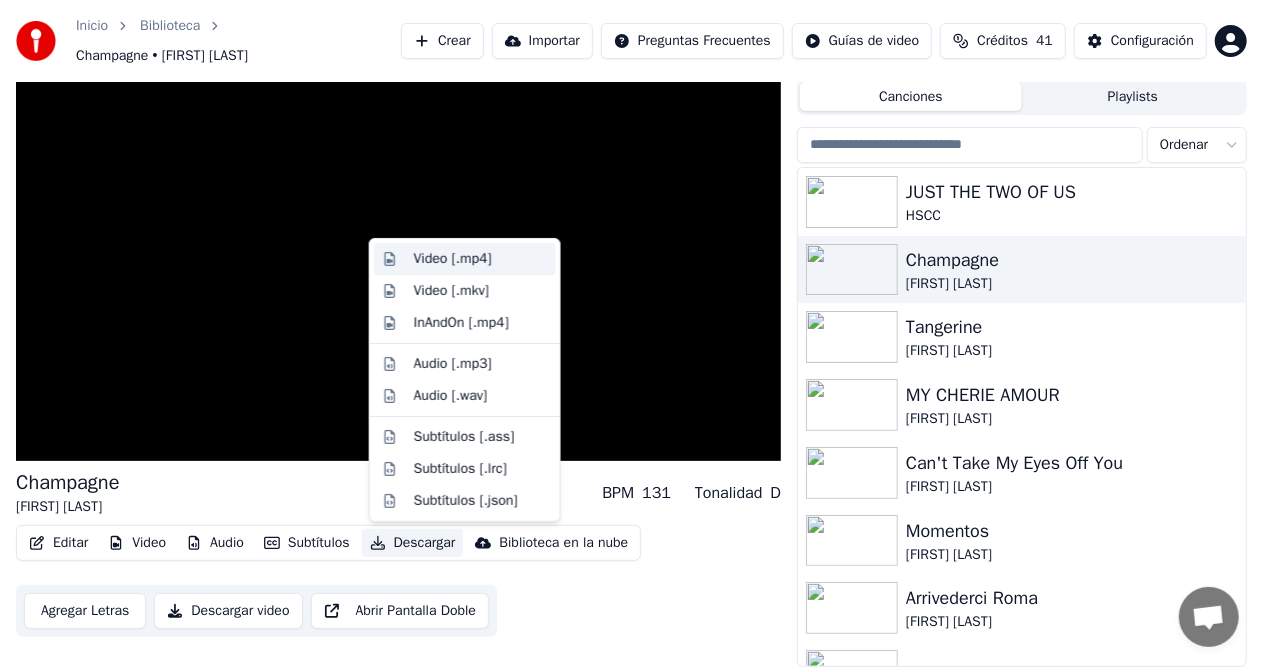 click on "Video [.mp4]" at bounding box center (453, 259) 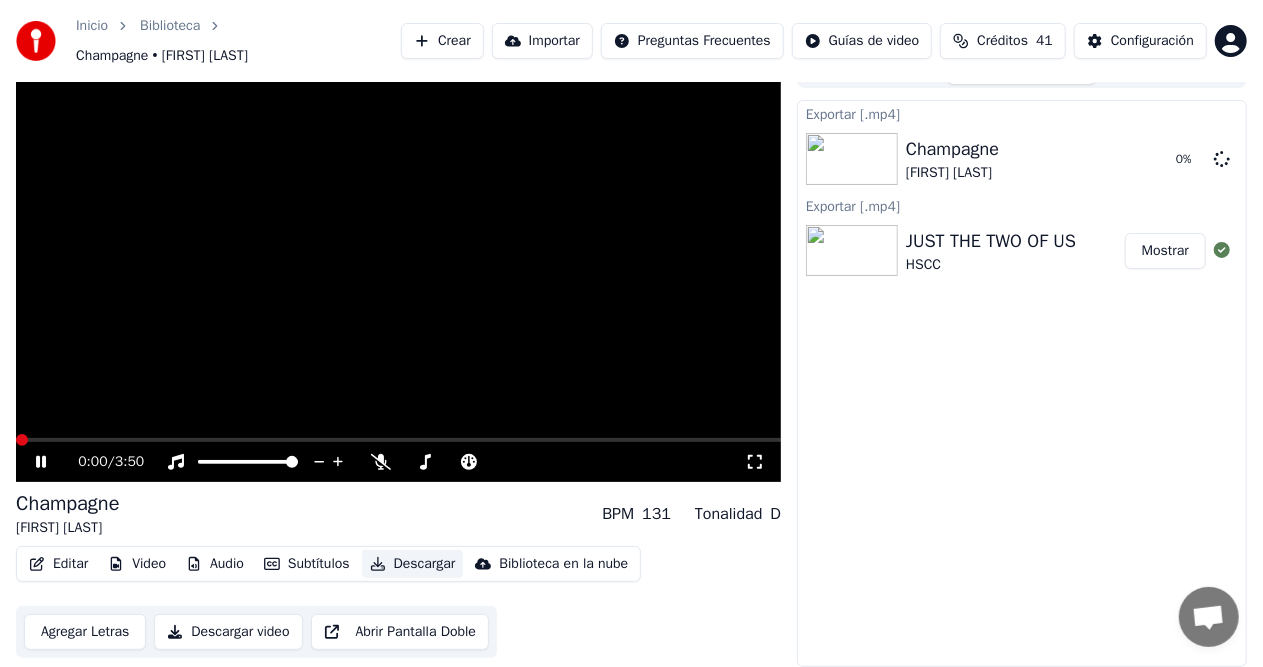 scroll, scrollTop: 30, scrollLeft: 0, axis: vertical 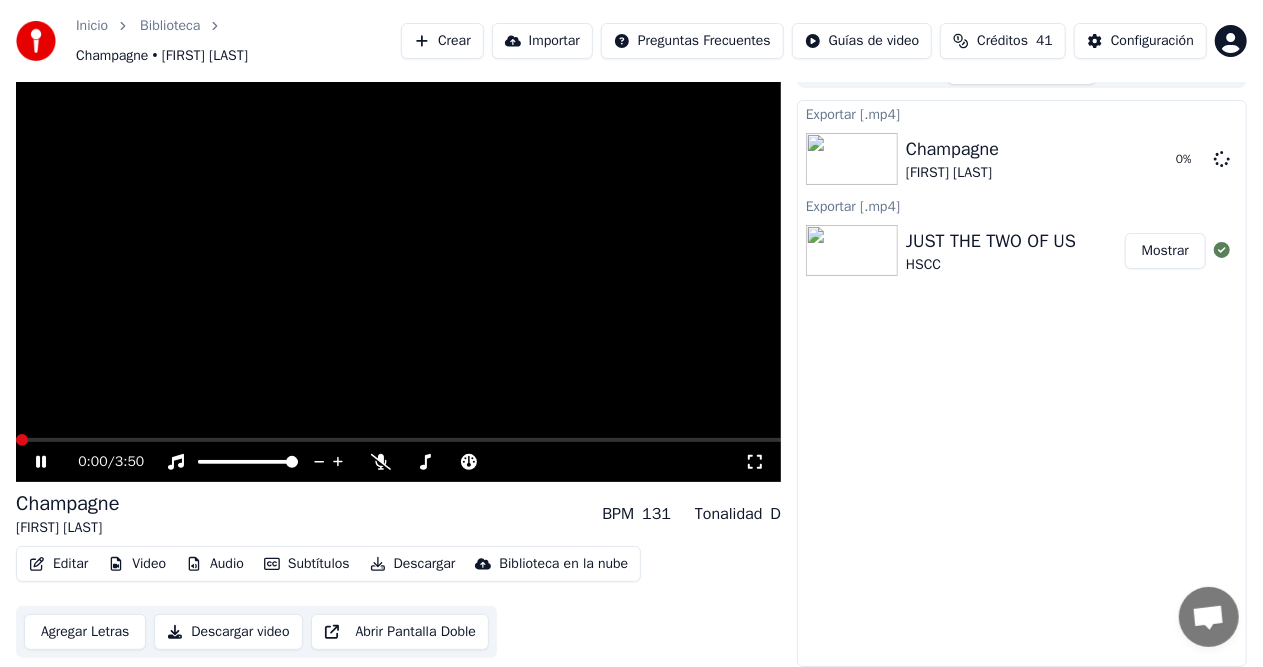 click 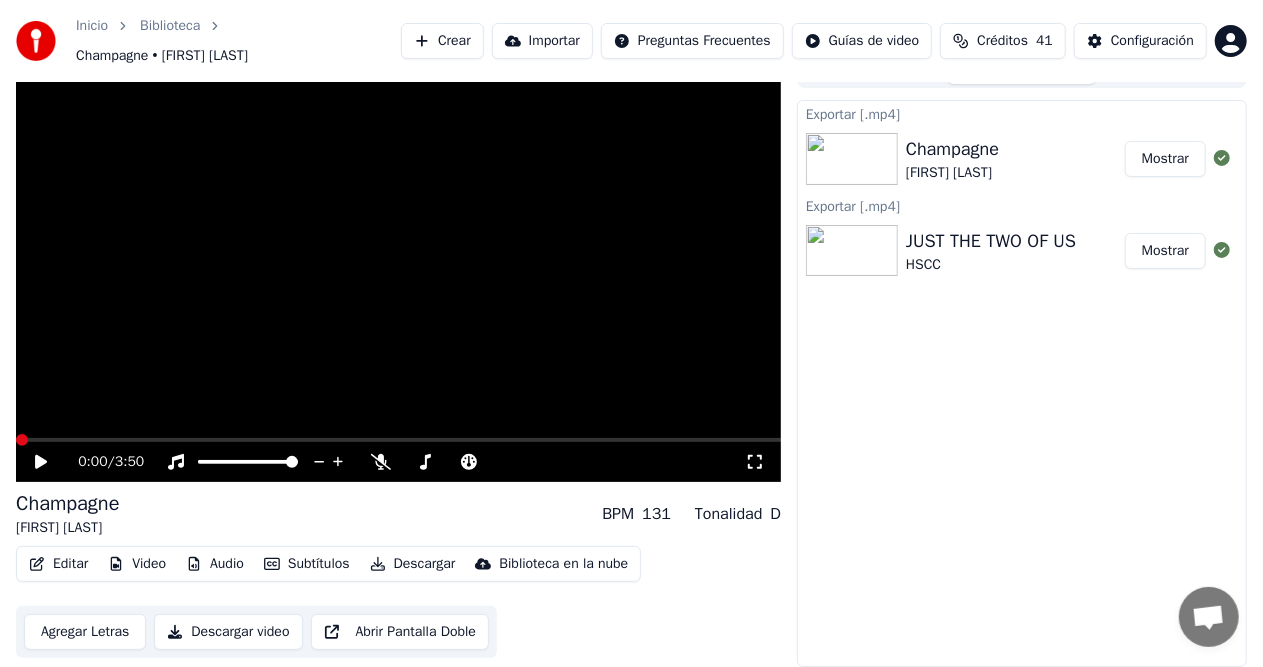 click on "Mostrar" at bounding box center (1165, 159) 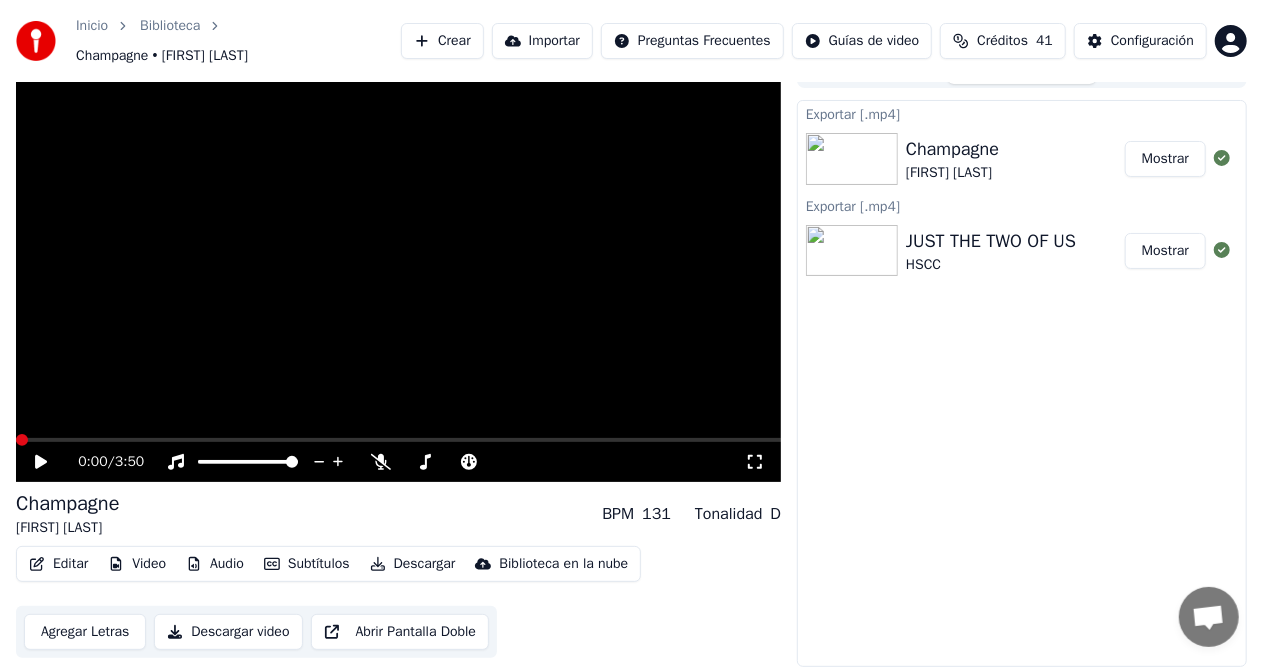 click on "Mostrar" at bounding box center [1165, 159] 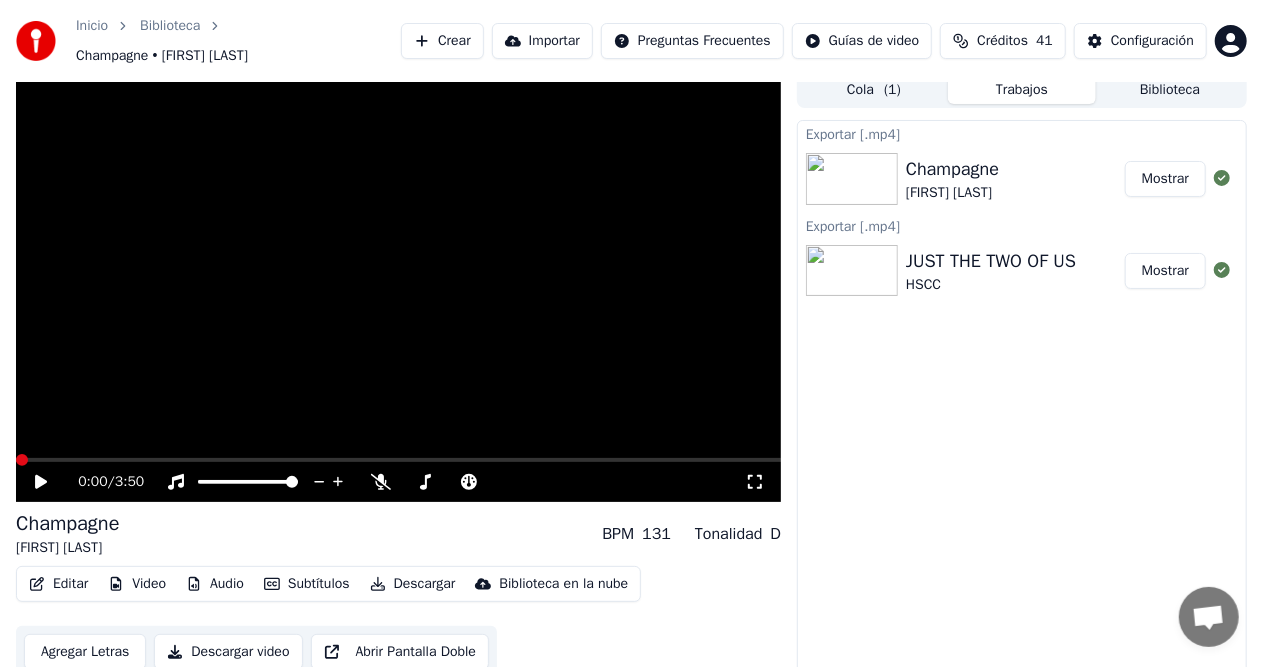scroll, scrollTop: 0, scrollLeft: 0, axis: both 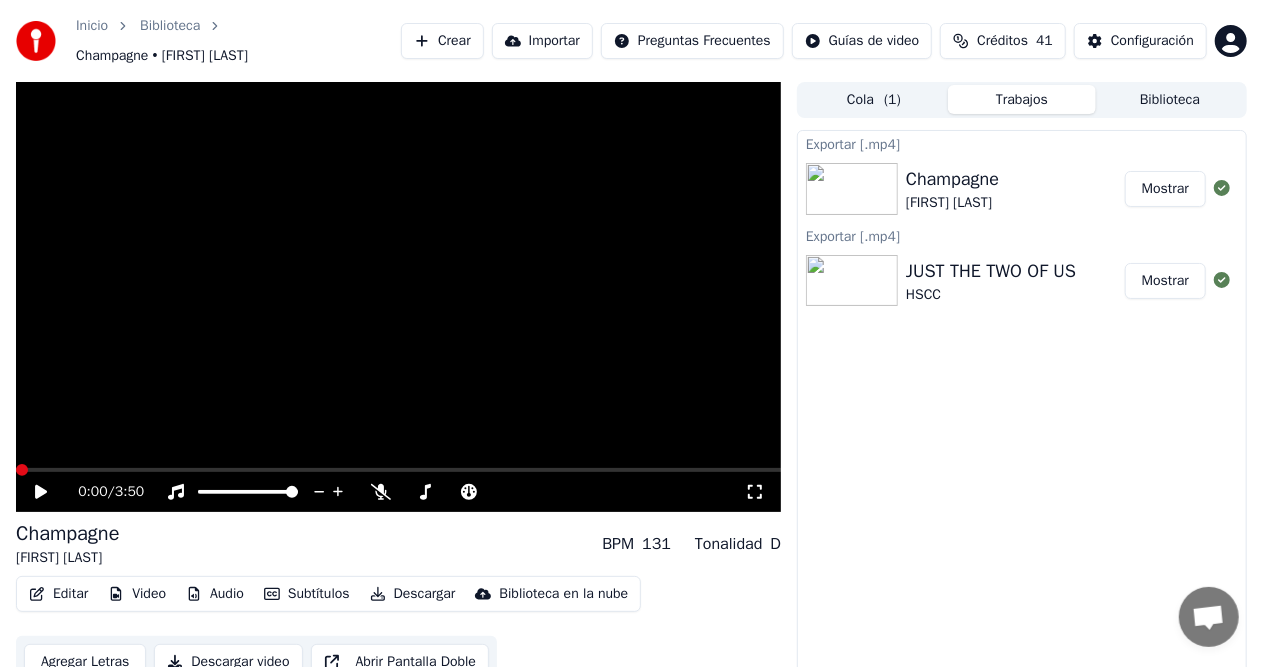 click on "0:00  /  3:50" at bounding box center (398, 492) 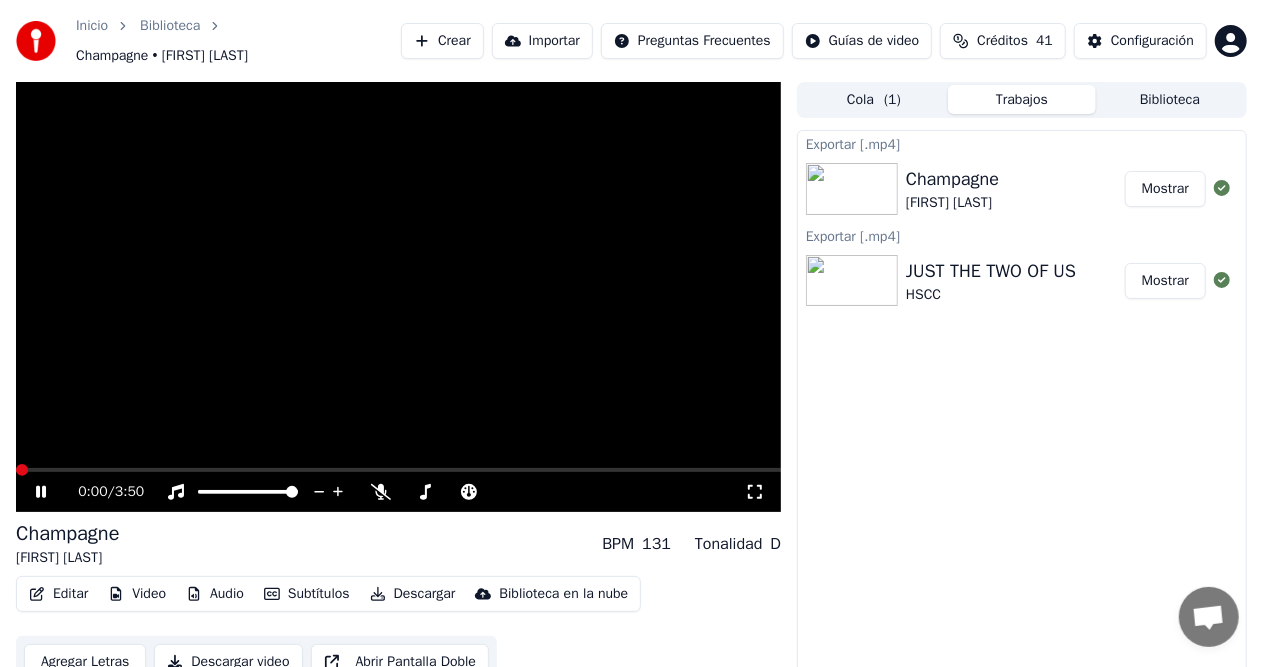 click 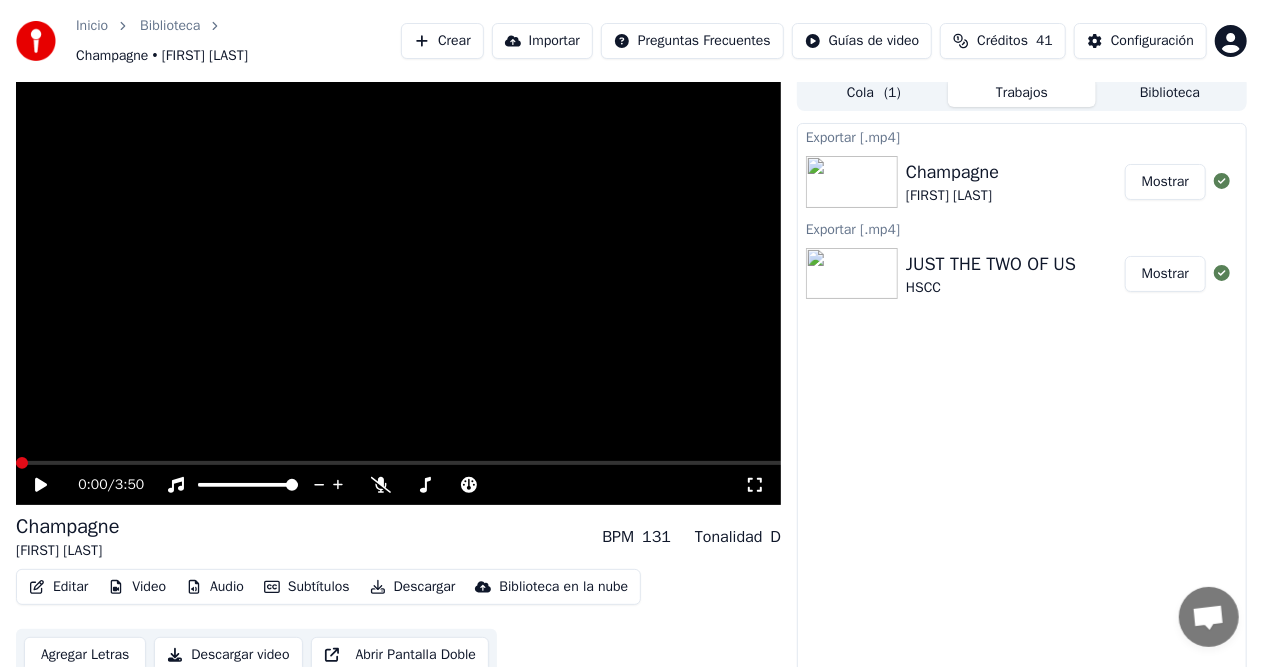 scroll, scrollTop: 0, scrollLeft: 0, axis: both 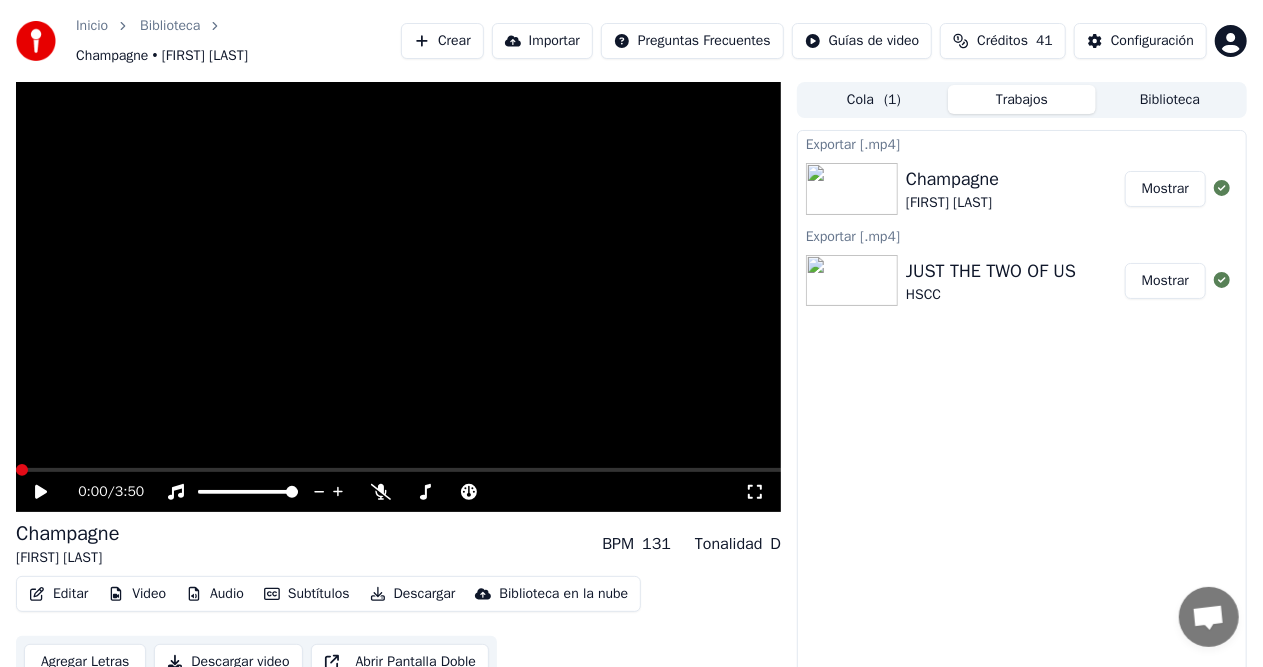 click on "Biblioteca" at bounding box center [1170, 99] 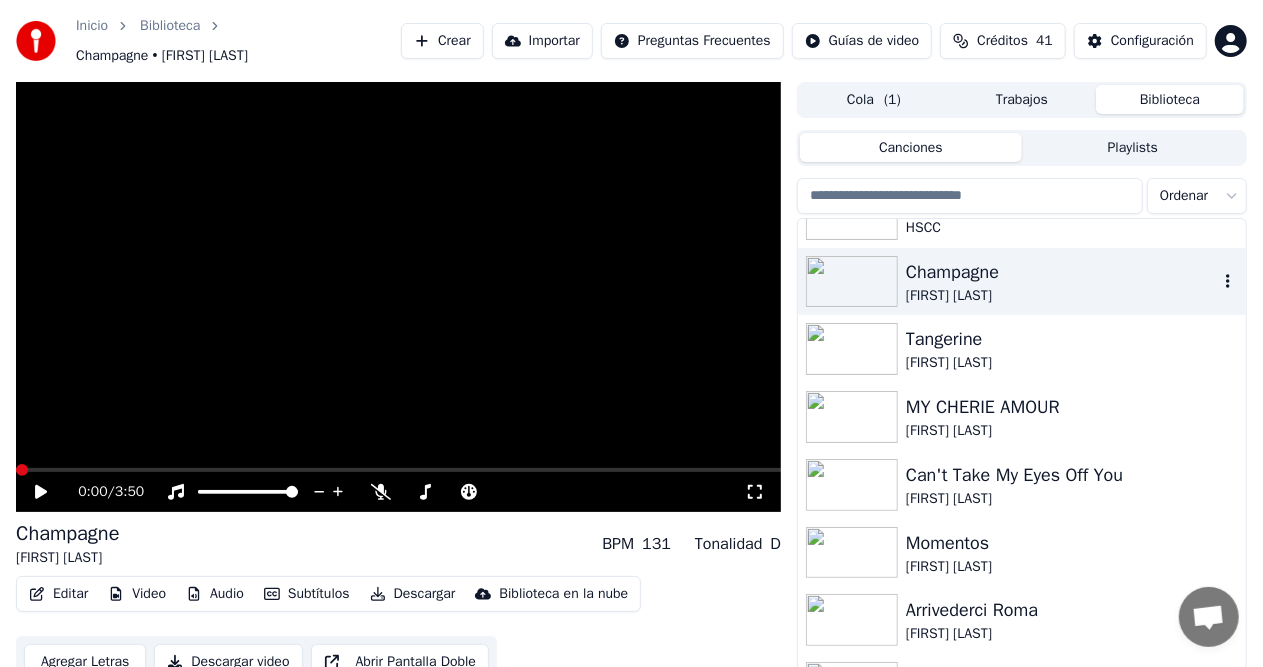 scroll, scrollTop: 100, scrollLeft: 0, axis: vertical 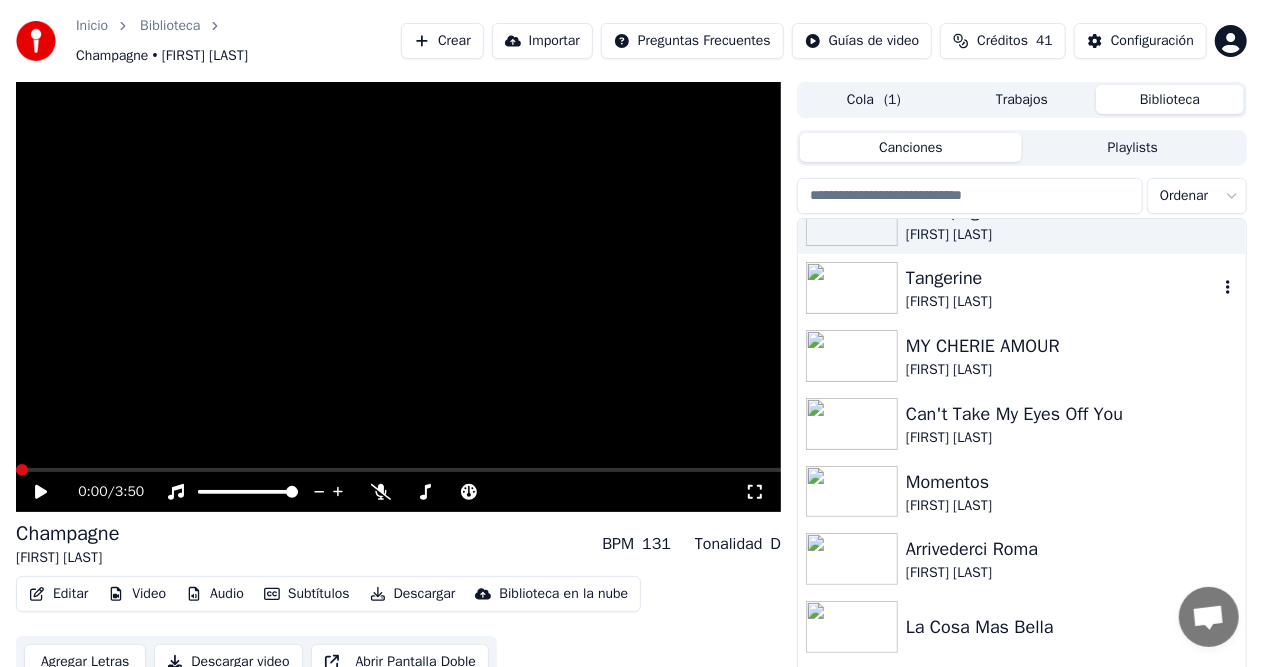 click on "Tangerine" at bounding box center [1062, 278] 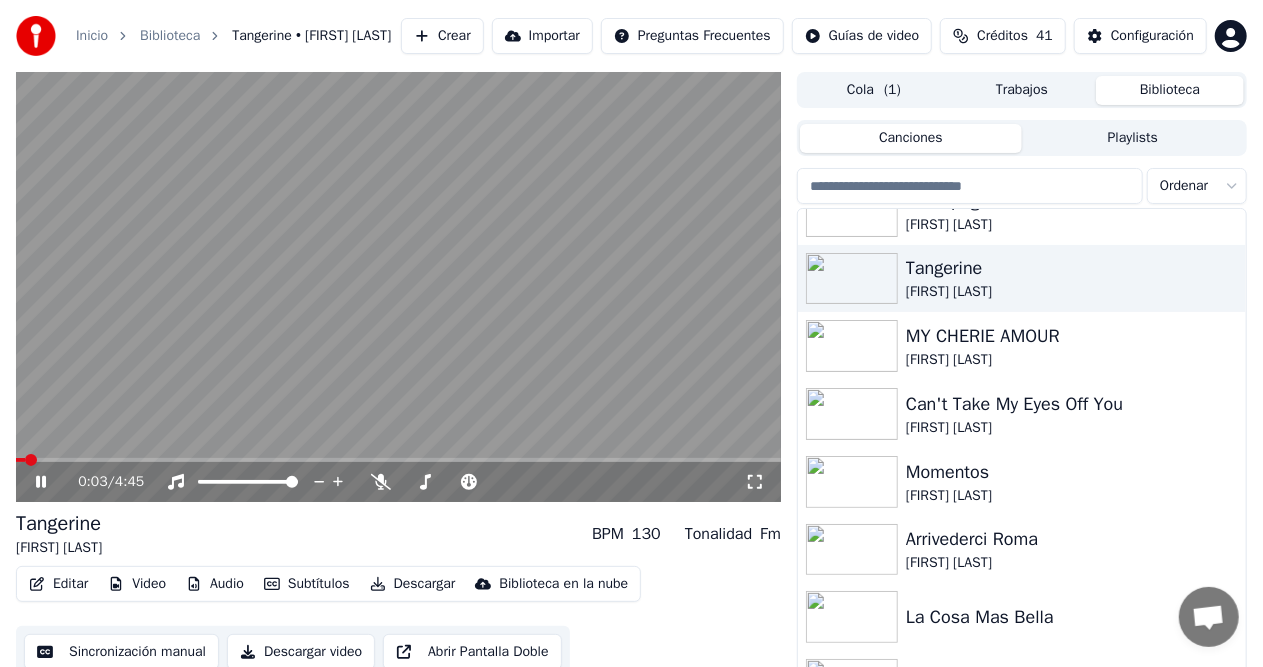 click on "0:03  /  4:45" at bounding box center [411, 482] 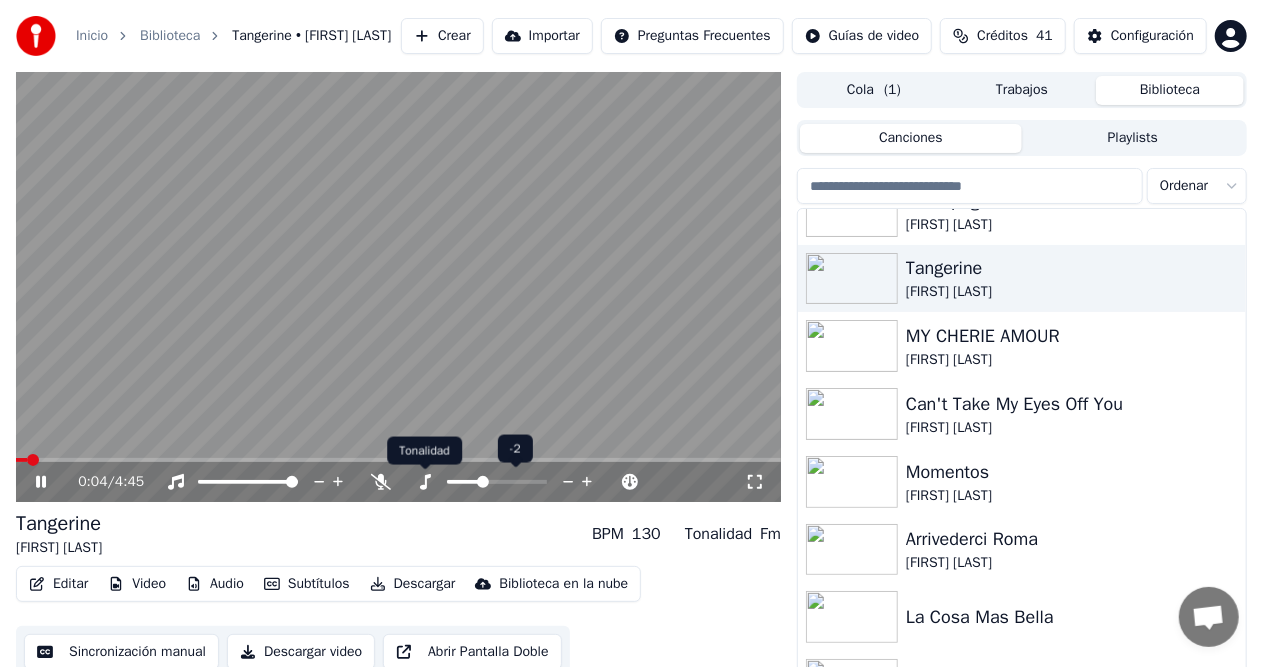 click on "Inicio Biblioteca Tangerine • ILYA SEROV Crear Importar Preguntas Frecuentes Guías de video Créditos 41 Configuración 0:04  /  4:45 Tangerine ILYA SEROV BPM 130 Tonalidad Fm Editar Video Audio Subtítulos Descargar Biblioteca en la nube Sincronización manual Descargar video Abrir Pantalla Doble Cola ( 1 ) Trabajos Biblioteca Canciones Playlists Ordenar JUST THE TWO OF US HSCC Champagne Andrea Bocelli Tangerine ILYA SEROV MY CHERIE AMOUR Anthony Strong Can't Take My Eyes Off You Daniel Boaventura Momentos Andrea Bocelli Arrivederci Roma Nat King Cole La Cosa Mas Bella Cheek to Cheek On A Clear Day Anthony Strong Lilly -2 -2 Tonalidad Tonalidad" at bounding box center [631, 333] 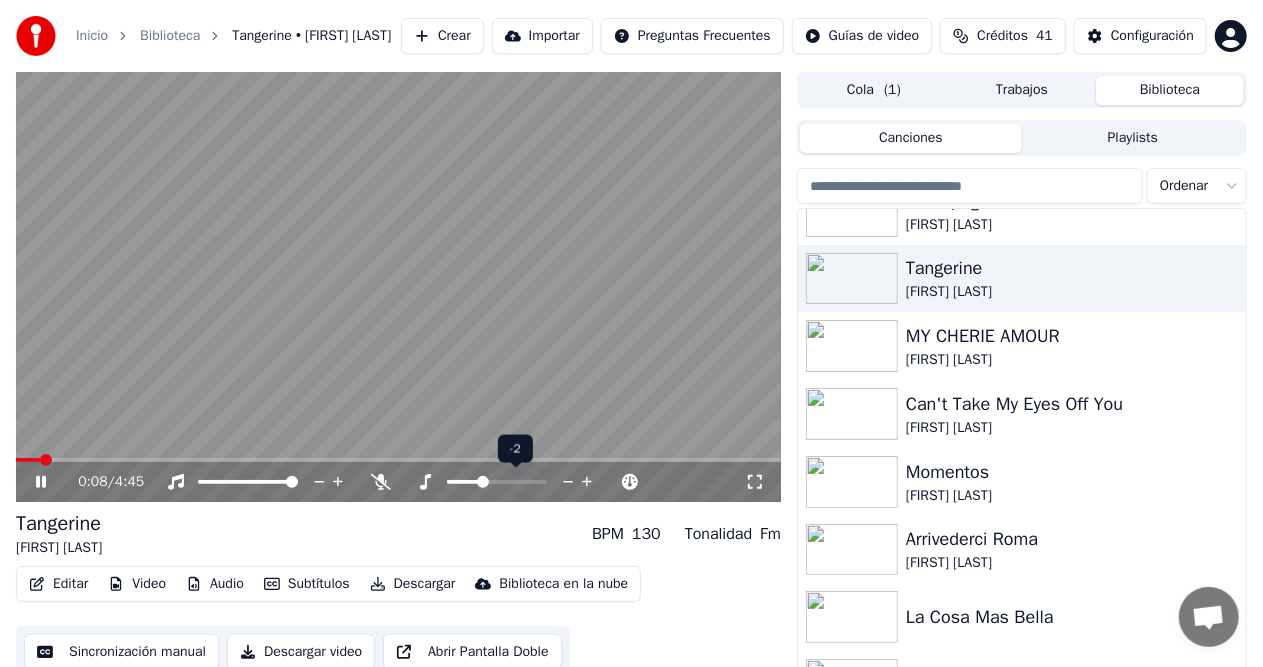 click 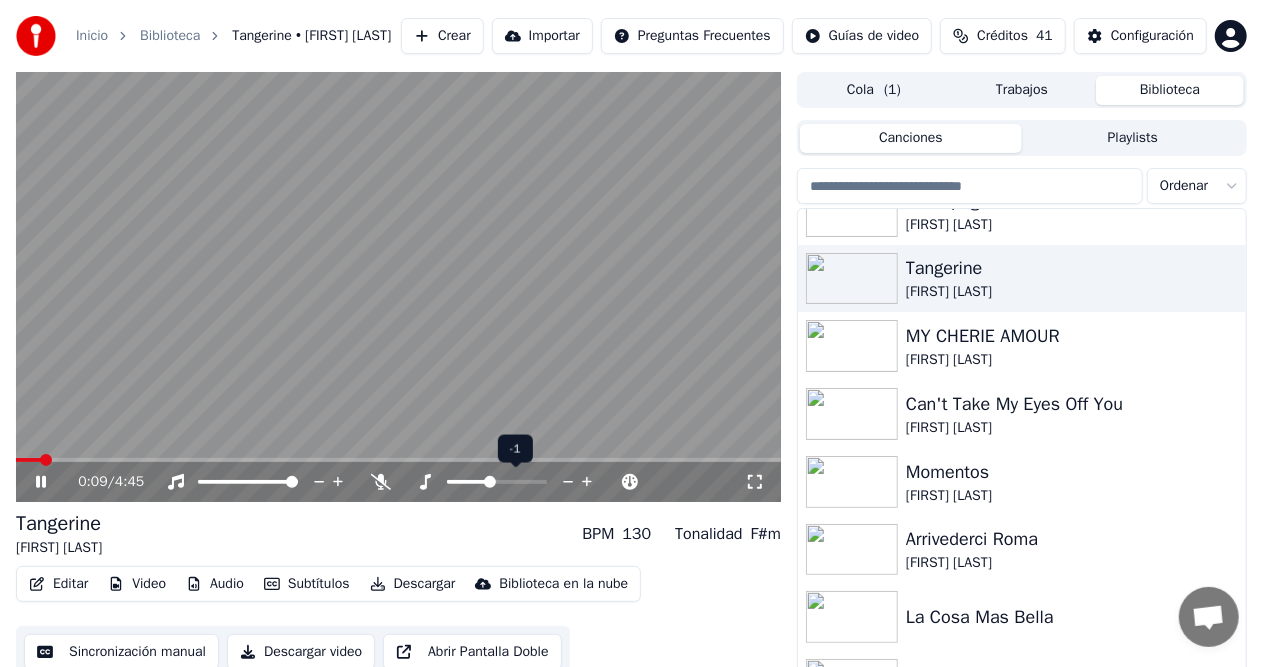 click on "0:09  /  4:45" at bounding box center (411, 482) 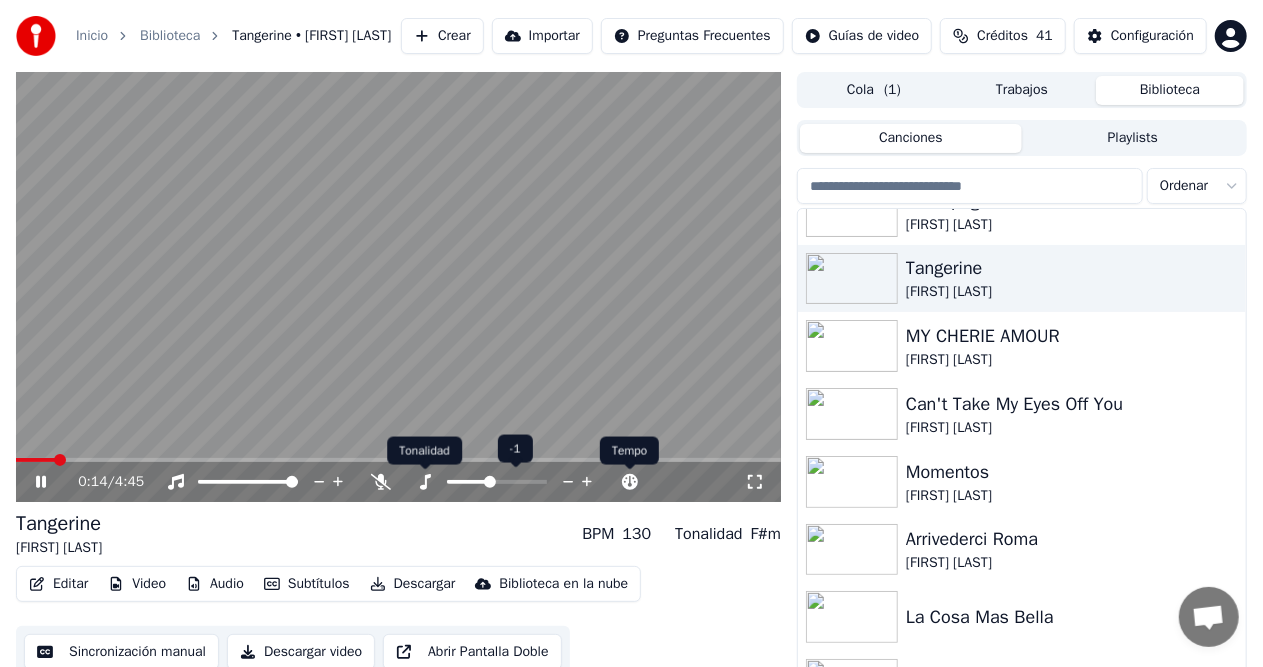 click 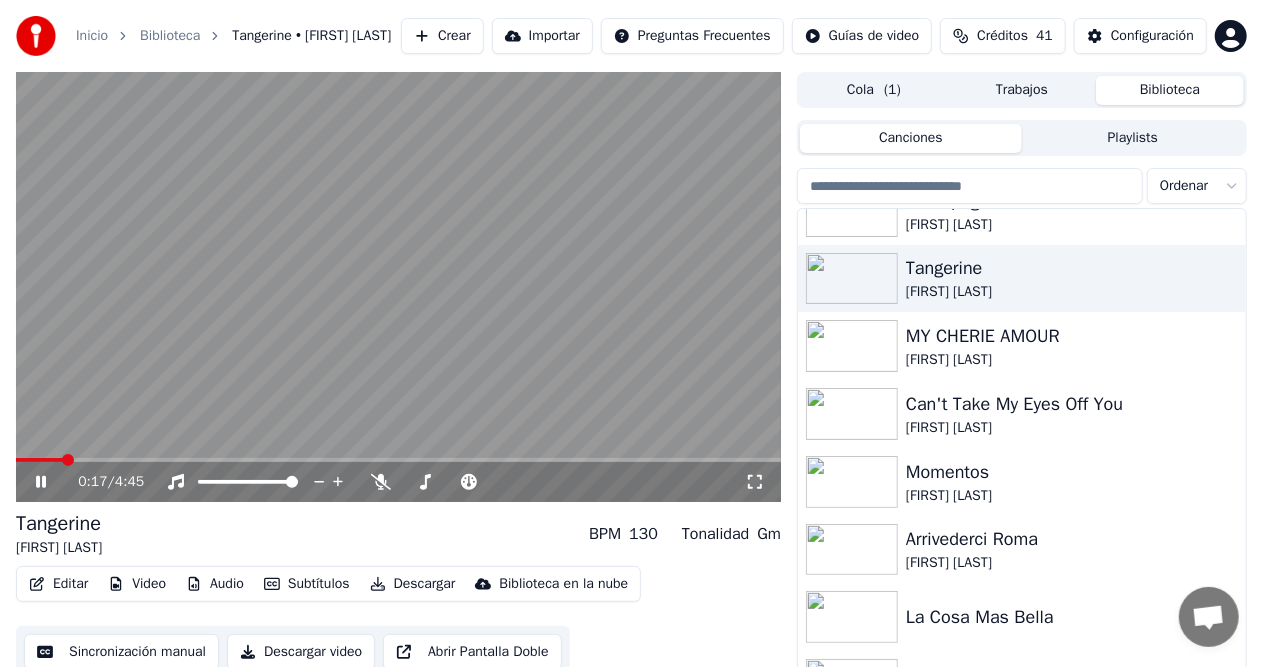 click on "0:17  /  4:45" at bounding box center (411, 482) 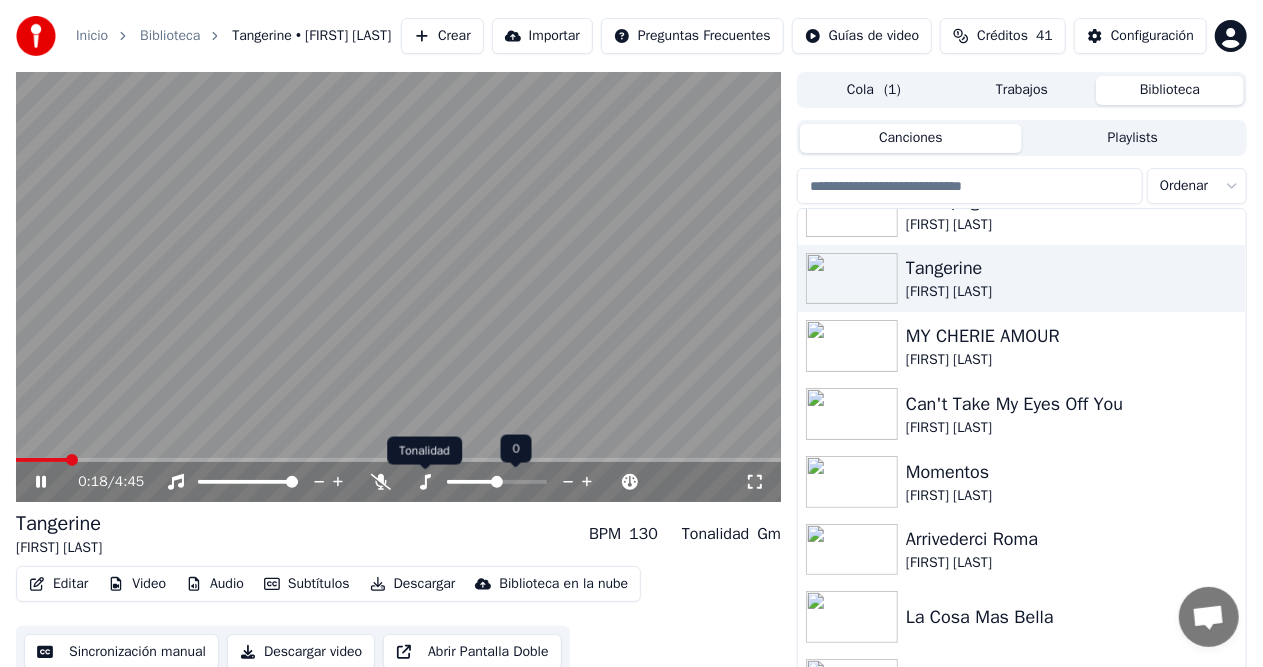 click 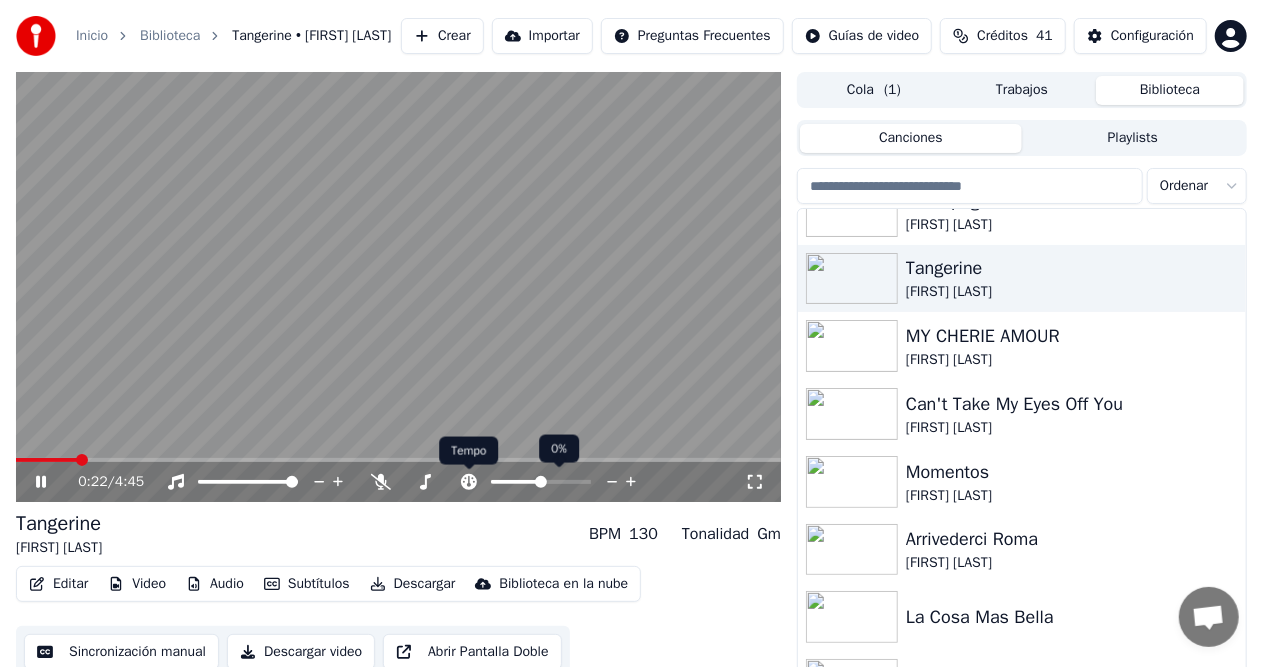 click 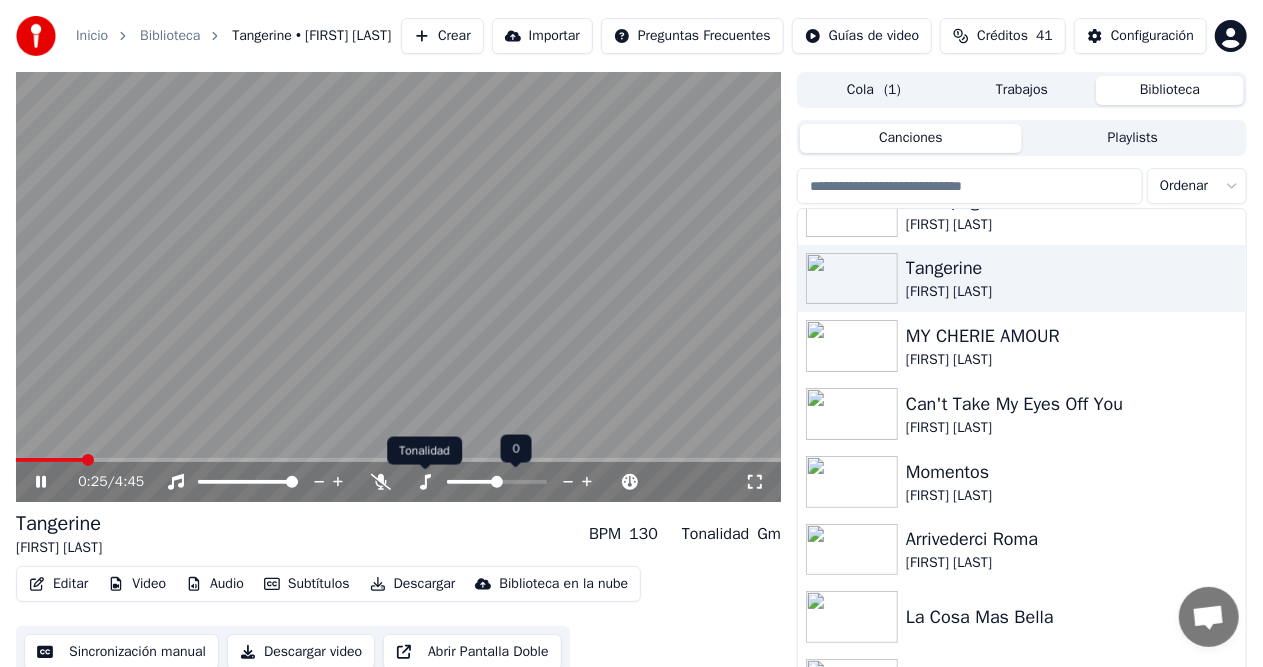 click 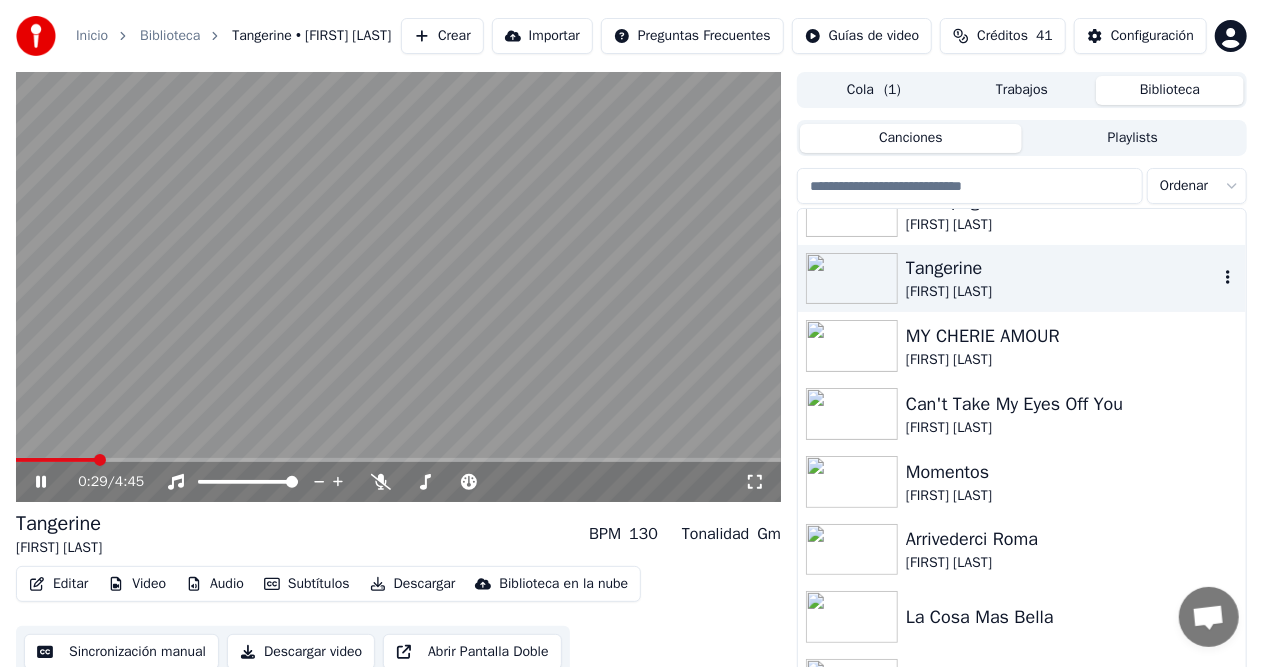 click at bounding box center (852, 279) 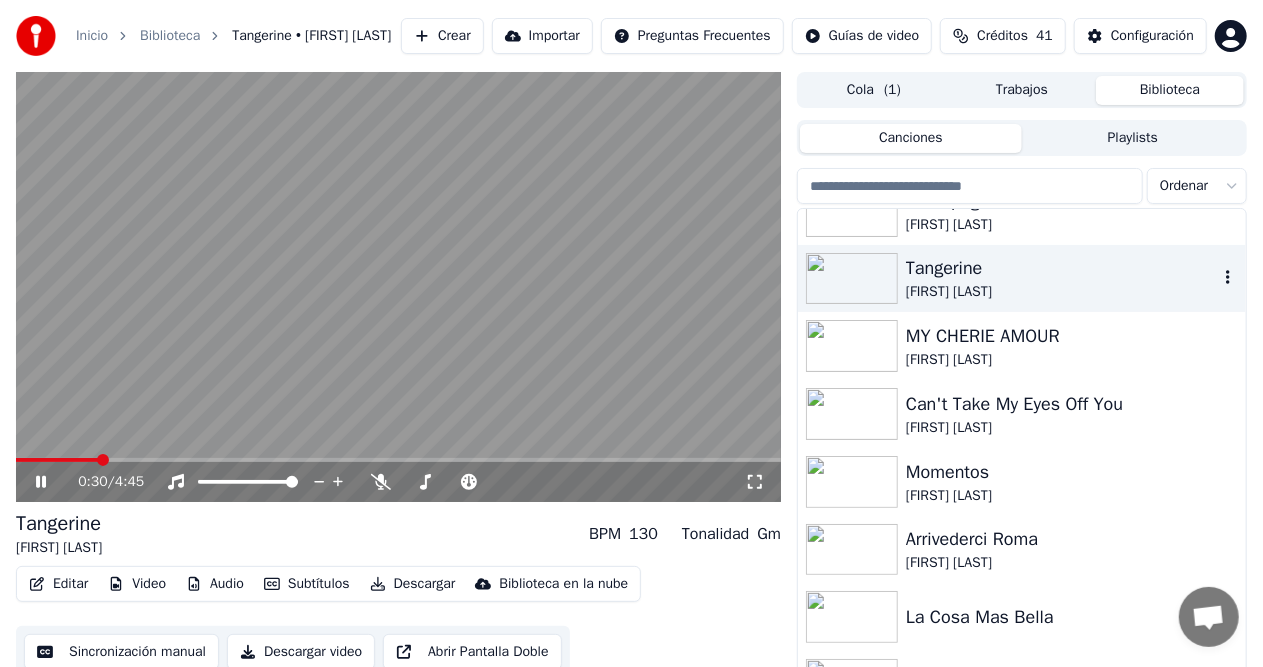 click on "Tangerine" at bounding box center [1062, 268] 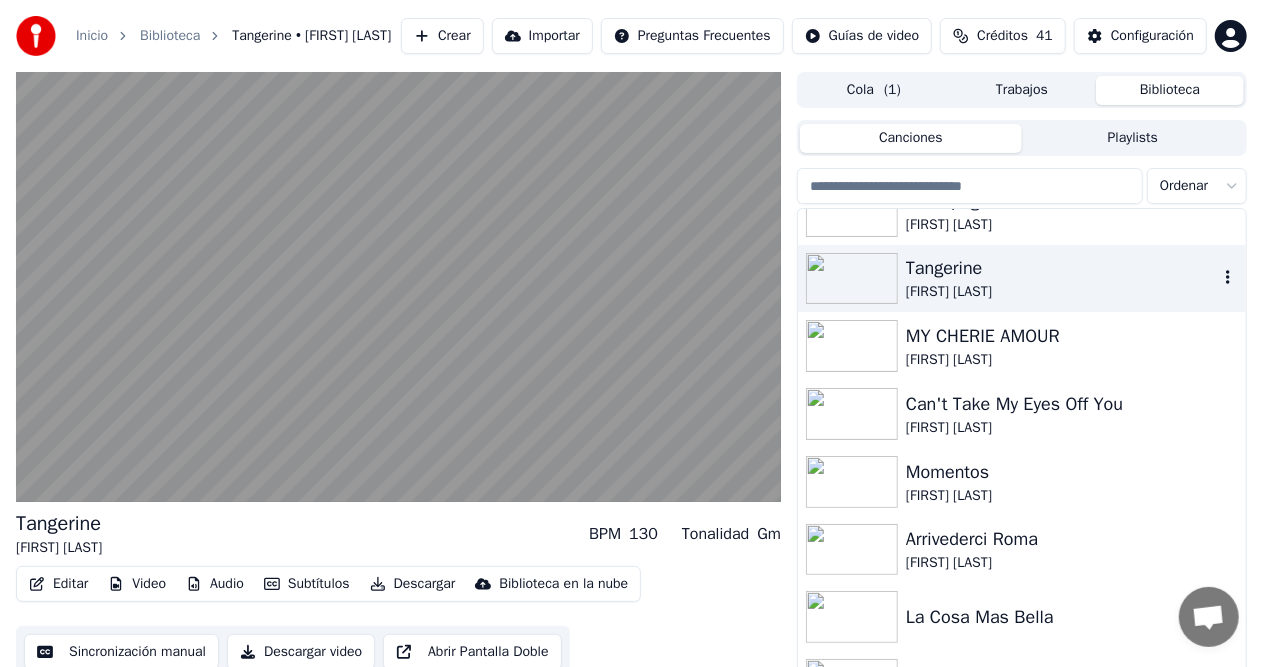 click on "Tangerine" at bounding box center [1062, 268] 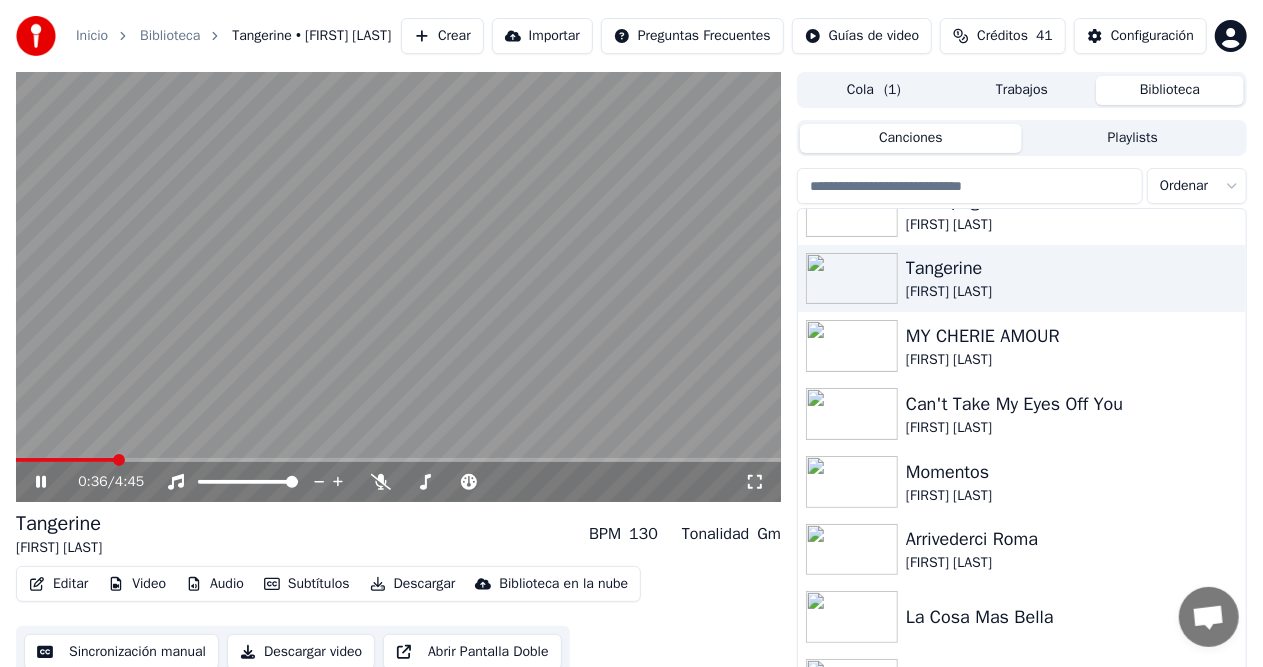 click at bounding box center (65, 460) 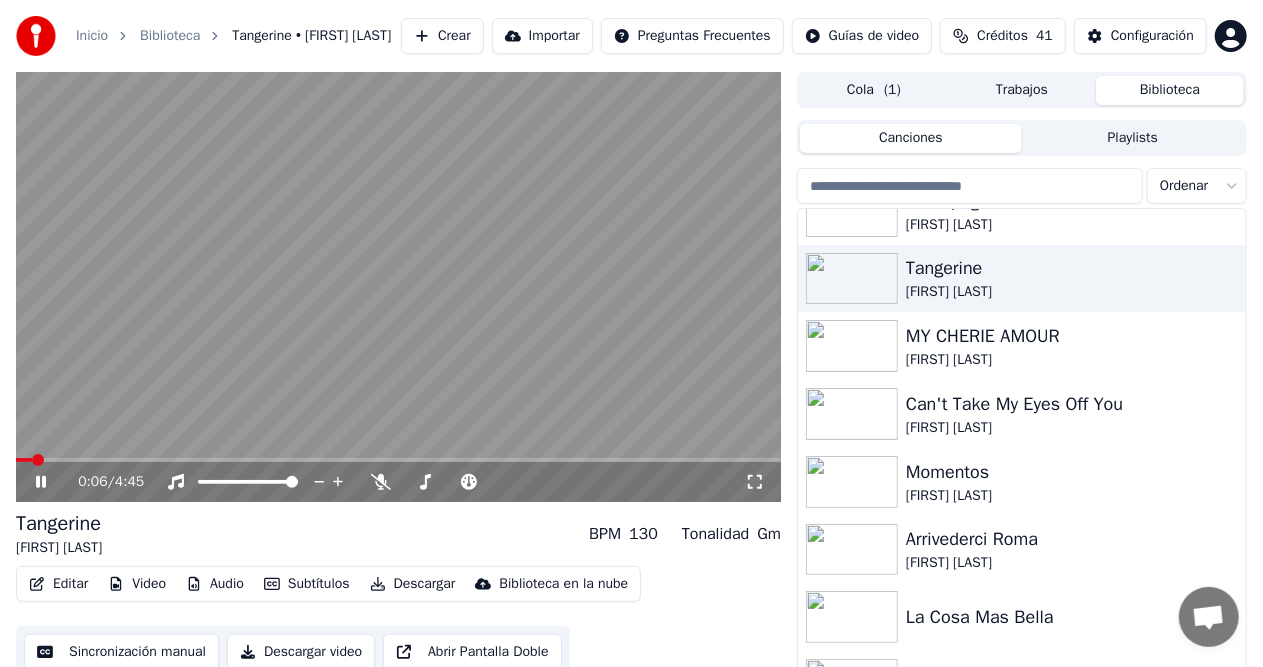 click at bounding box center [24, 460] 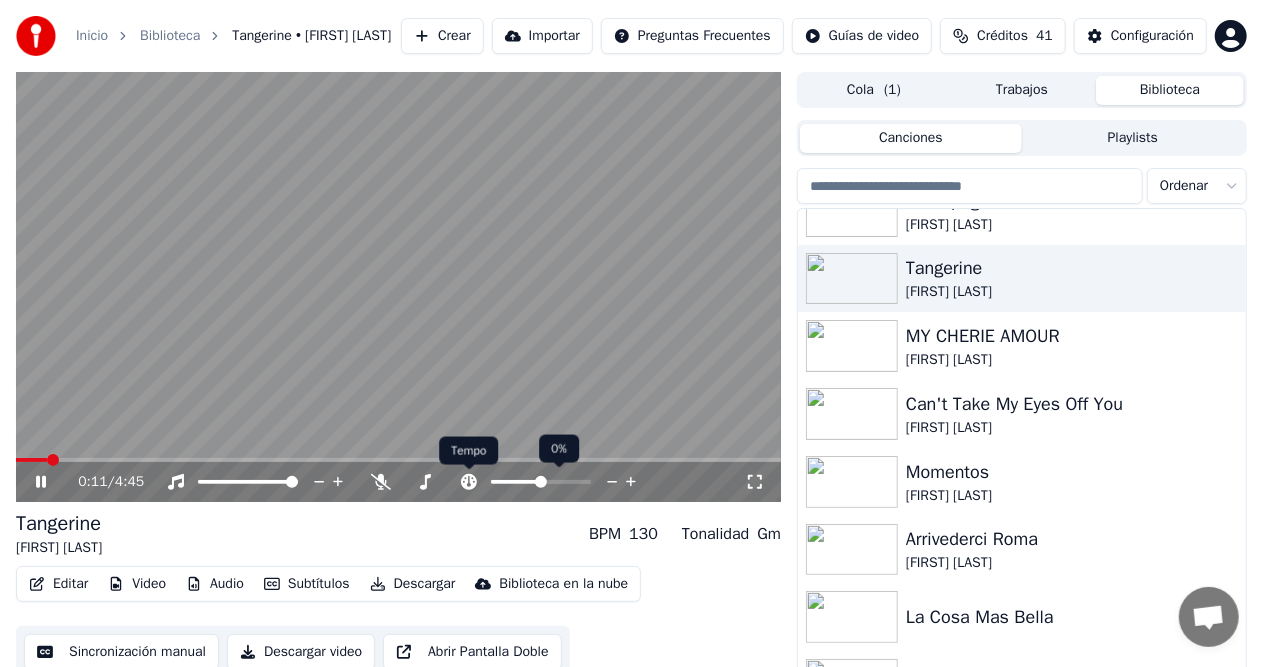 click 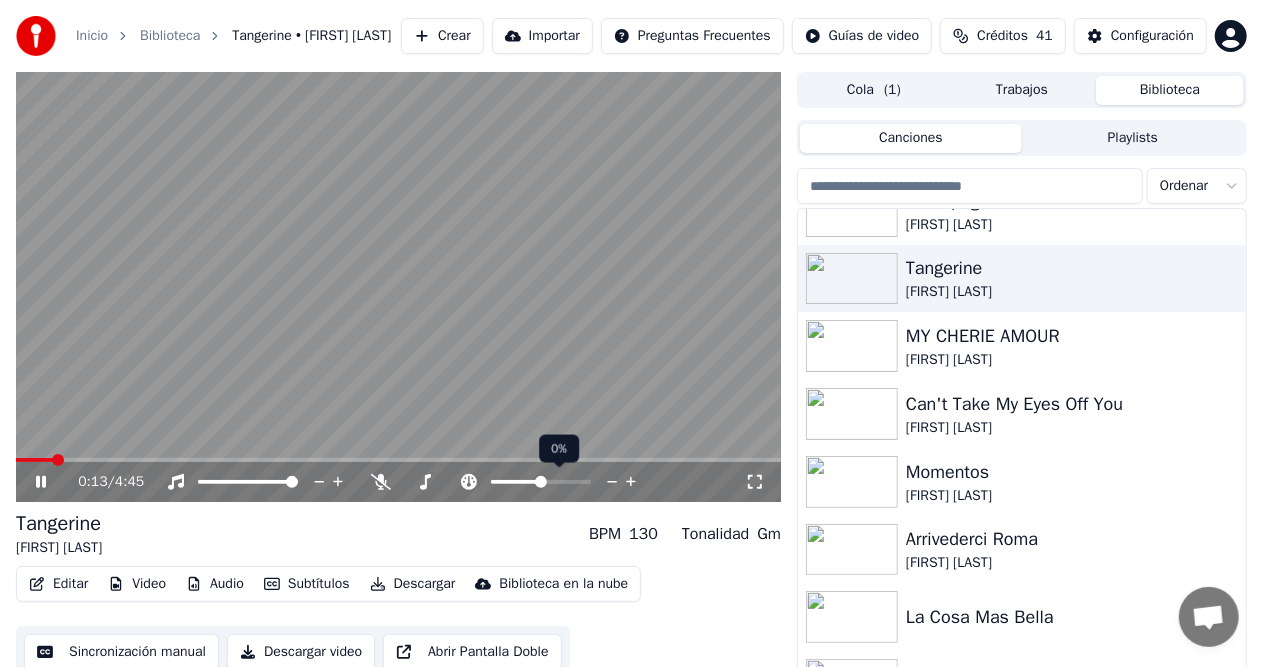 click 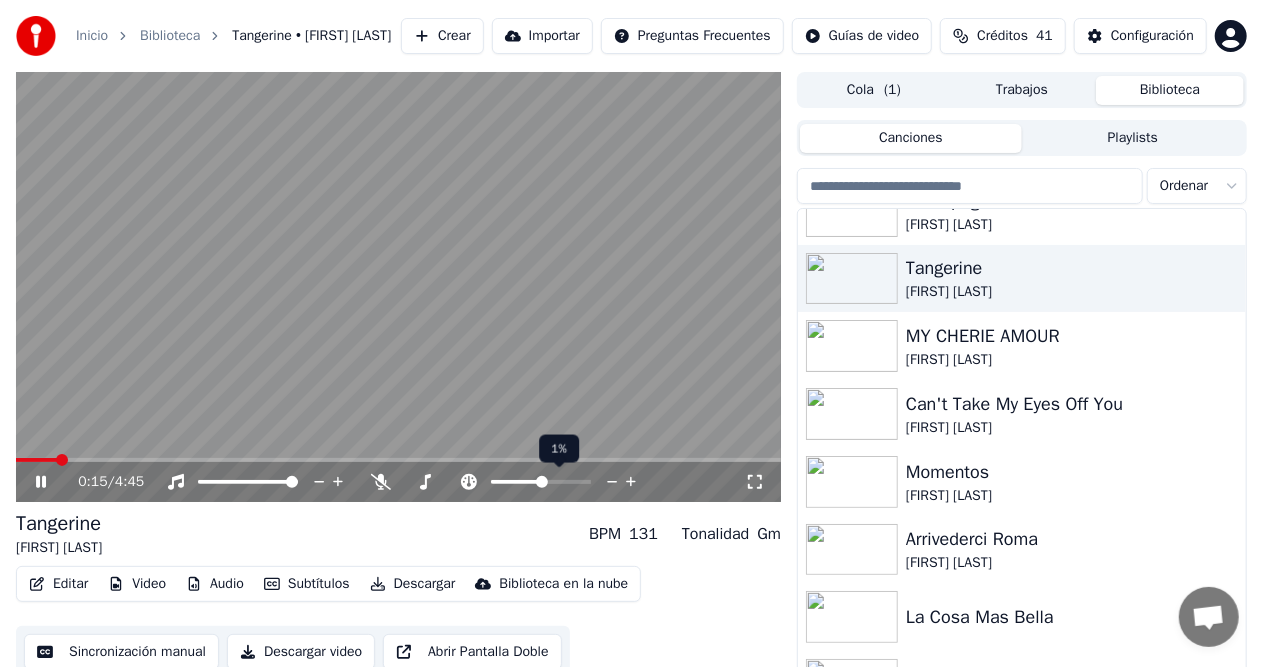 click 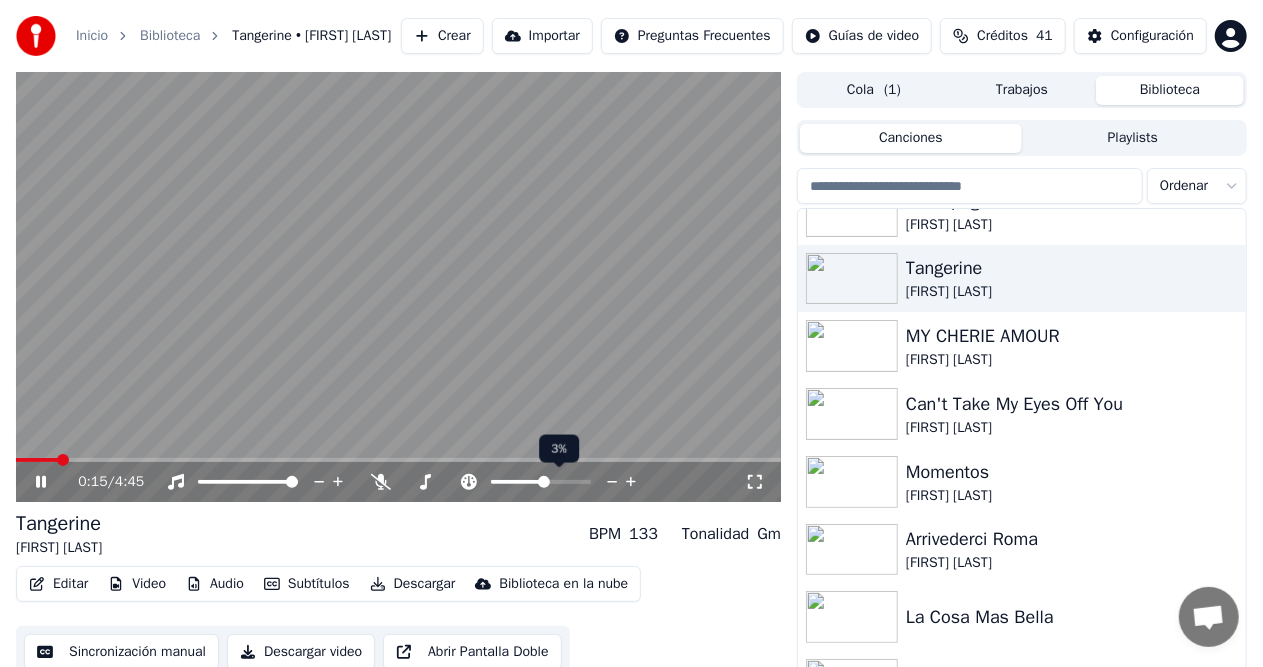 click 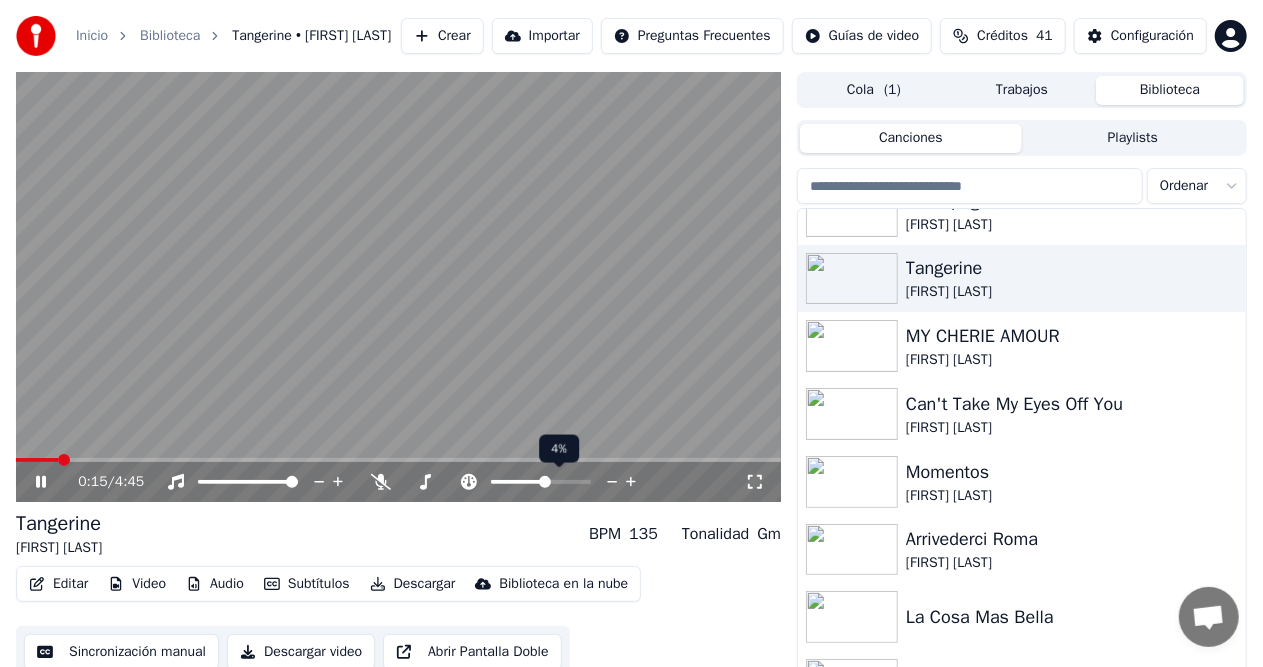 click 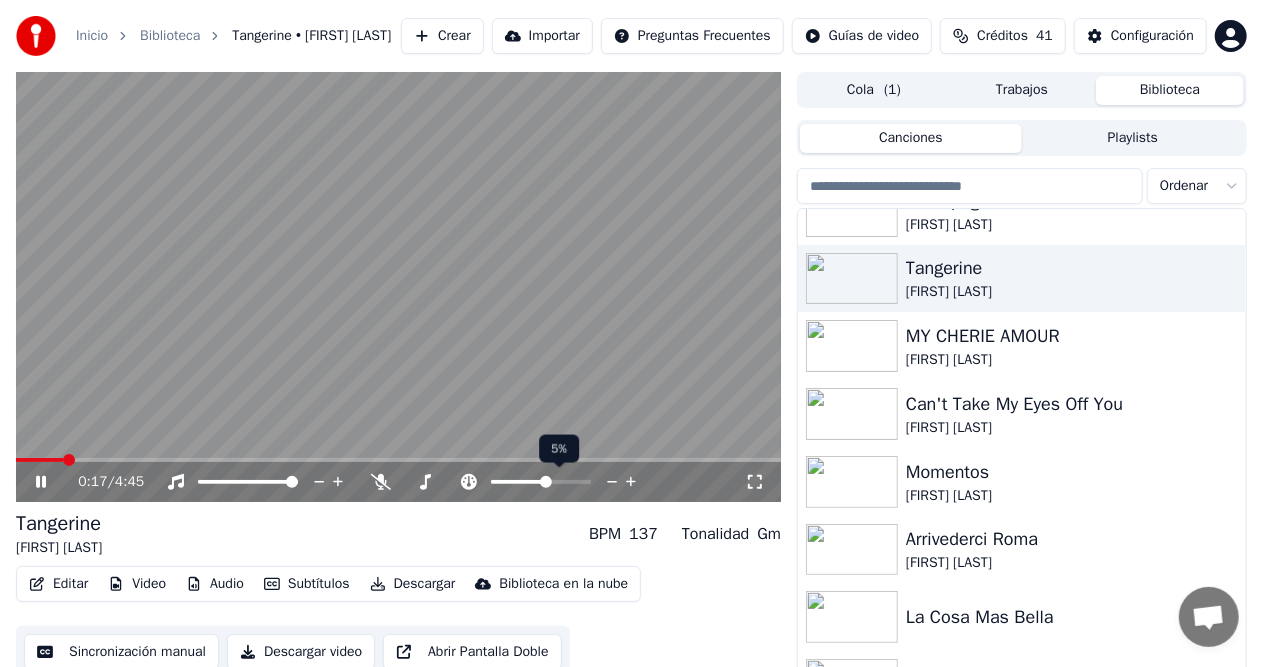 click 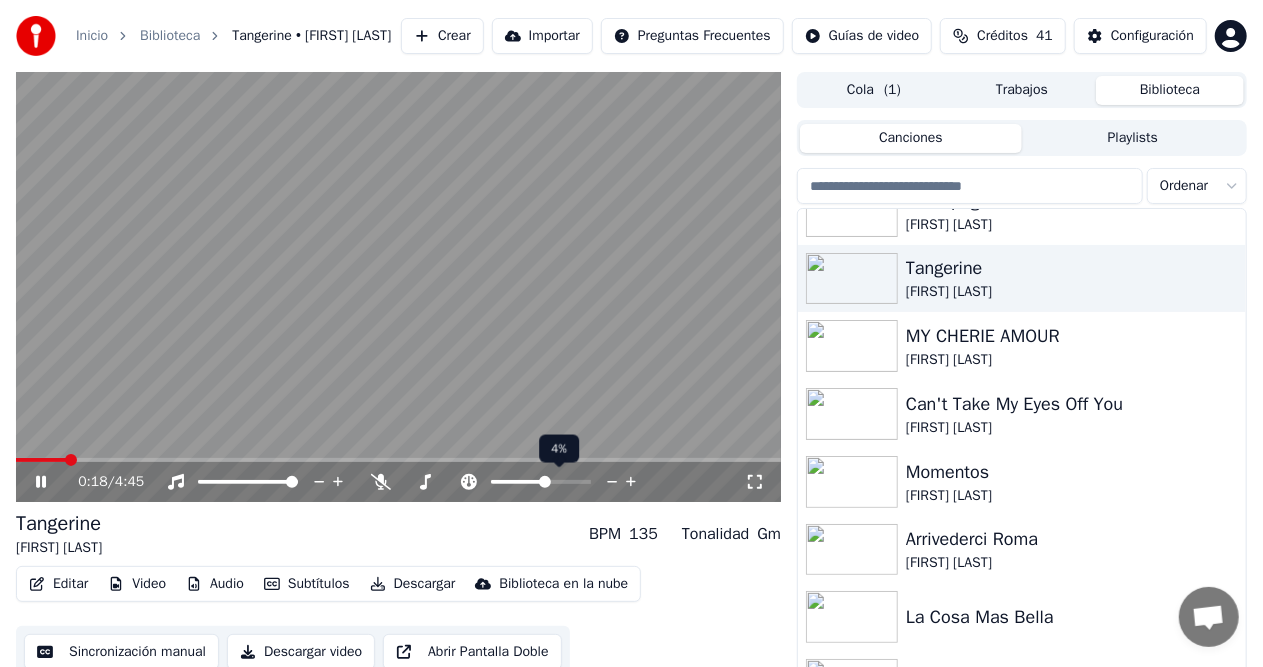click 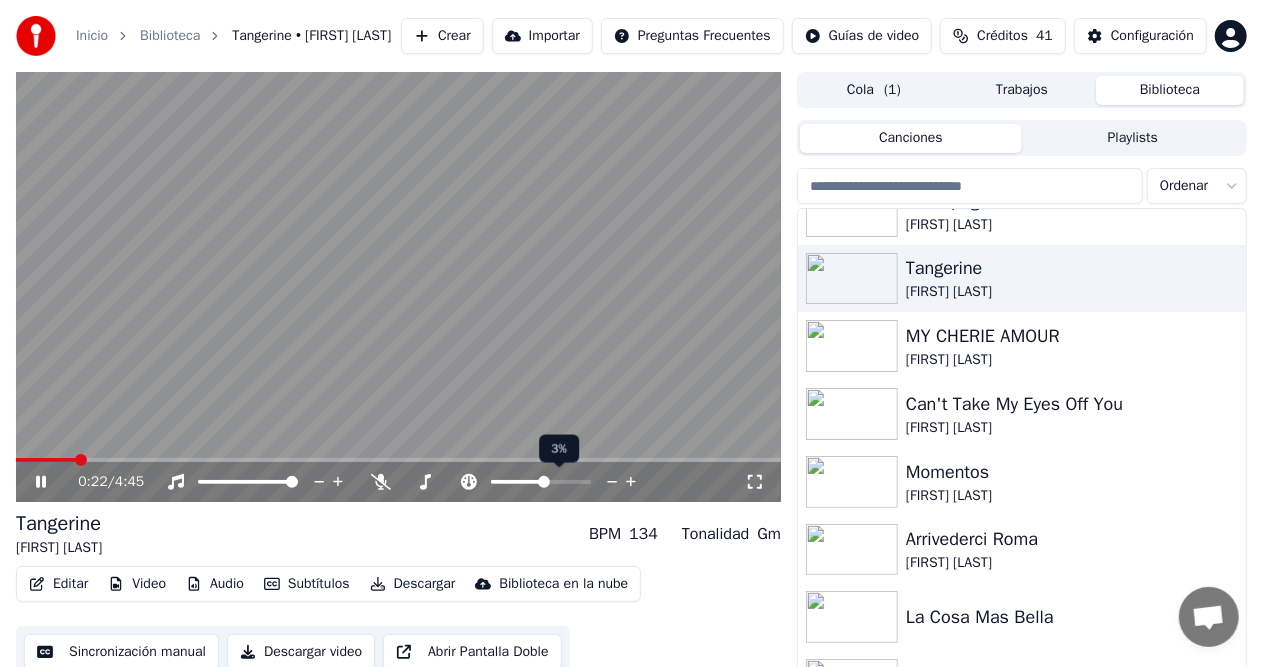 click 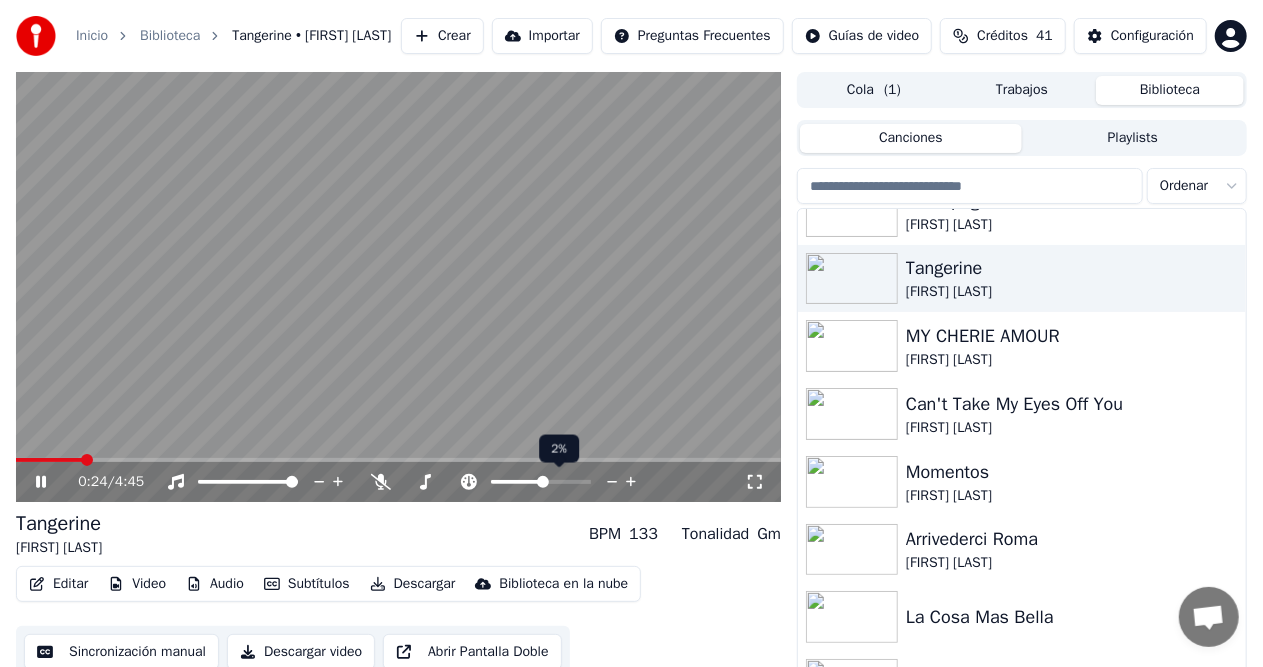 click 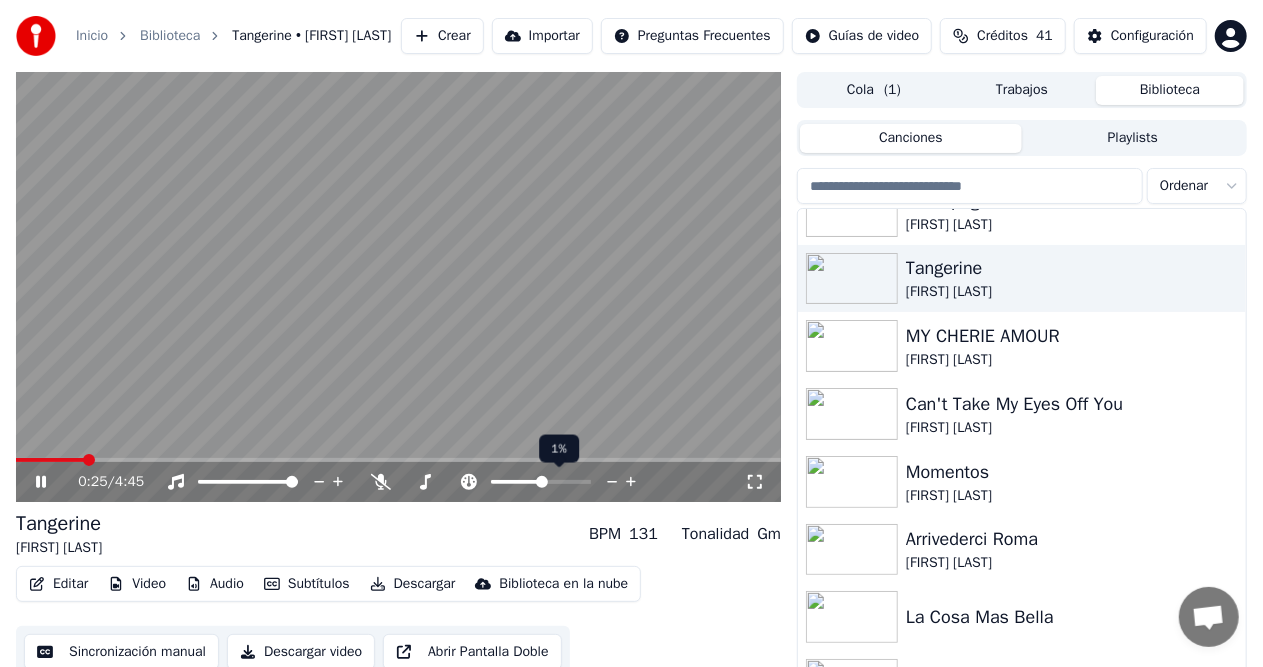 click 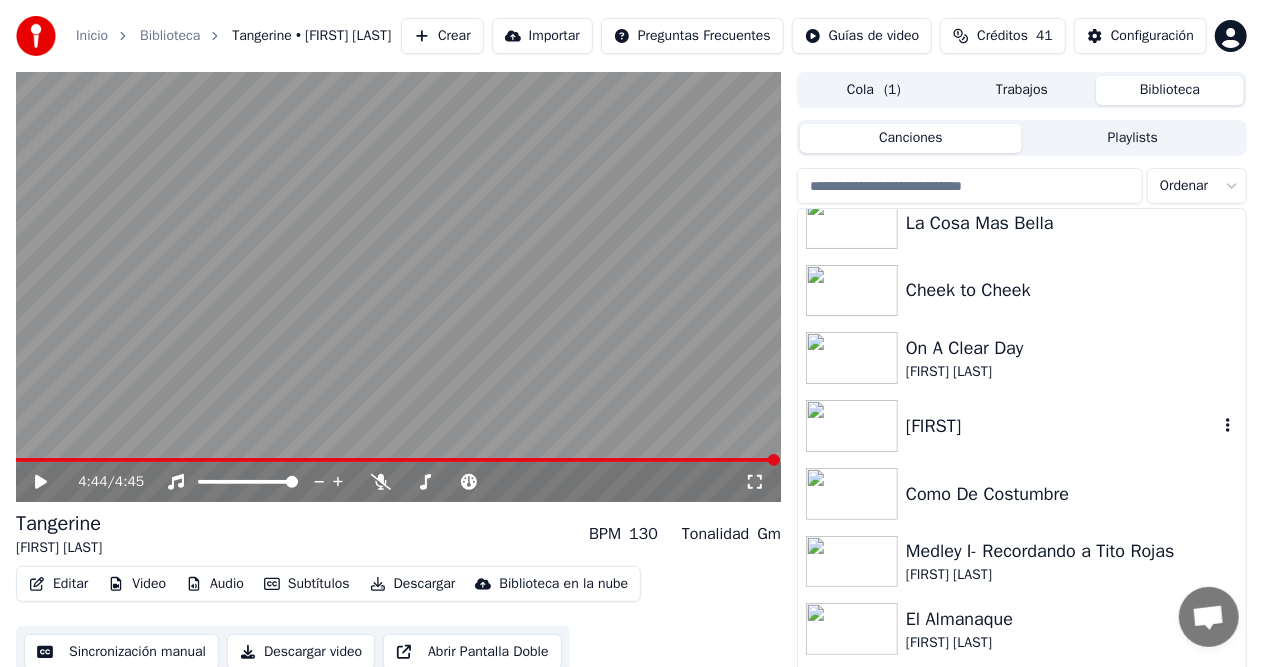 scroll, scrollTop: 500, scrollLeft: 0, axis: vertical 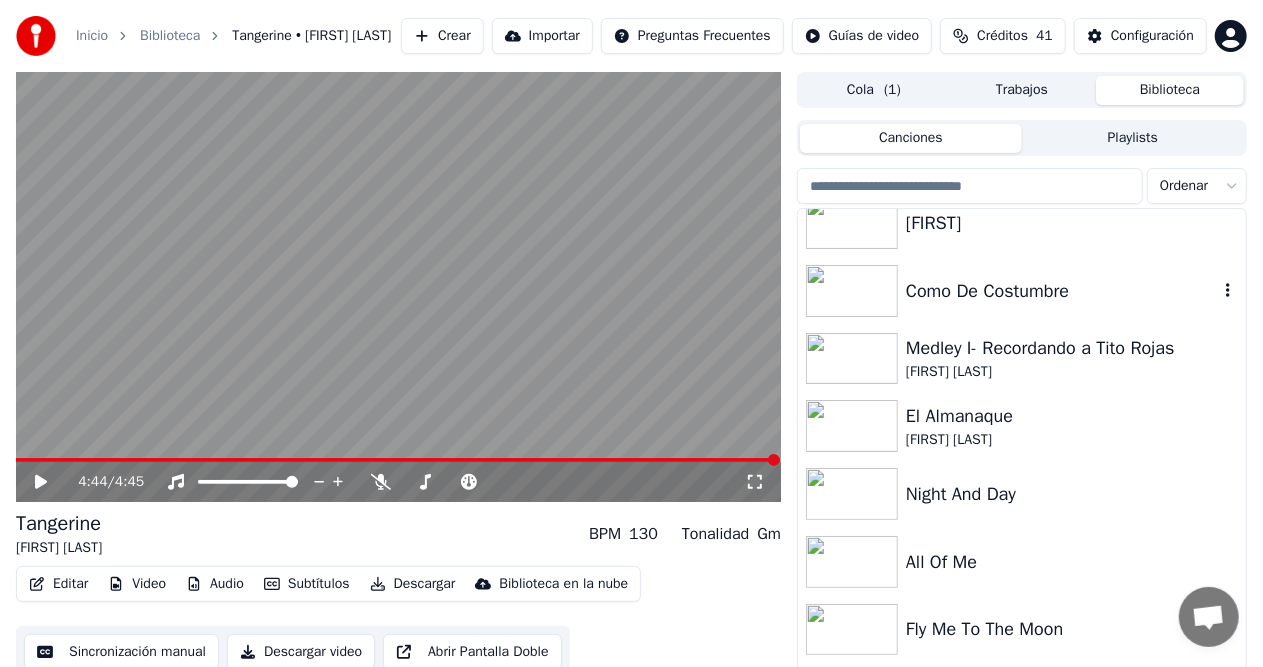 click at bounding box center (852, 291) 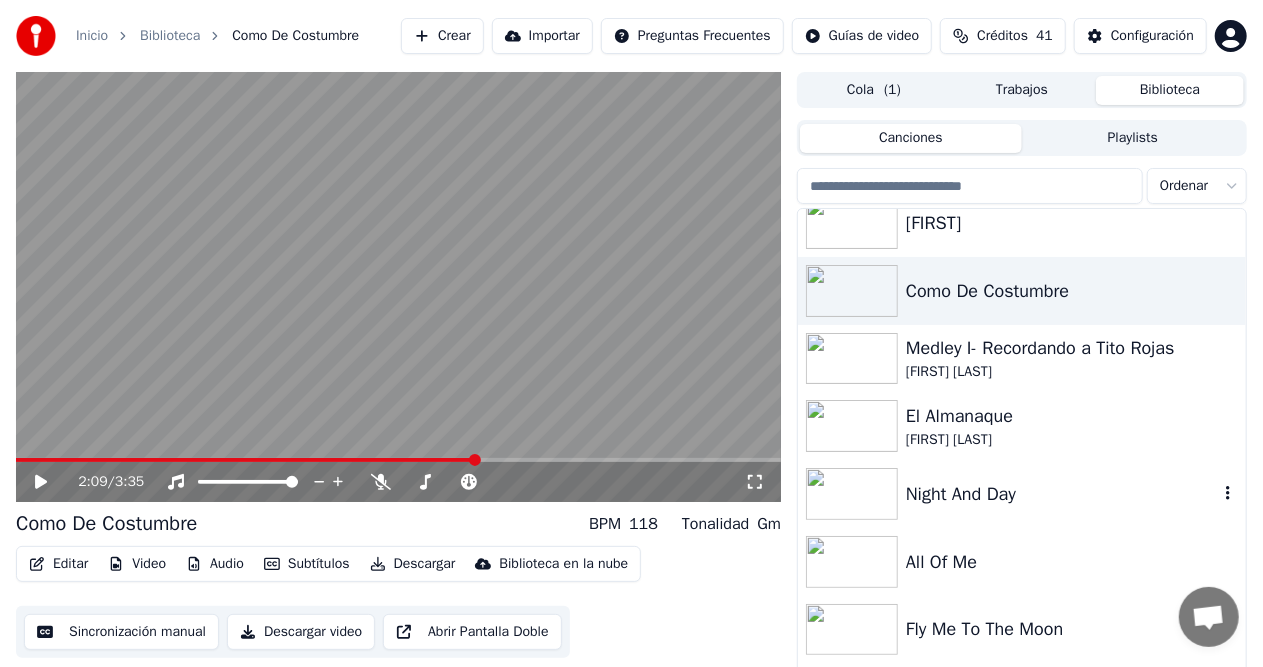 scroll, scrollTop: 1136, scrollLeft: 0, axis: vertical 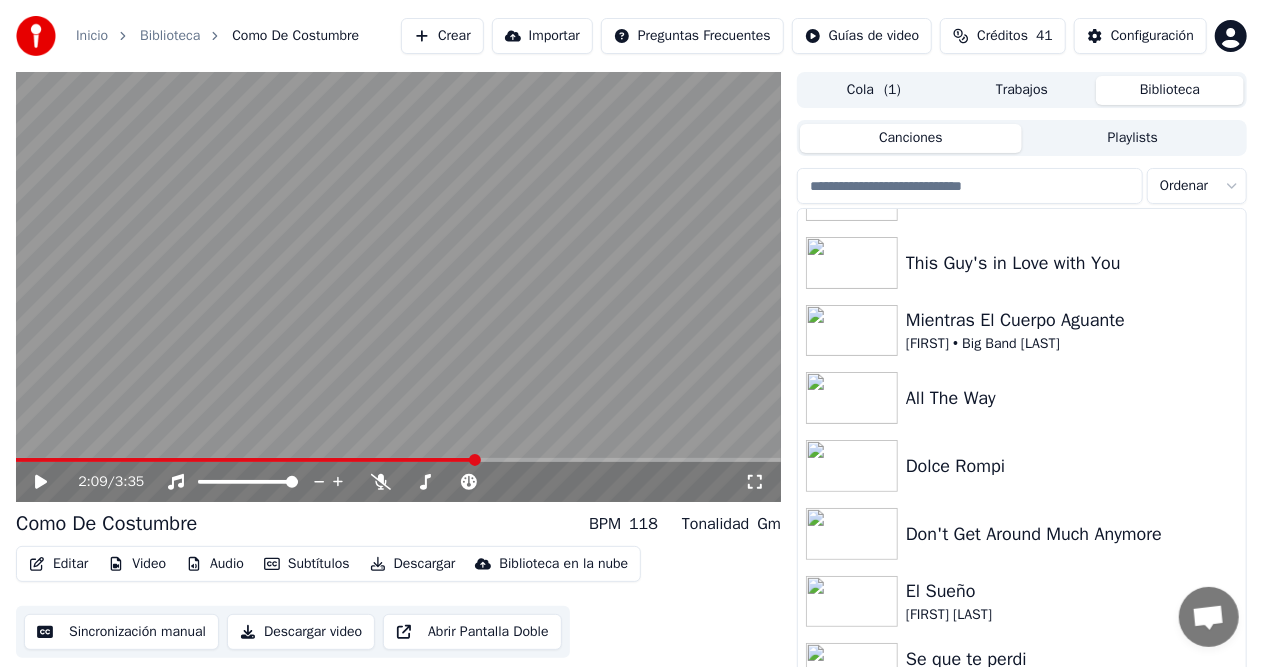 click on "Trabajos" at bounding box center (1022, 90) 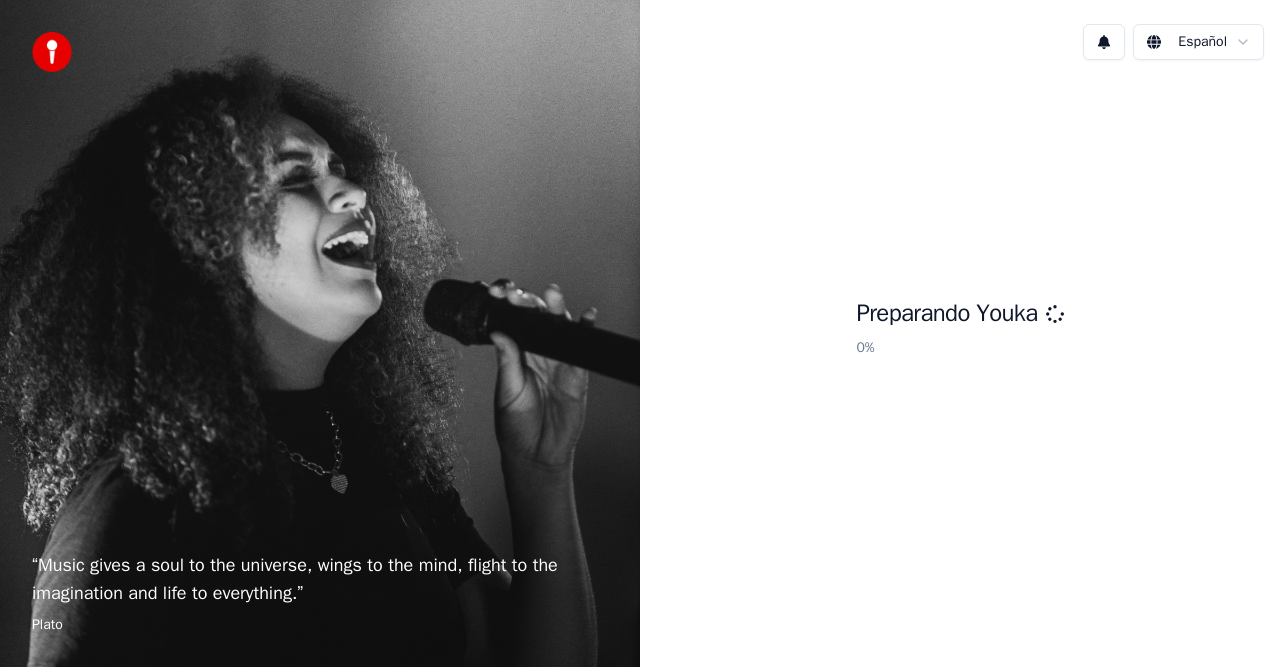 scroll, scrollTop: 0, scrollLeft: 0, axis: both 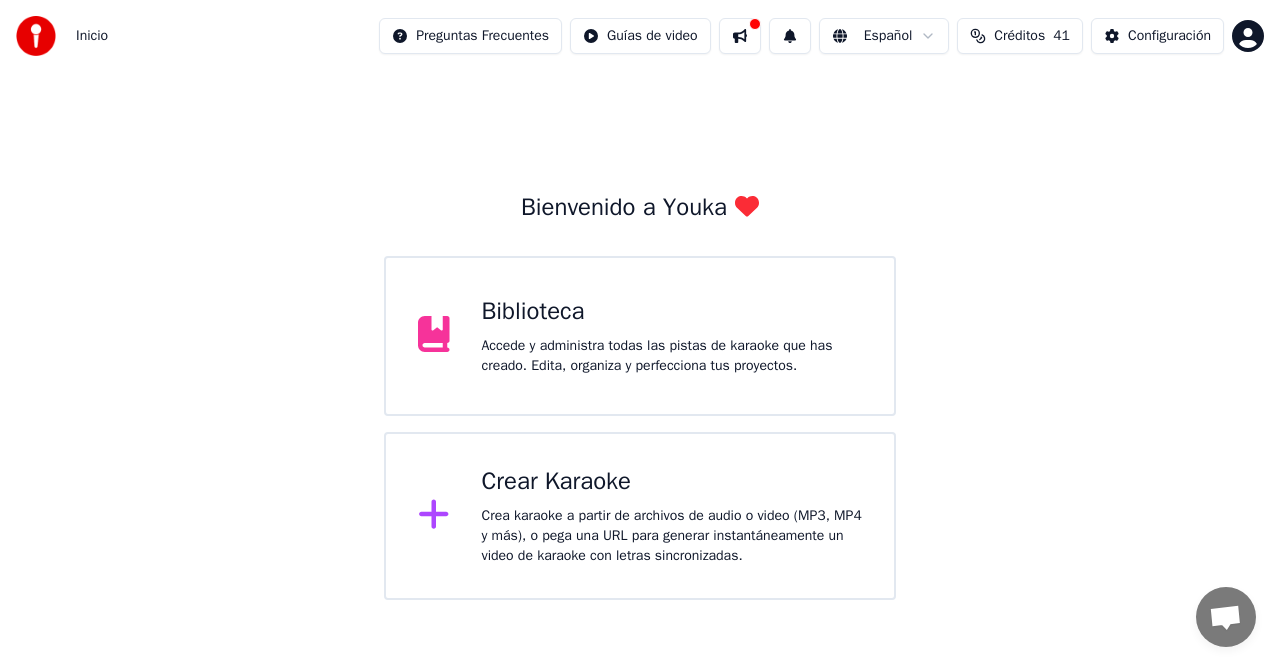 click on "Crear Karaoke Crea karaoke a partir de archivos de audio o video (MP3, MP4 y más), o pega una URL para generar instantáneamente un video de karaoke con letras sincronizadas." at bounding box center (672, 516) 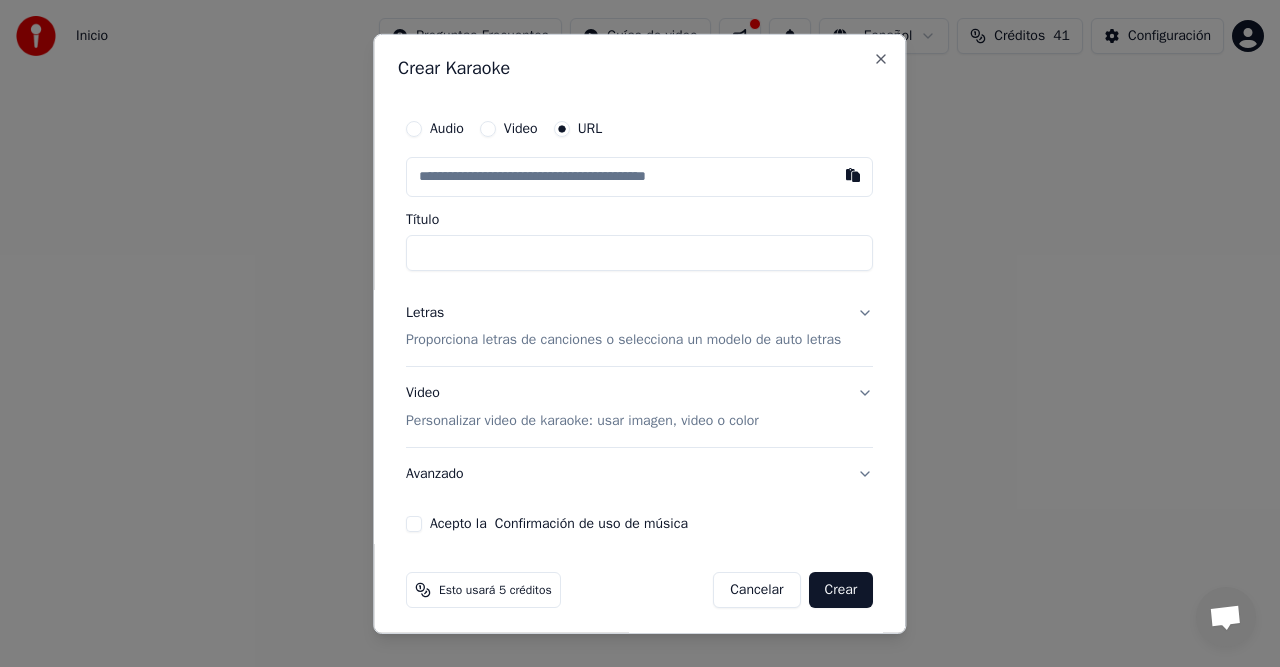 click on "Audio" at bounding box center (414, 128) 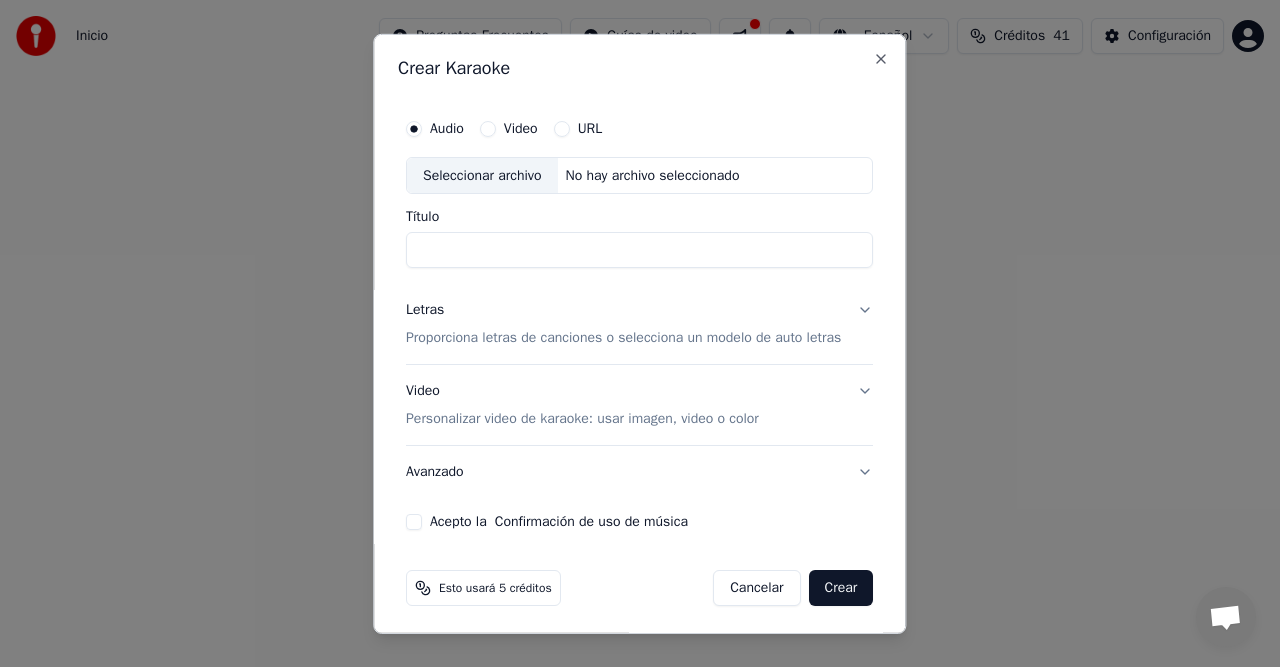 click on "Seleccionar archivo" at bounding box center [482, 175] 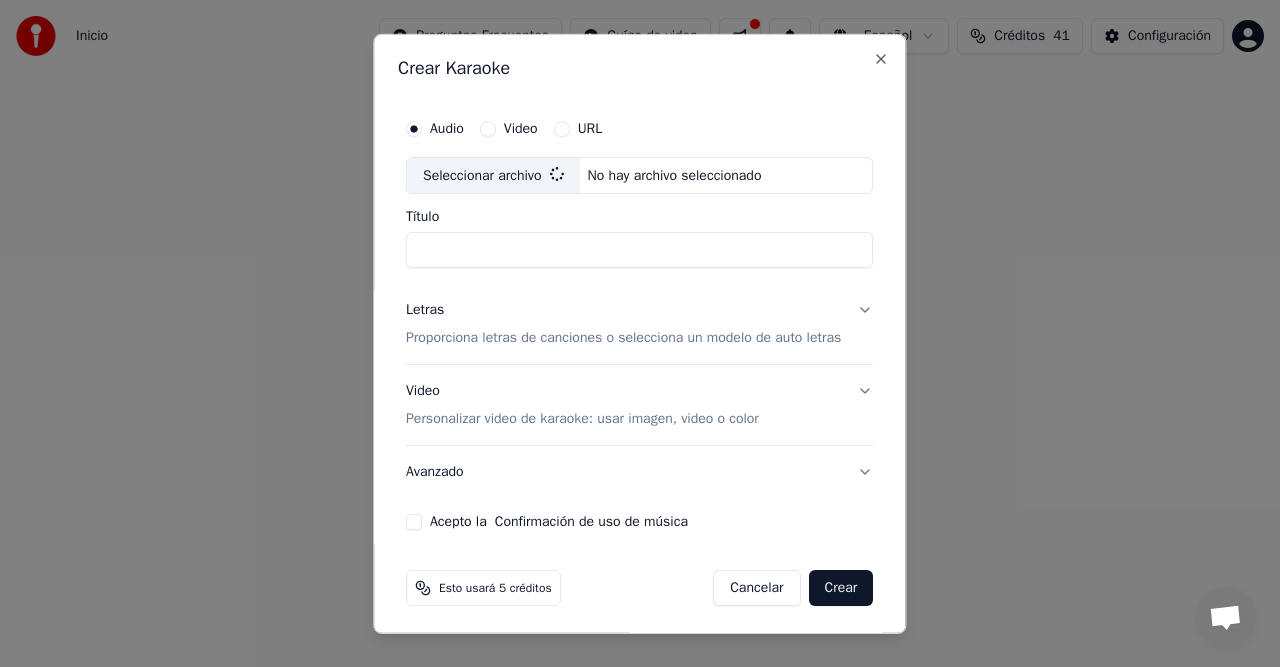 type on "**********" 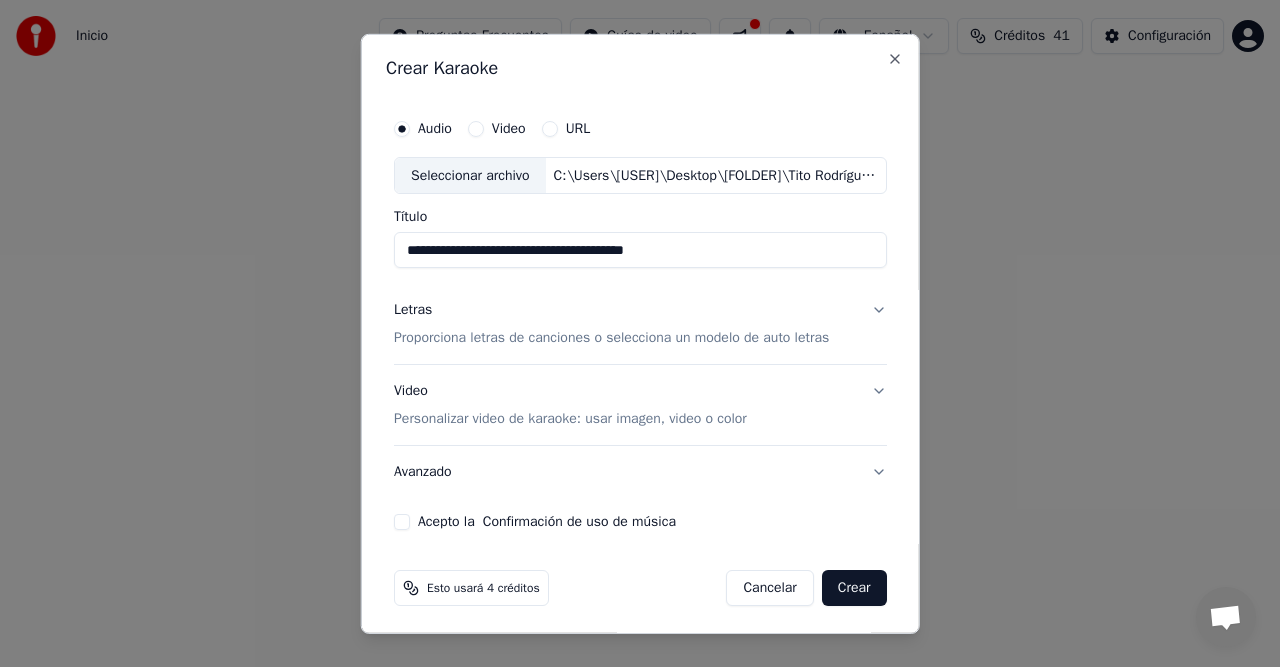 scroll, scrollTop: 3, scrollLeft: 0, axis: vertical 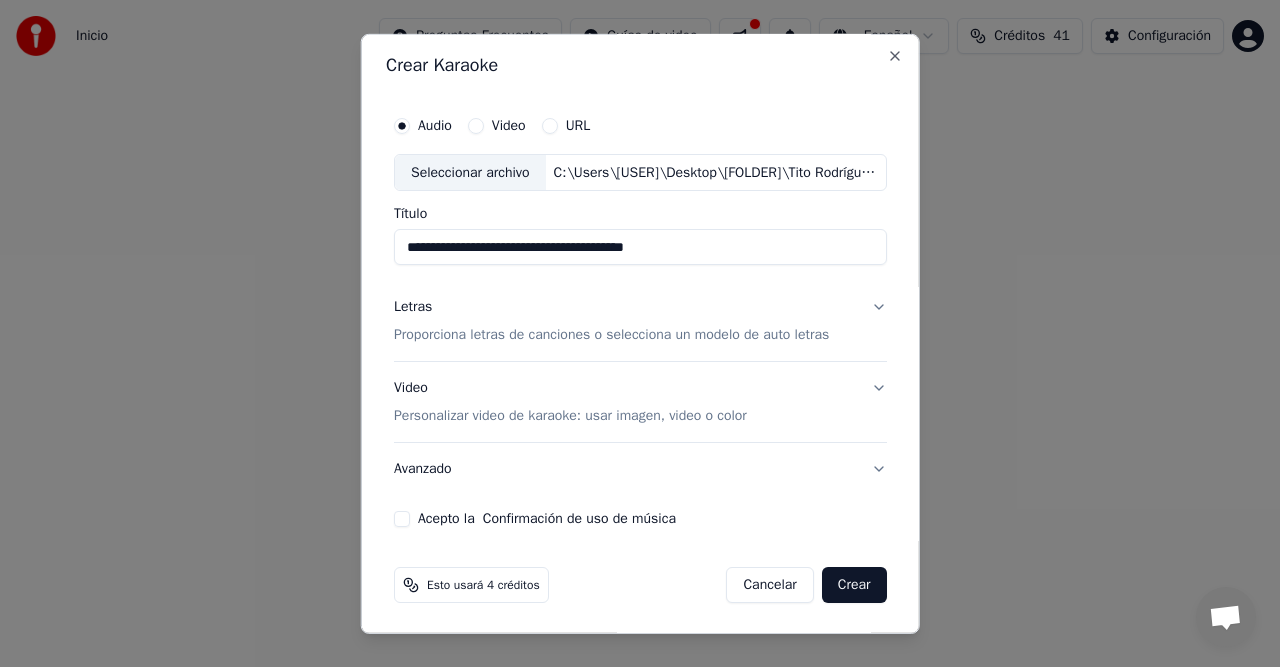 click on "Proporciona letras de canciones o selecciona un modelo de auto letras" at bounding box center [611, 335] 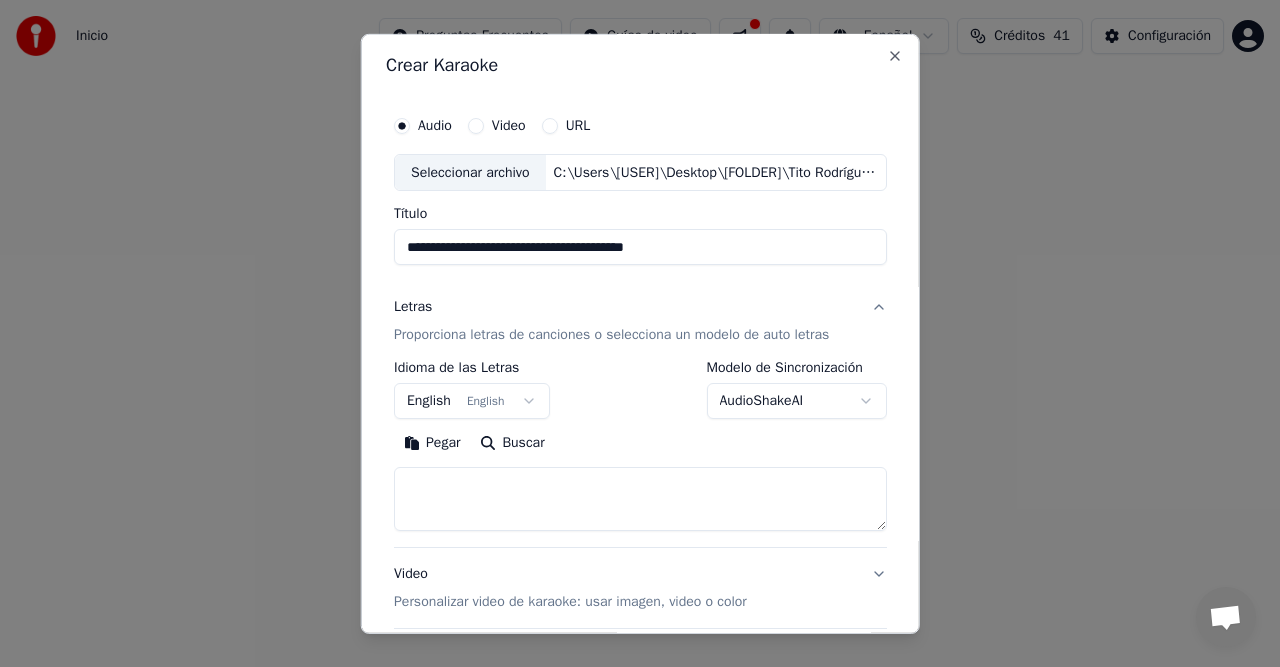 click on "English English" at bounding box center (472, 401) 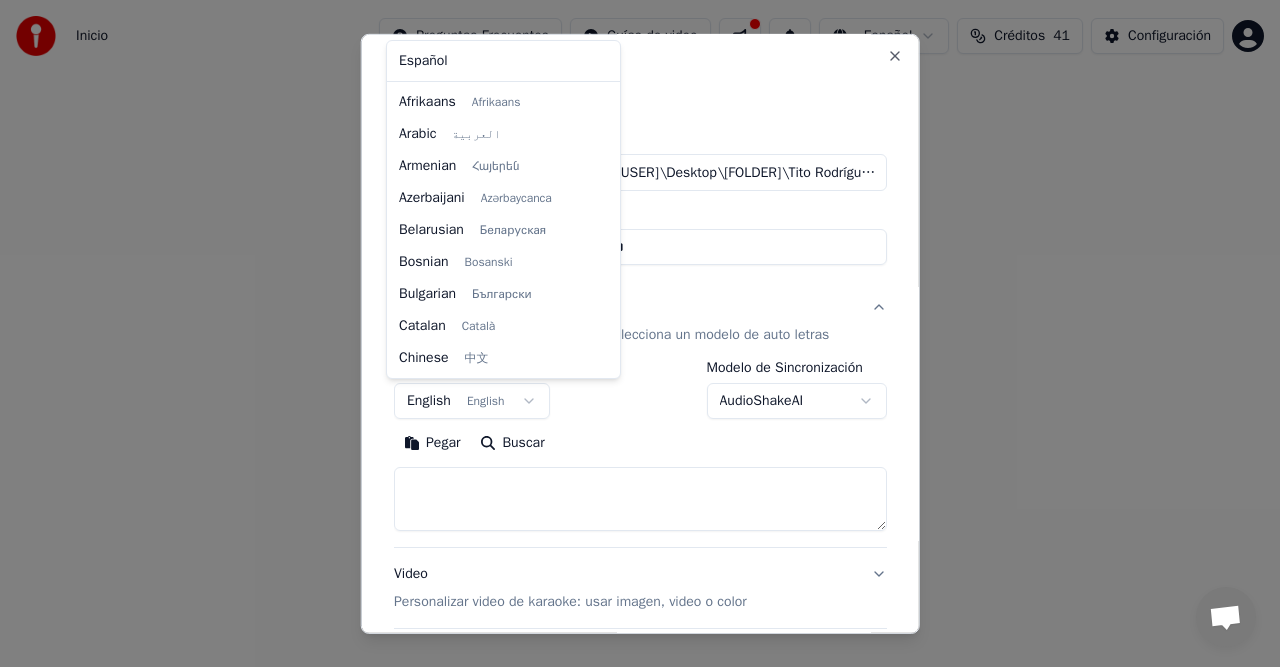 scroll, scrollTop: 160, scrollLeft: 0, axis: vertical 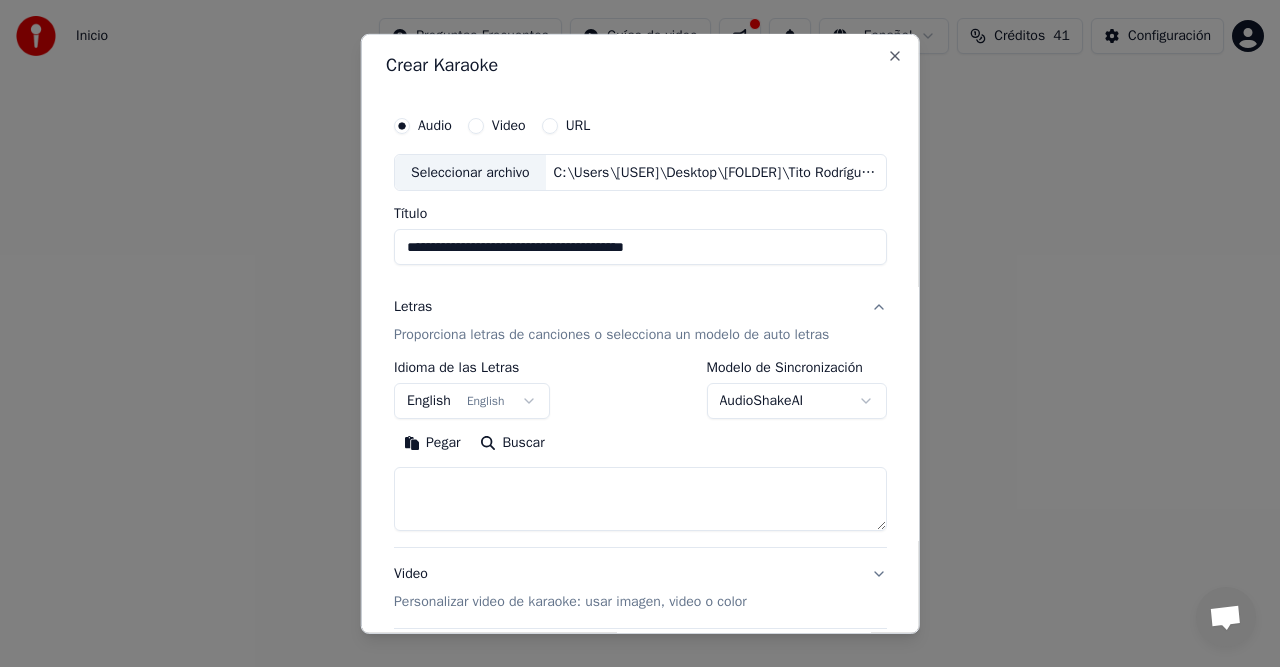 click on "**********" at bounding box center (640, 300) 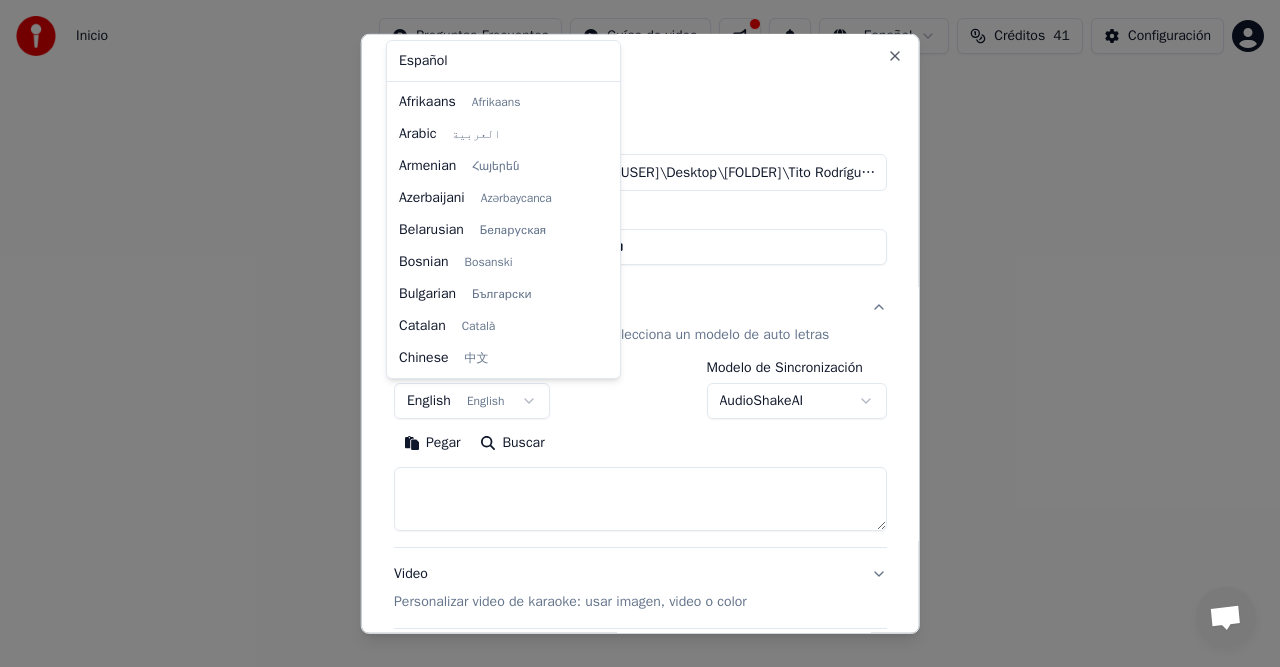 click on "**********" at bounding box center (640, 300) 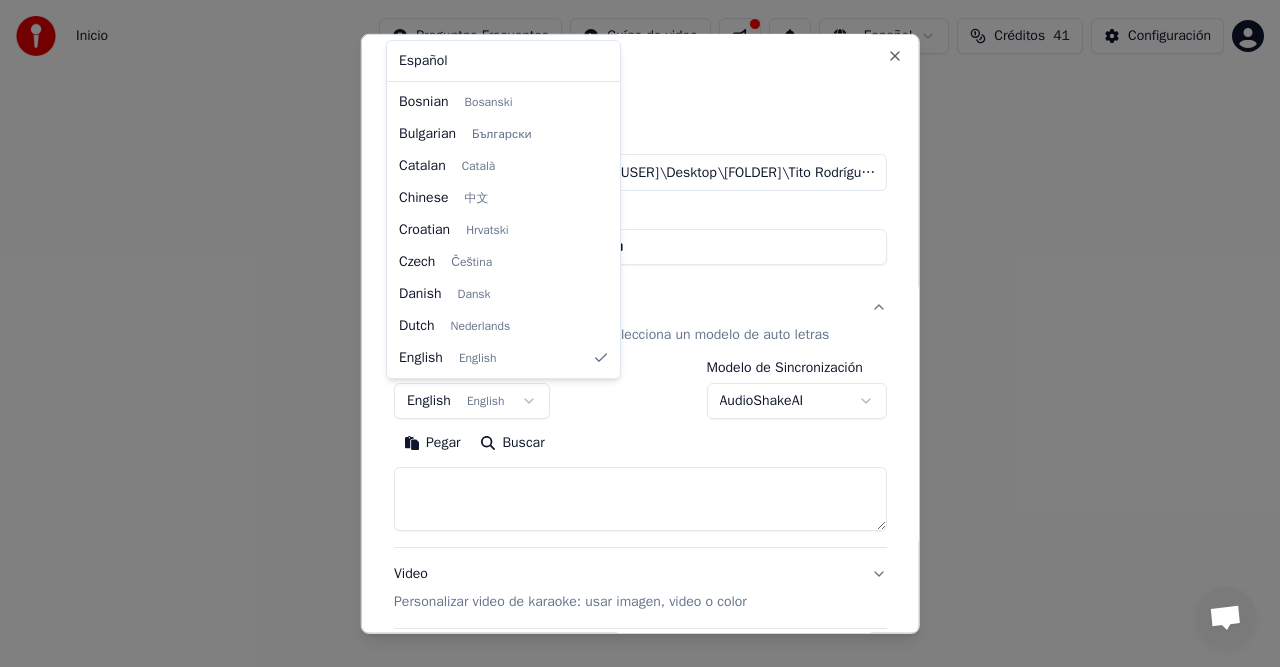 select on "**" 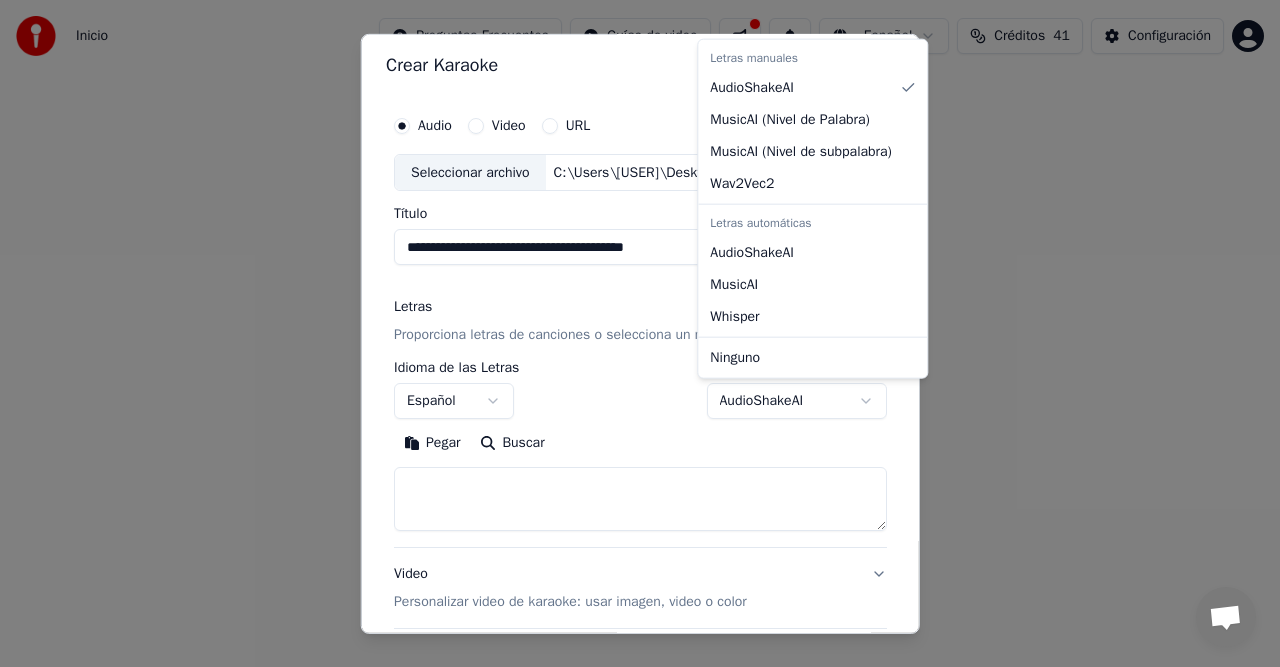 click on "**********" at bounding box center [640, 300] 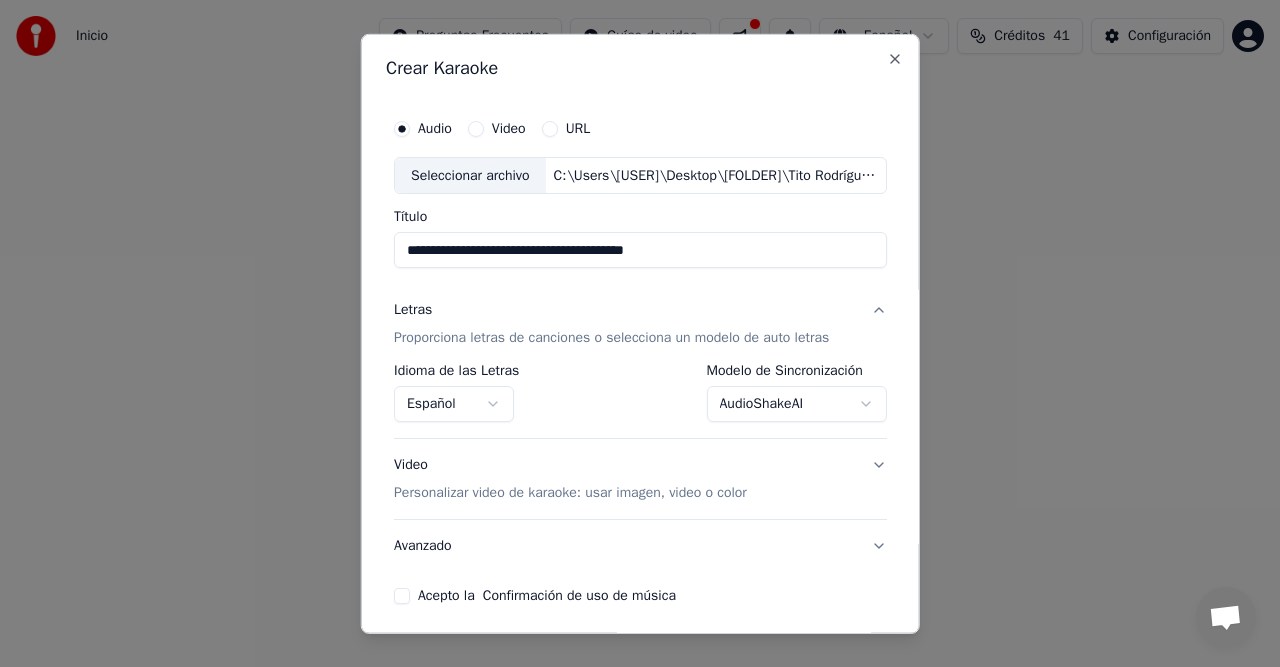 scroll, scrollTop: 77, scrollLeft: 0, axis: vertical 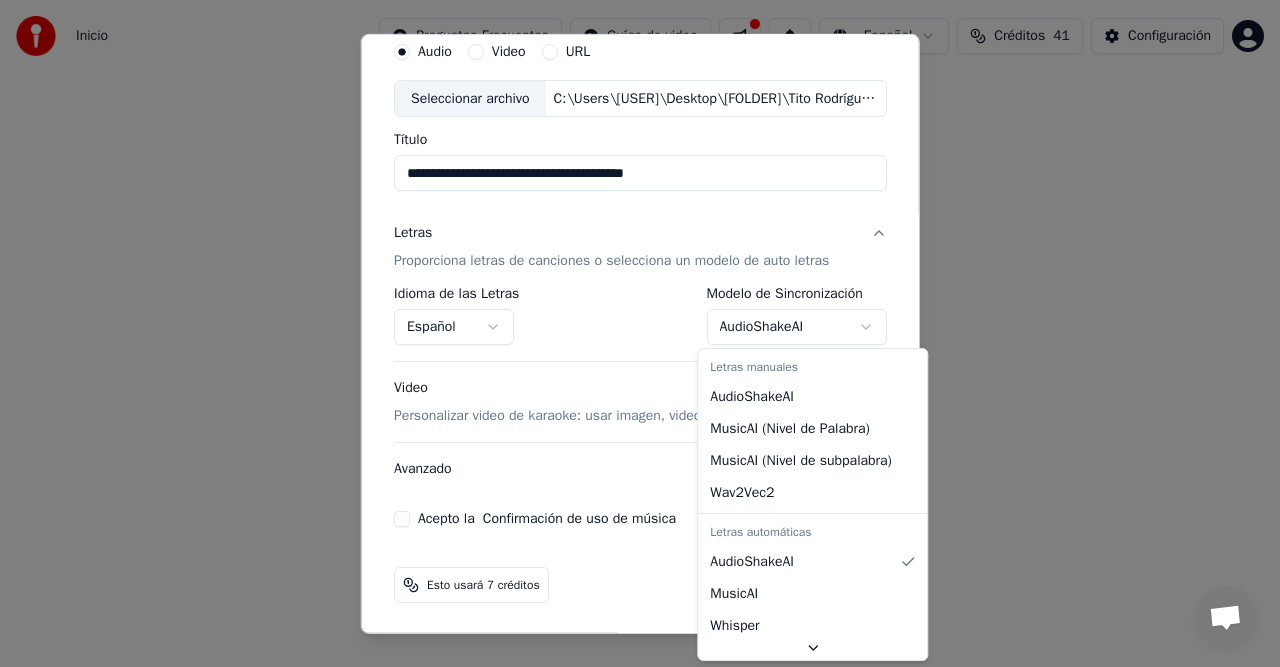 click on "**********" at bounding box center (640, 300) 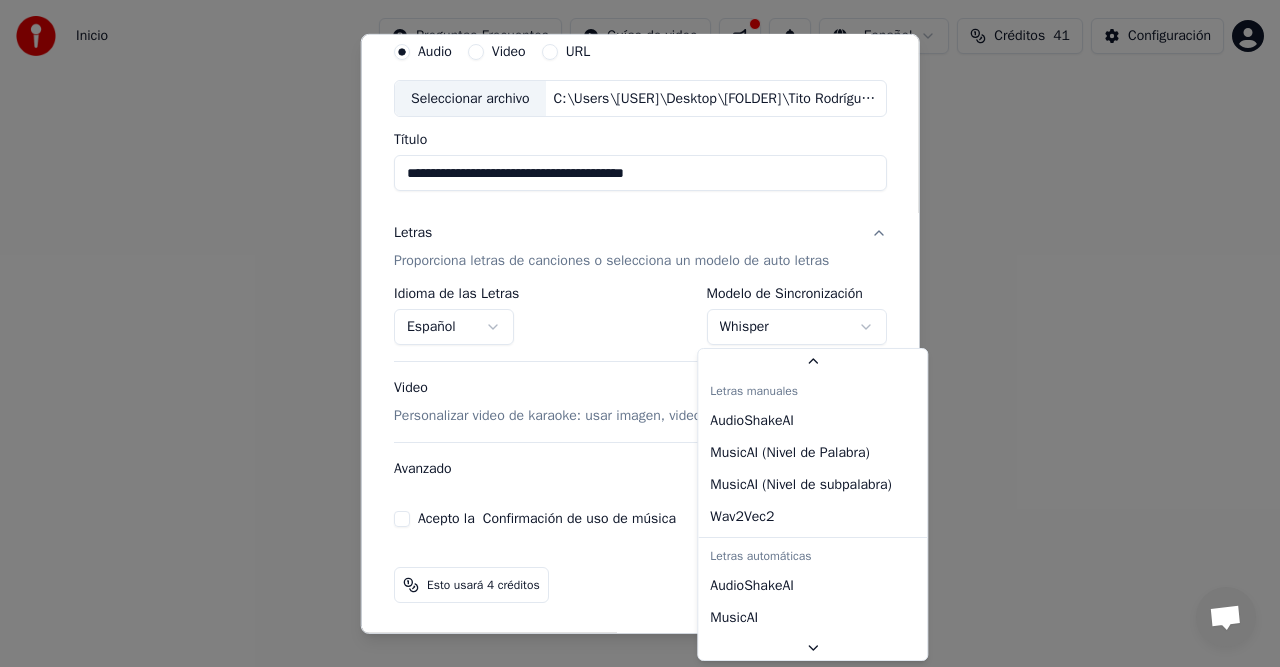 click on "**********" at bounding box center [640, 300] 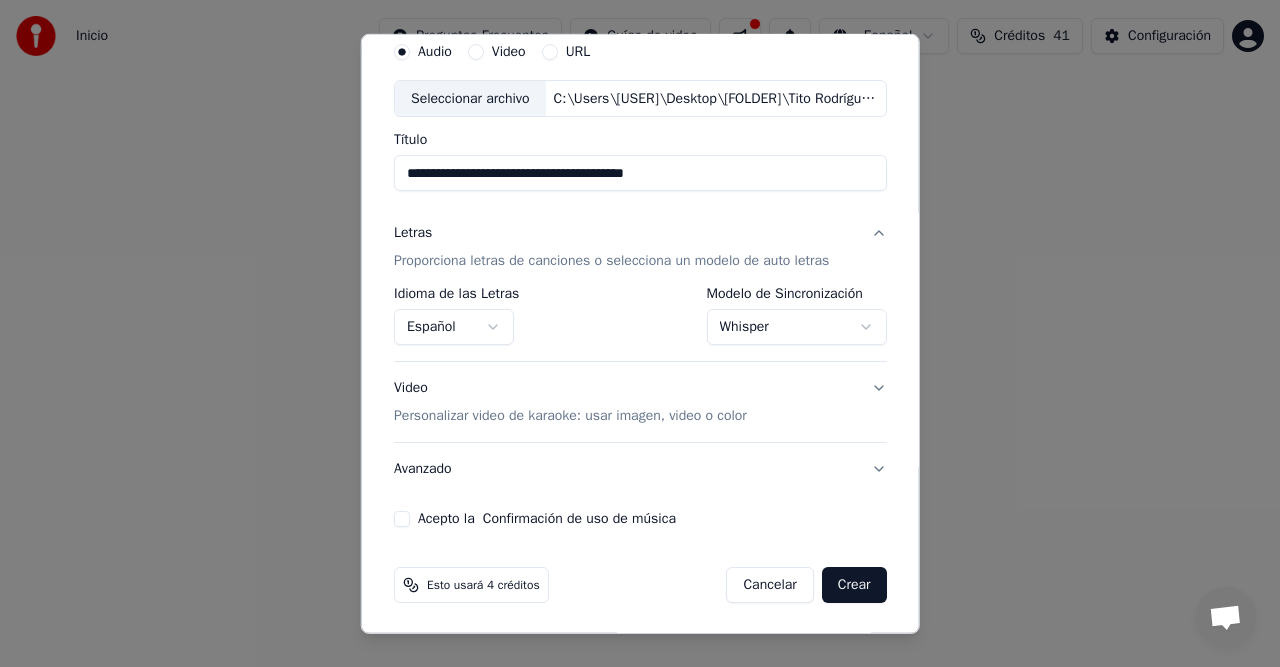 click on "**********" at bounding box center (640, 300) 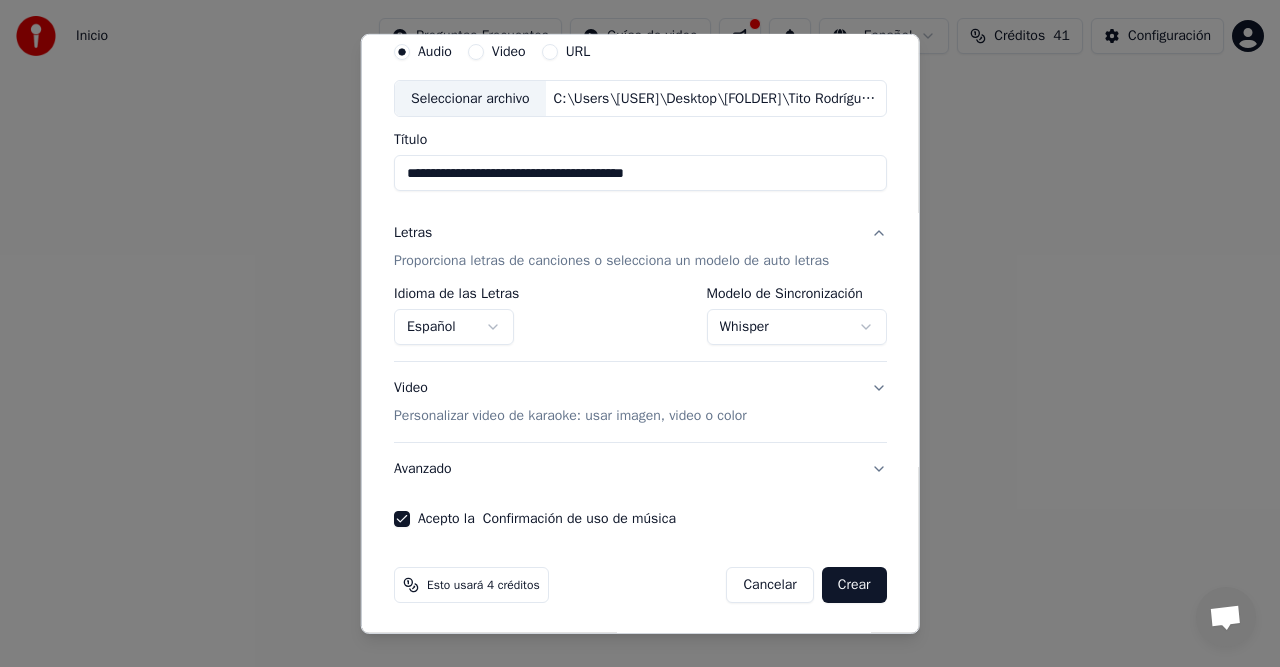 click on "Crear" at bounding box center (854, 585) 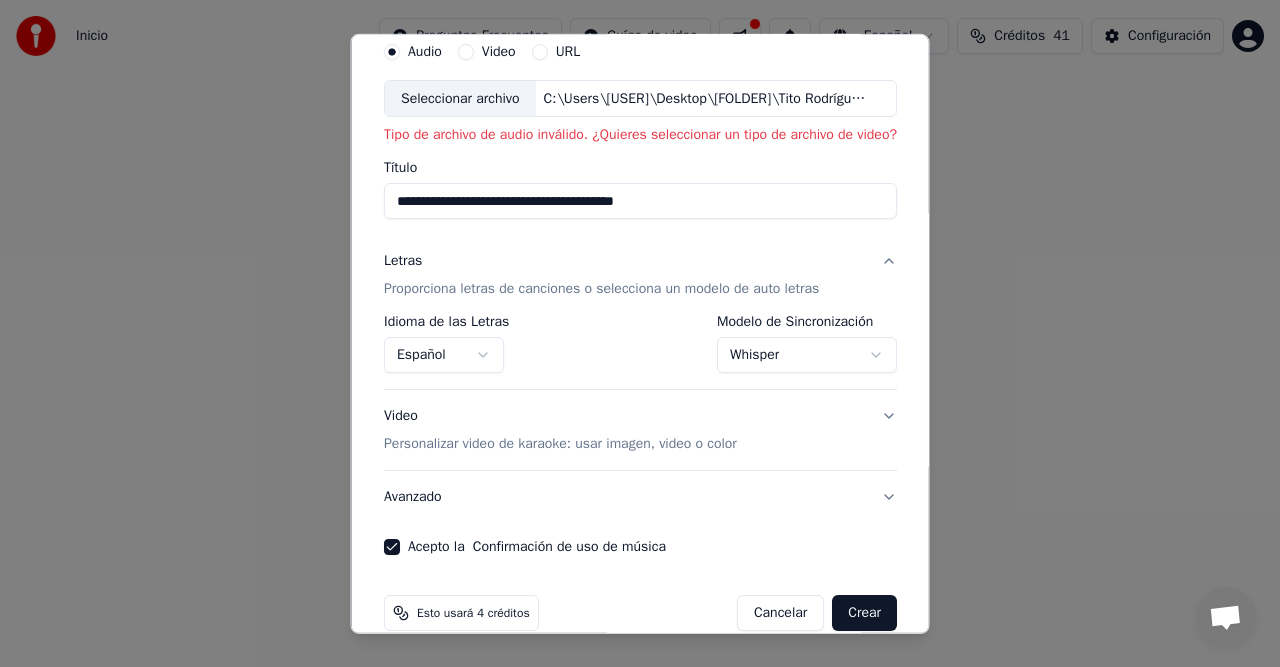 click on "Video Personalizar video de karaoke: usar imagen, video o color" at bounding box center (640, 430) 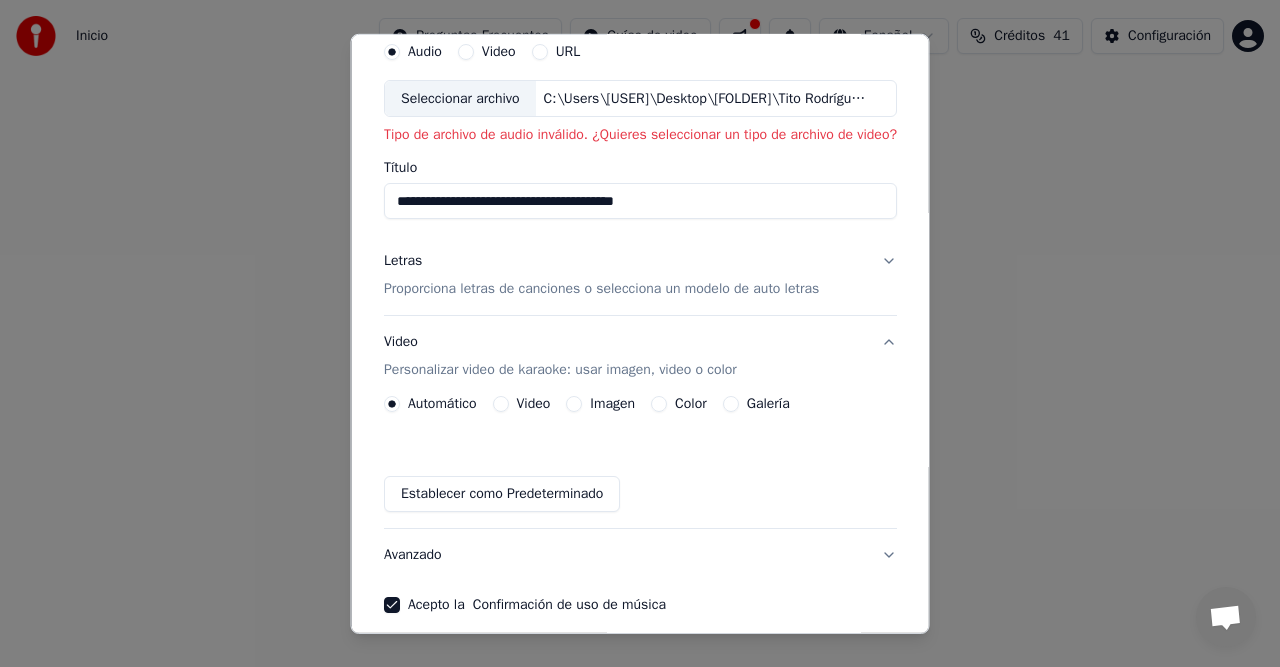 click on "Galería" at bounding box center [730, 404] 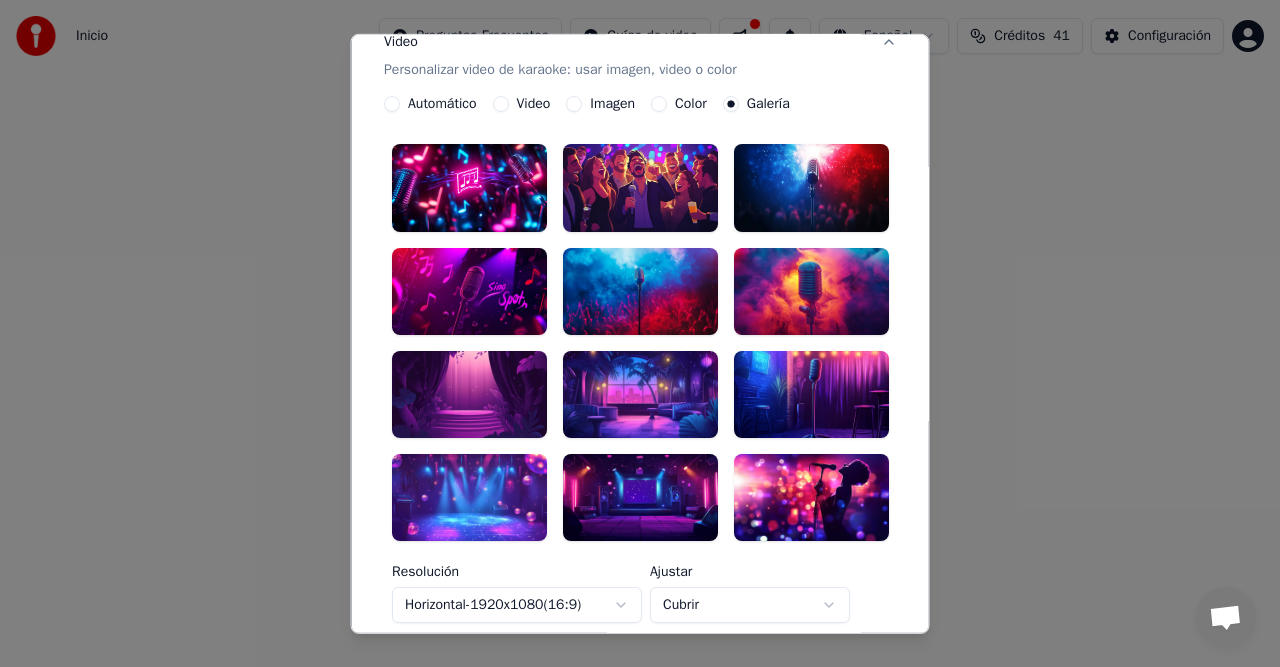 scroll, scrollTop: 277, scrollLeft: 0, axis: vertical 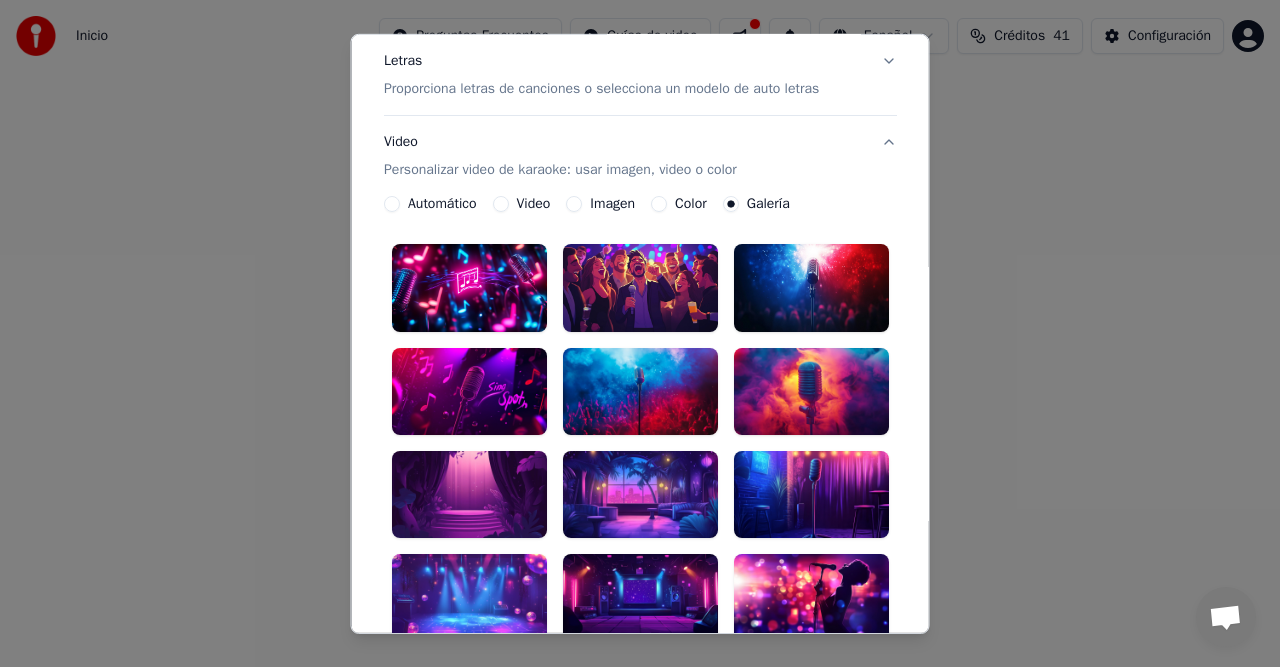 click at bounding box center (469, 494) 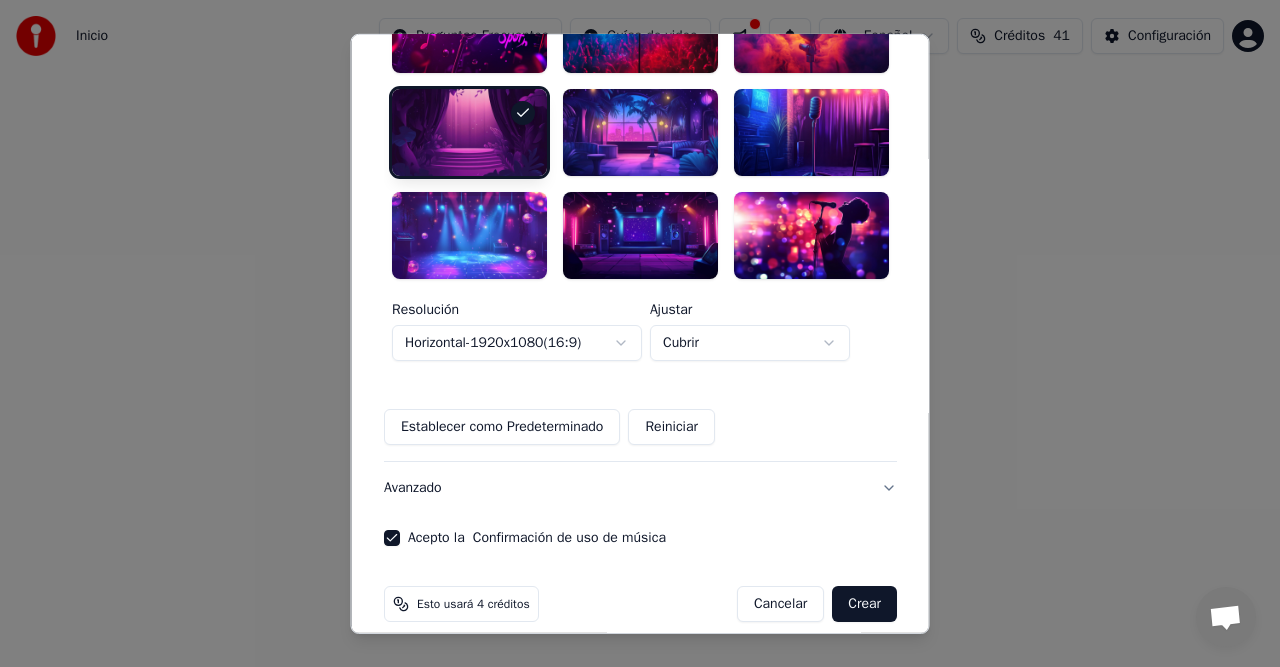 scroll, scrollTop: 661, scrollLeft: 0, axis: vertical 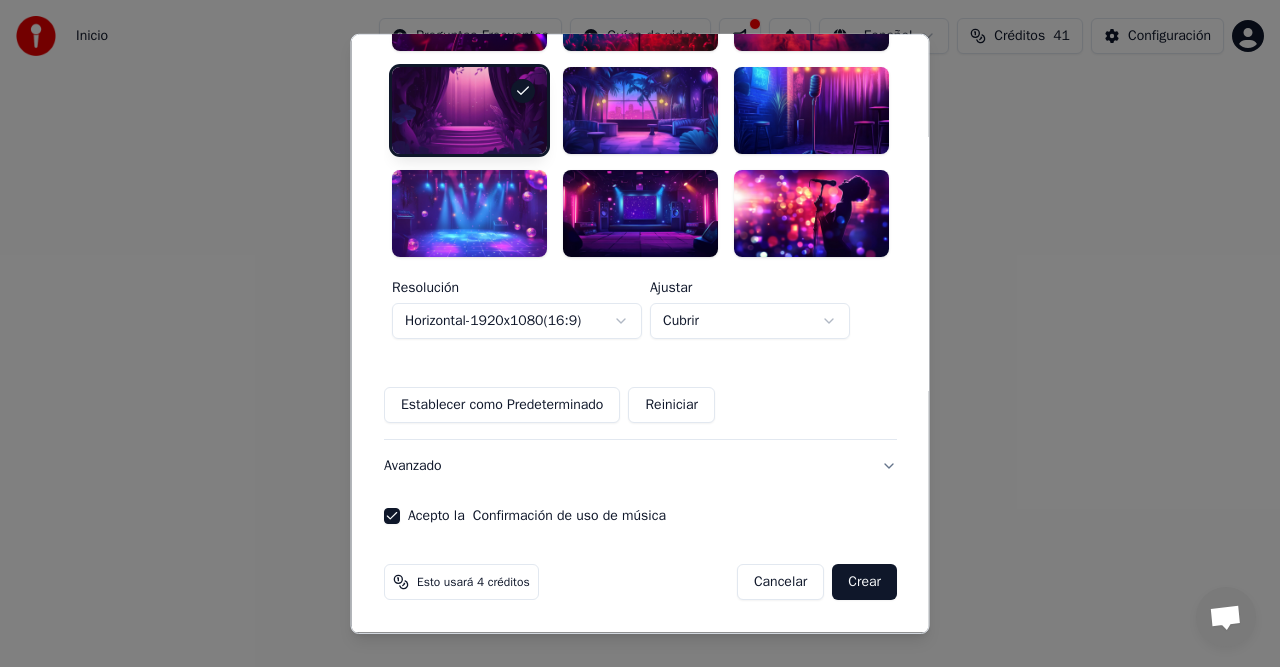 click on "Crear" at bounding box center (864, 582) 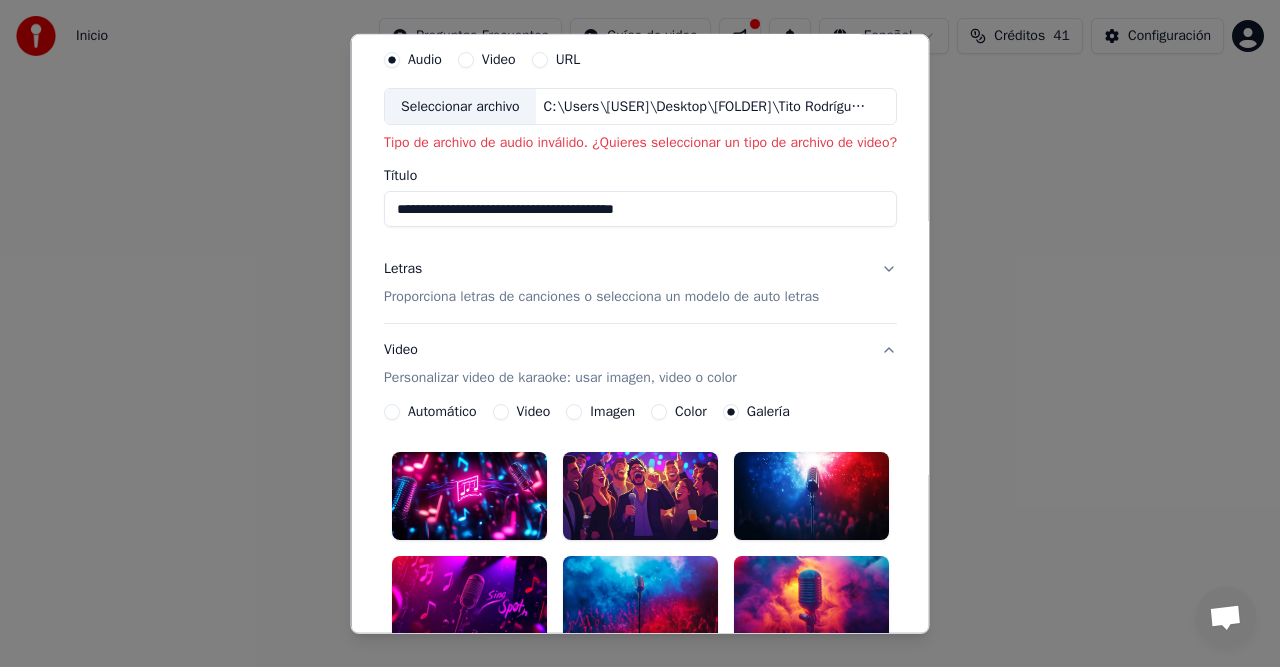 scroll, scrollTop: 0, scrollLeft: 0, axis: both 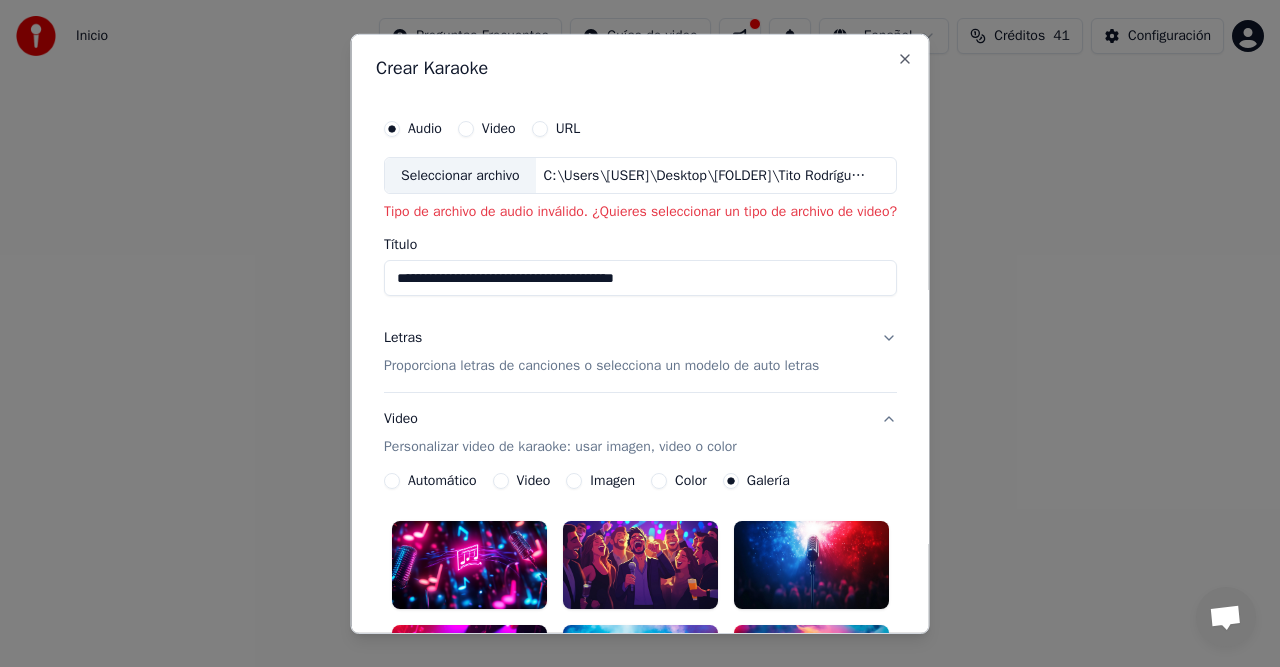 click on "Video" at bounding box center (465, 128) 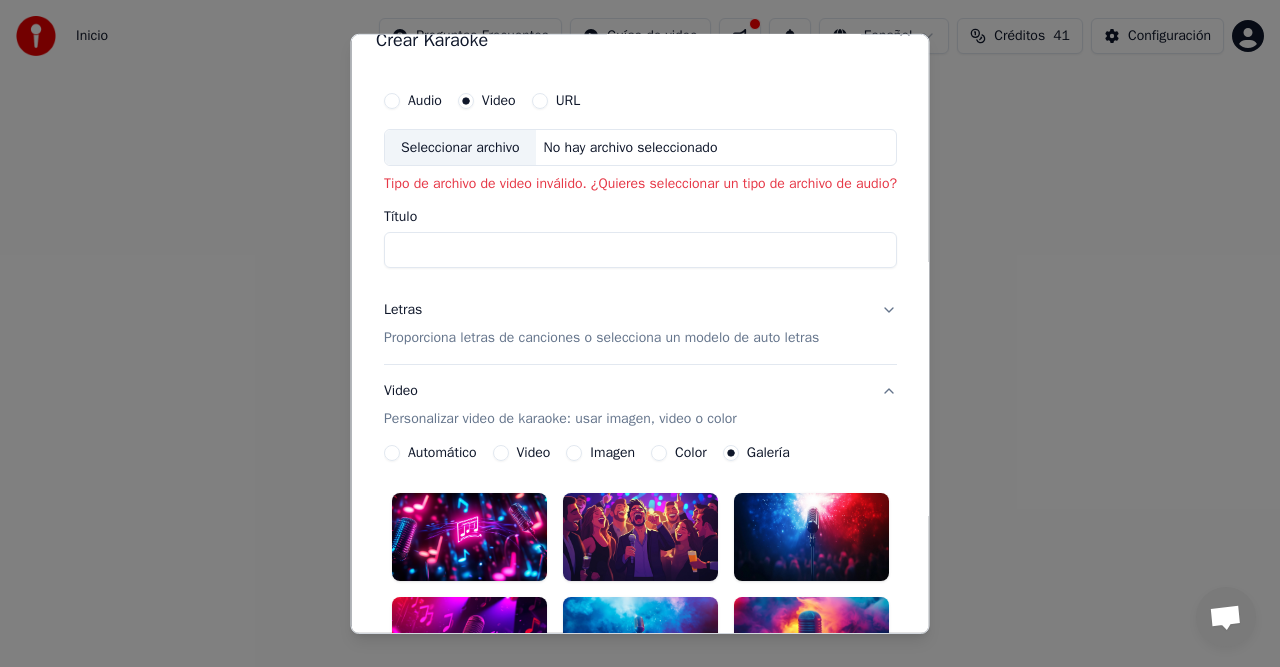 scroll, scrollTop: 0, scrollLeft: 0, axis: both 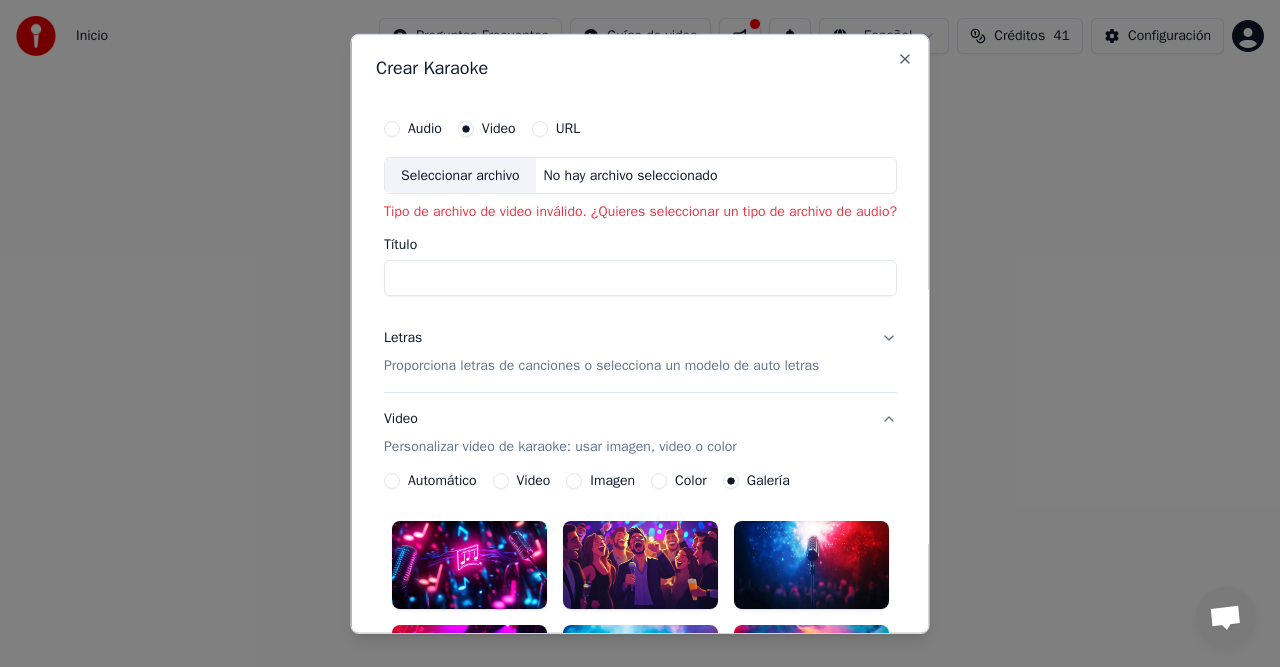 click on "Seleccionar archivo" at bounding box center [460, 175] 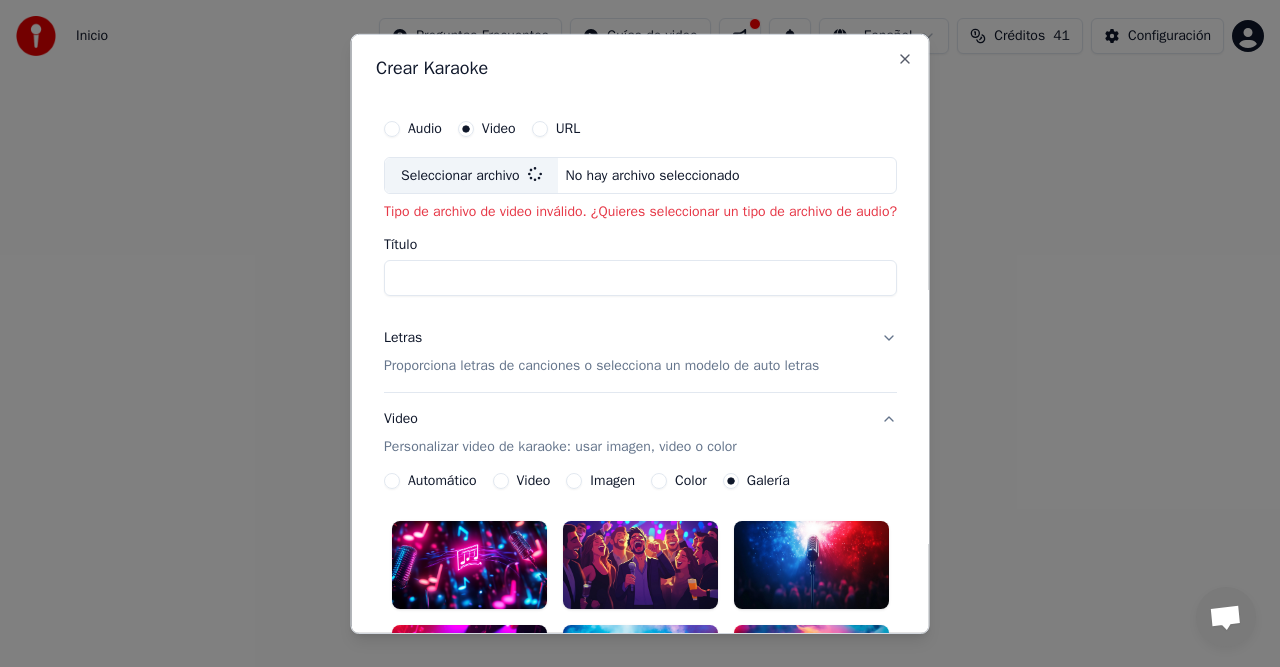 type on "**********" 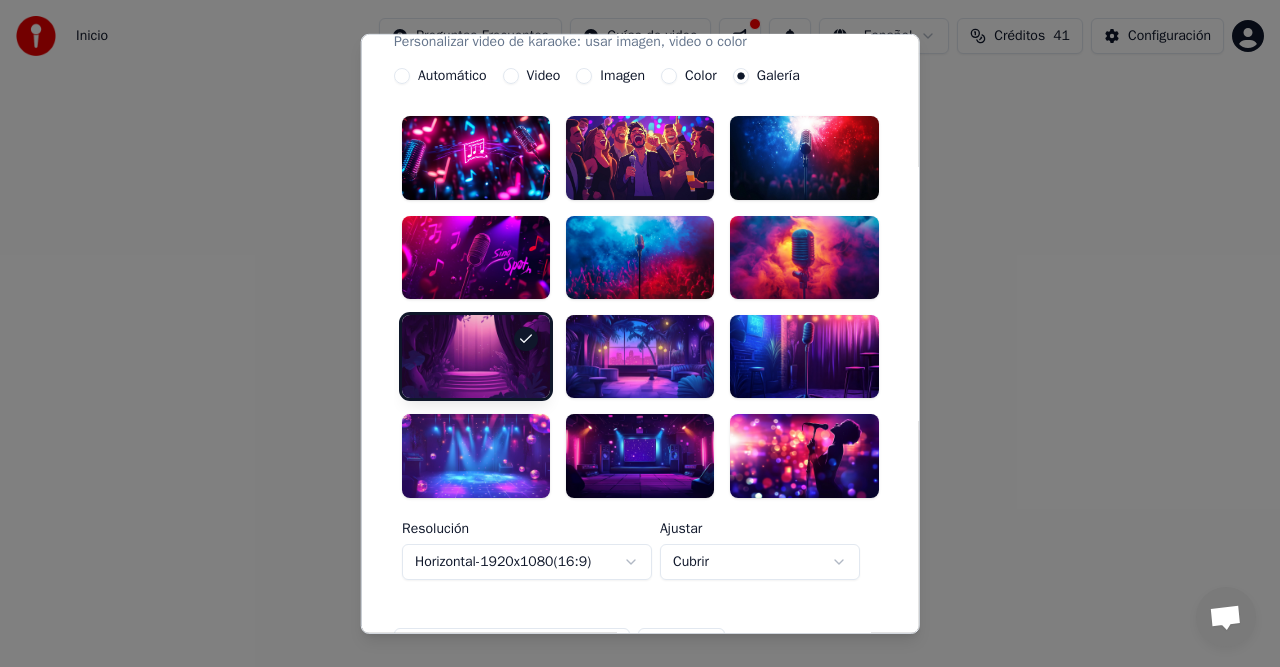 scroll, scrollTop: 400, scrollLeft: 0, axis: vertical 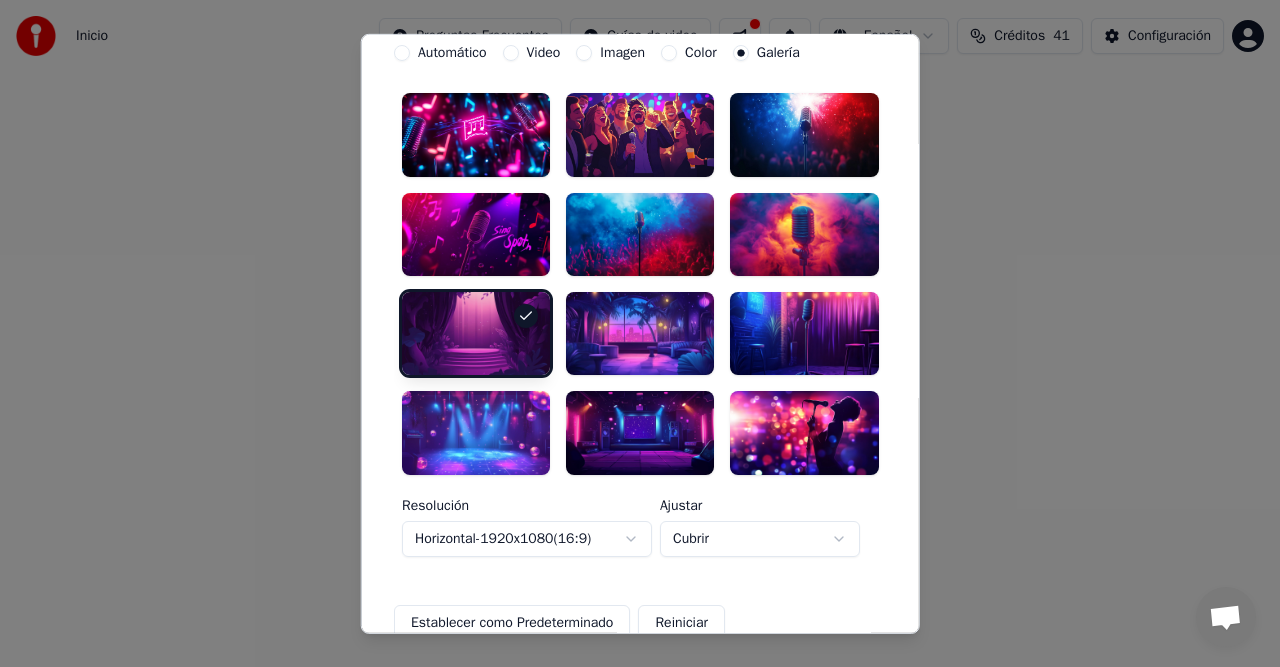 click at bounding box center [640, 333] 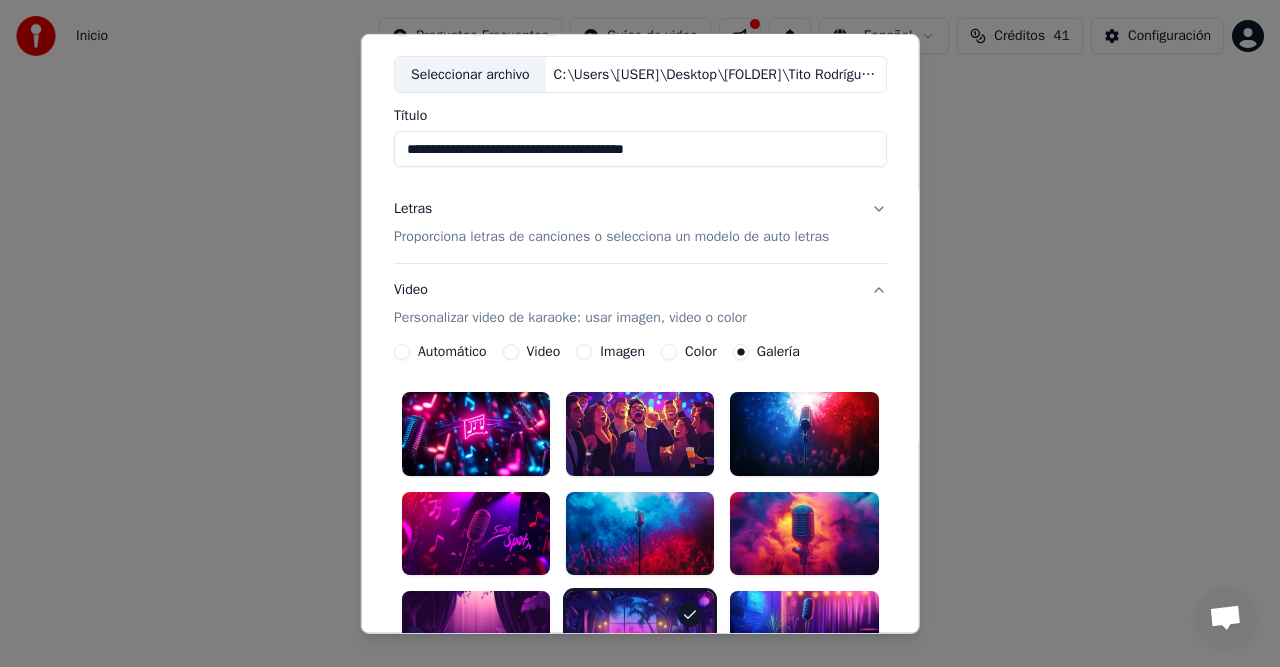 scroll, scrollTop: 0, scrollLeft: 0, axis: both 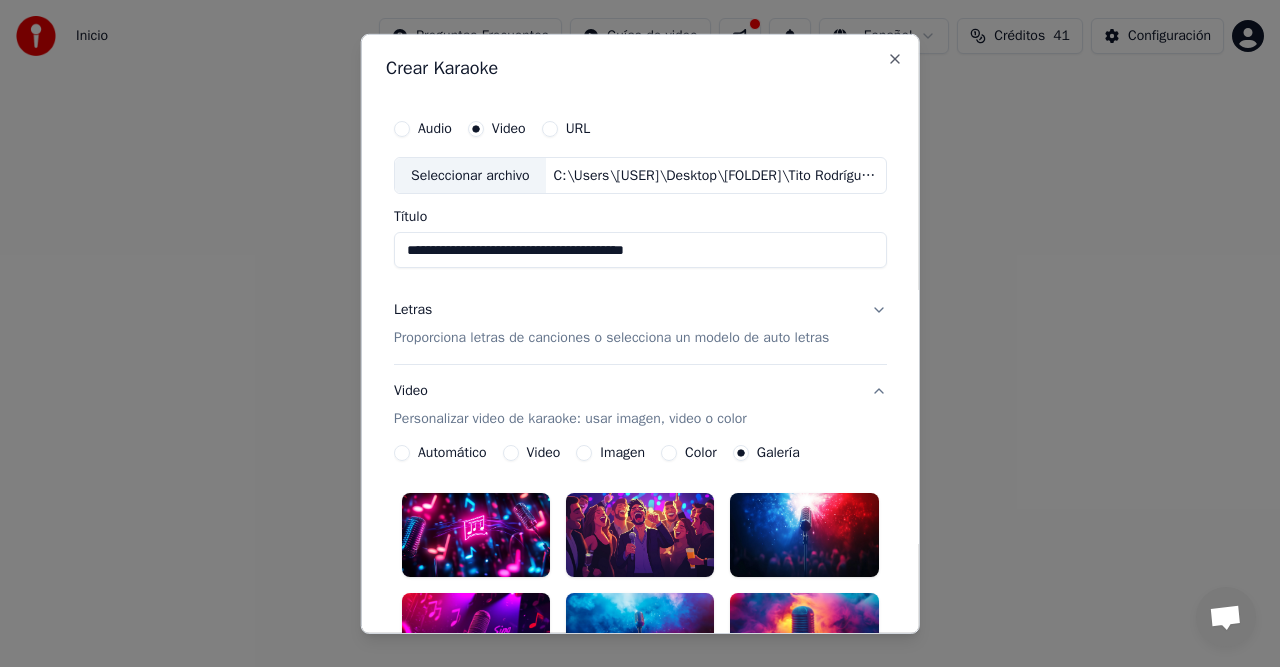 click on "Letras Proporciona letras de canciones o selecciona un modelo de auto letras" at bounding box center [640, 324] 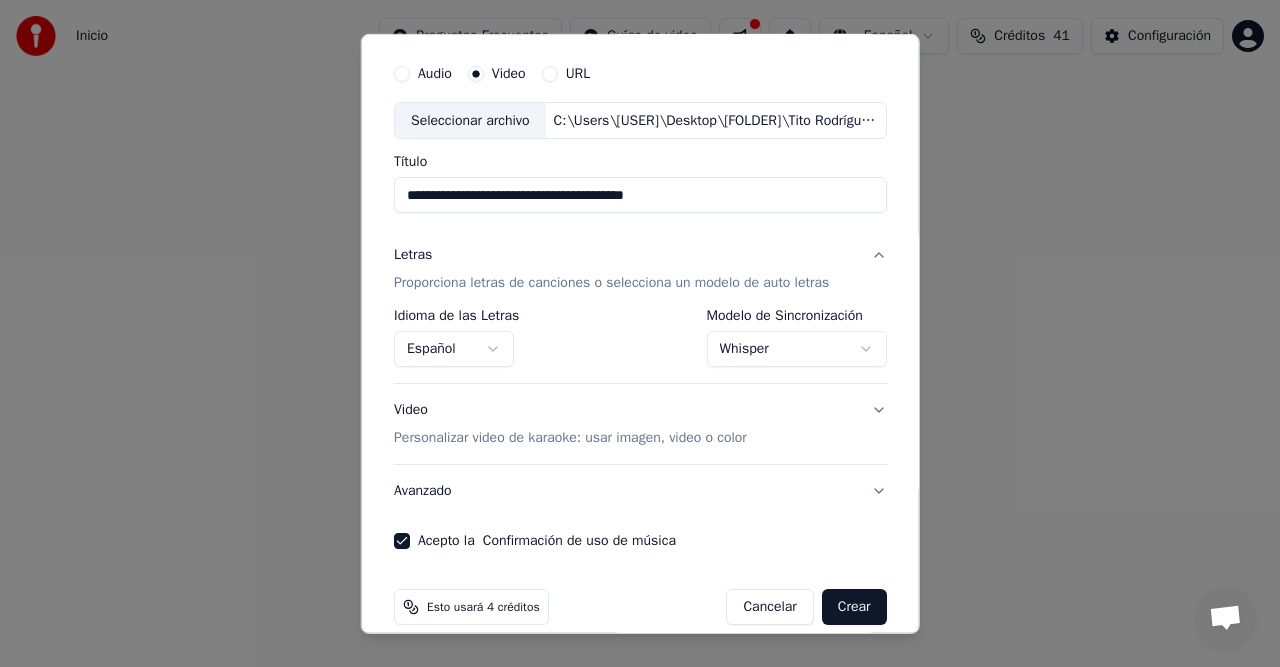 scroll, scrollTop: 77, scrollLeft: 0, axis: vertical 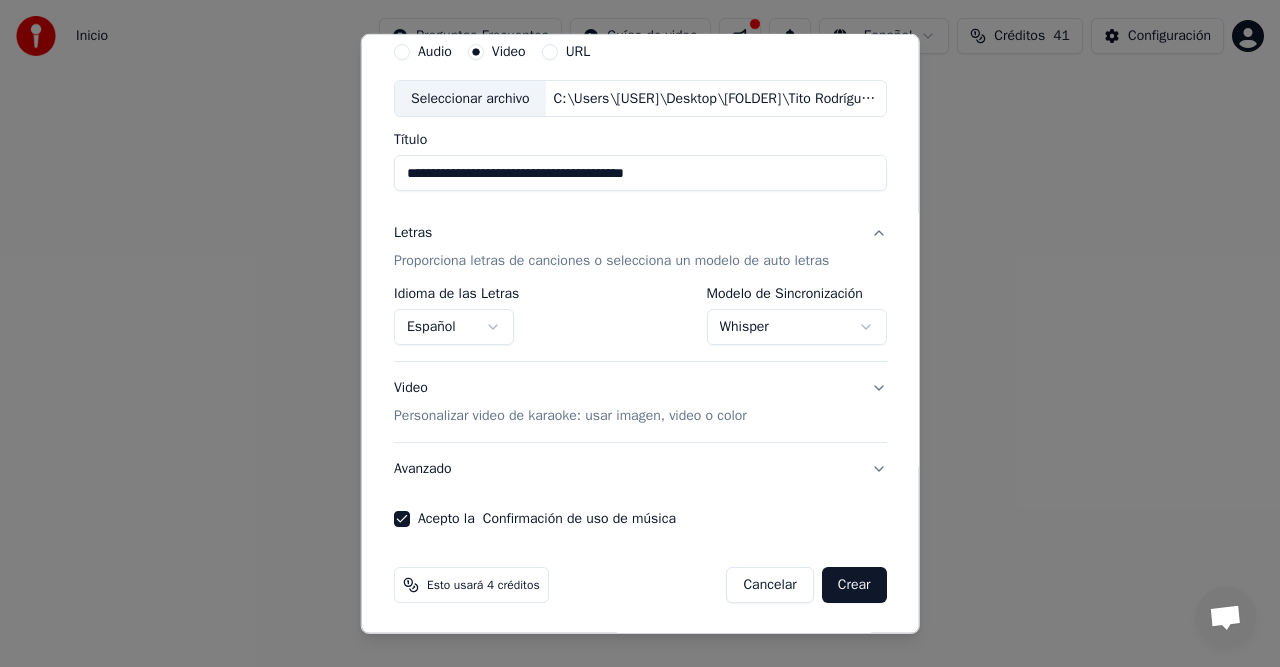 click on "Crear" at bounding box center [854, 585] 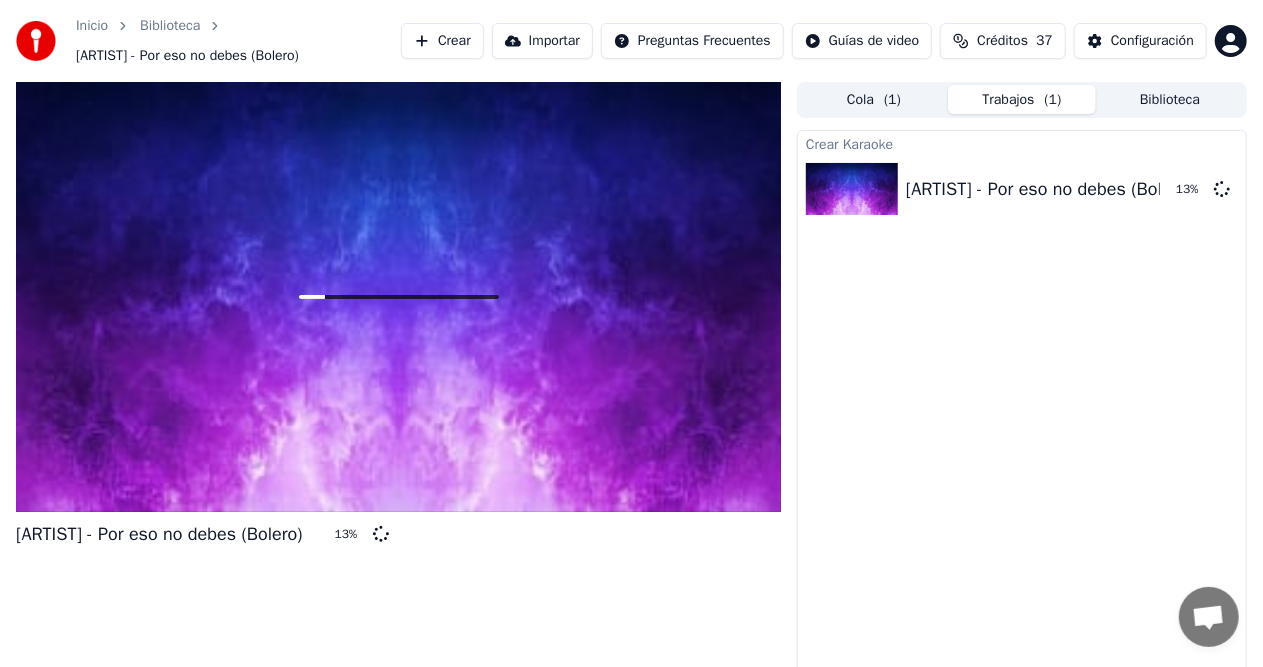 click on "Crear" at bounding box center [442, 41] 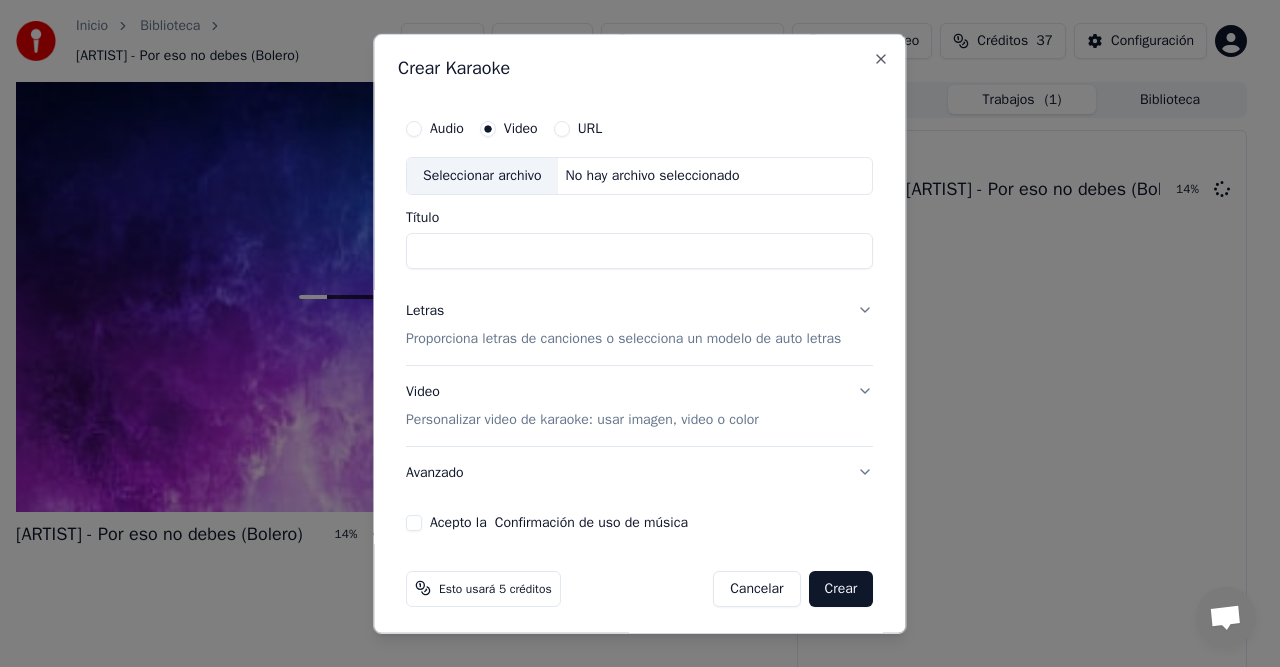 click on "Seleccionar archivo" at bounding box center [482, 175] 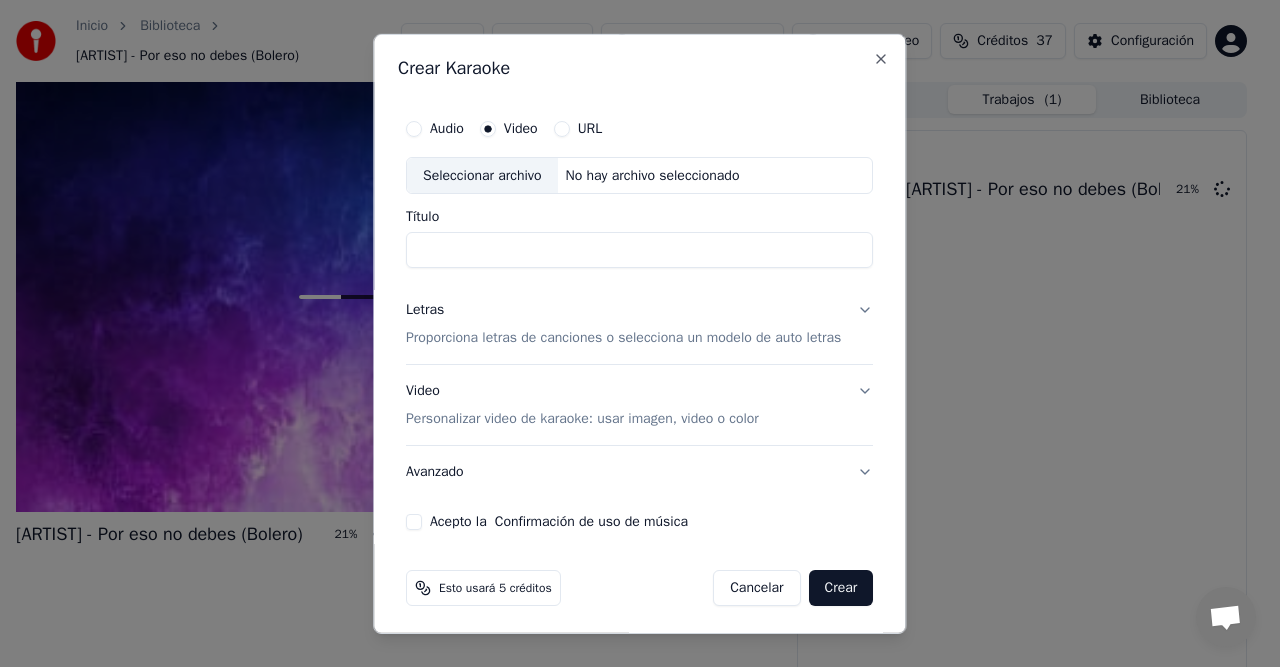 click on "Audio" at bounding box center [414, 128] 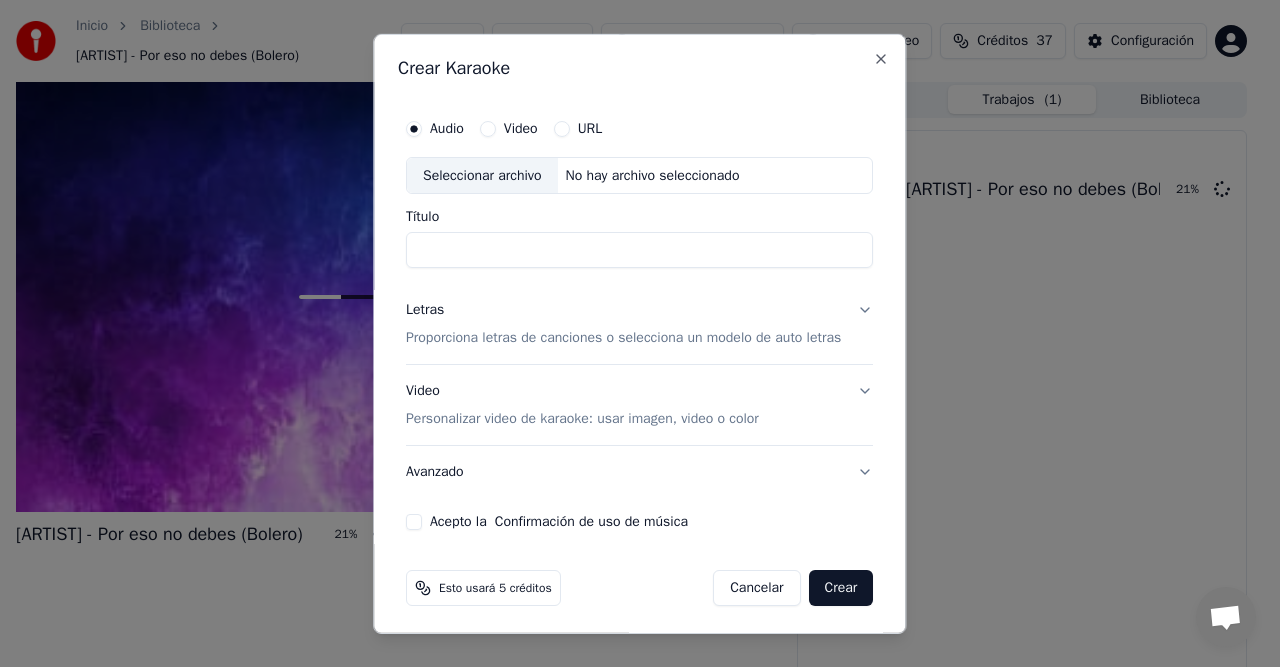 click on "Seleccionar archivo" at bounding box center [482, 175] 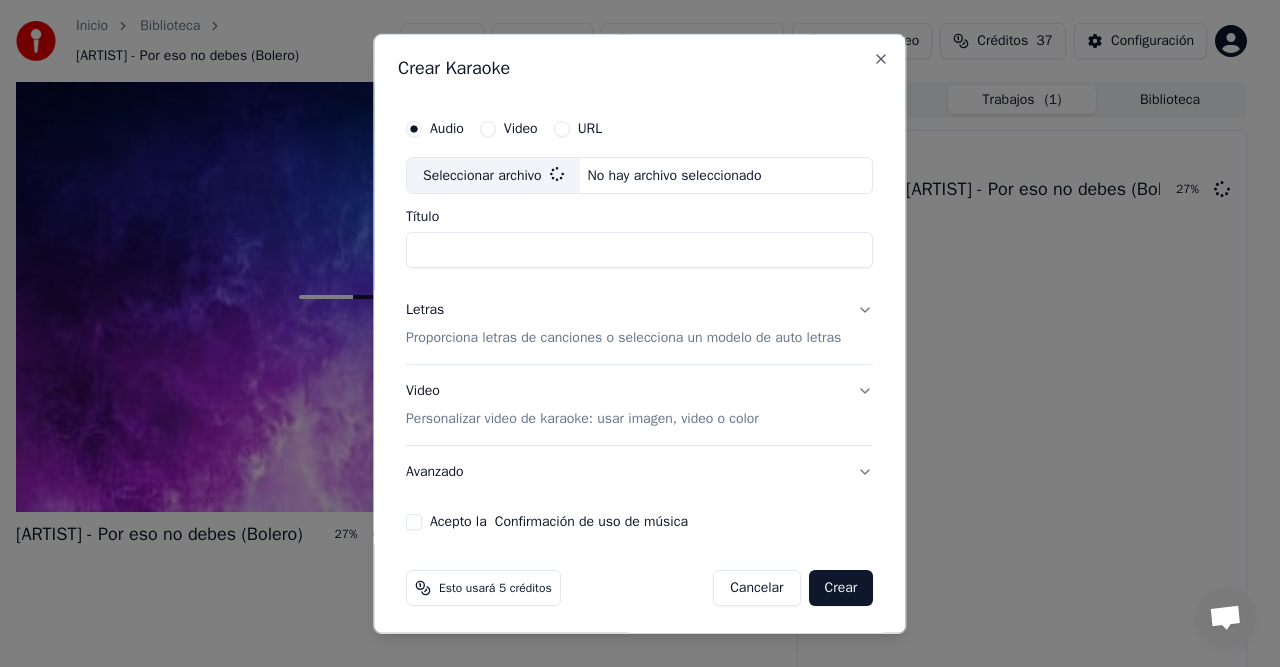 type on "**********" 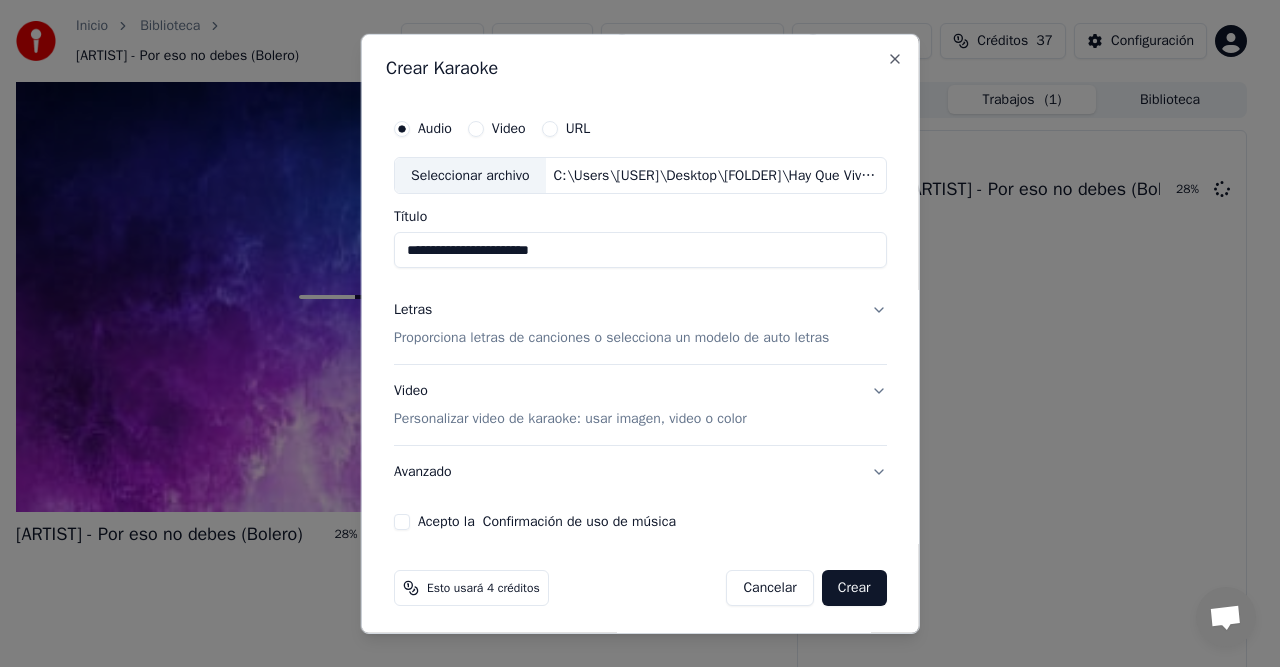 scroll, scrollTop: 3, scrollLeft: 0, axis: vertical 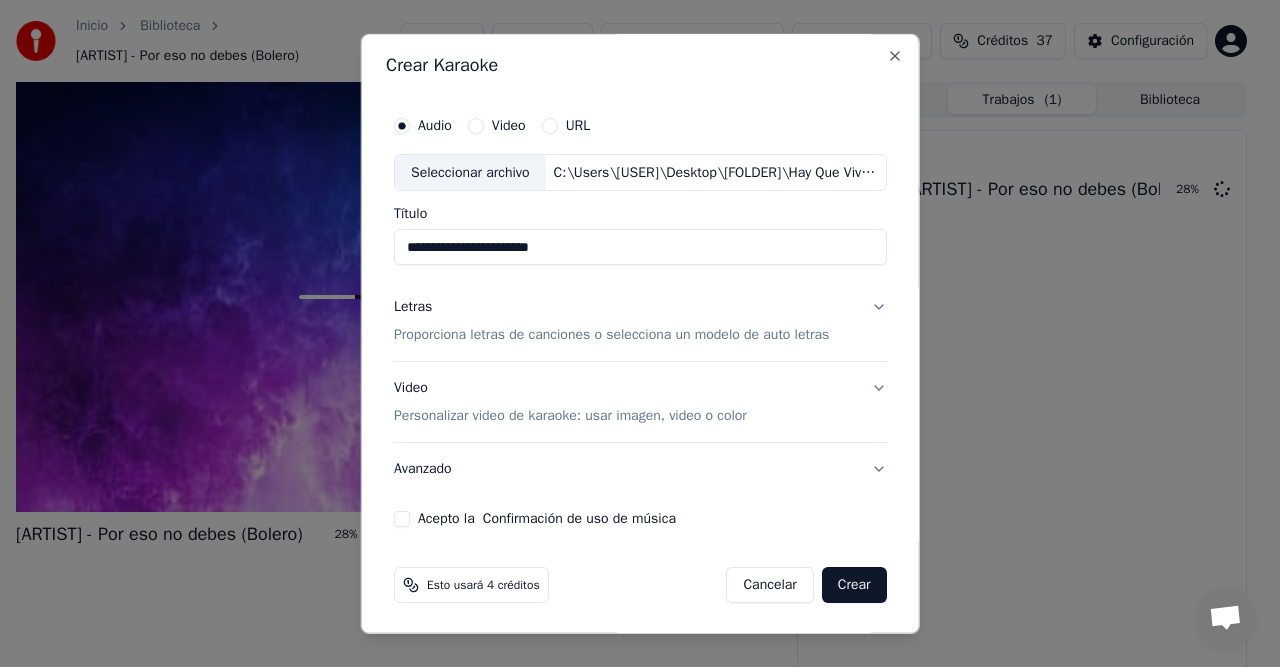 click on "Letras Proporciona letras de canciones o selecciona un modelo de auto letras" at bounding box center (640, 321) 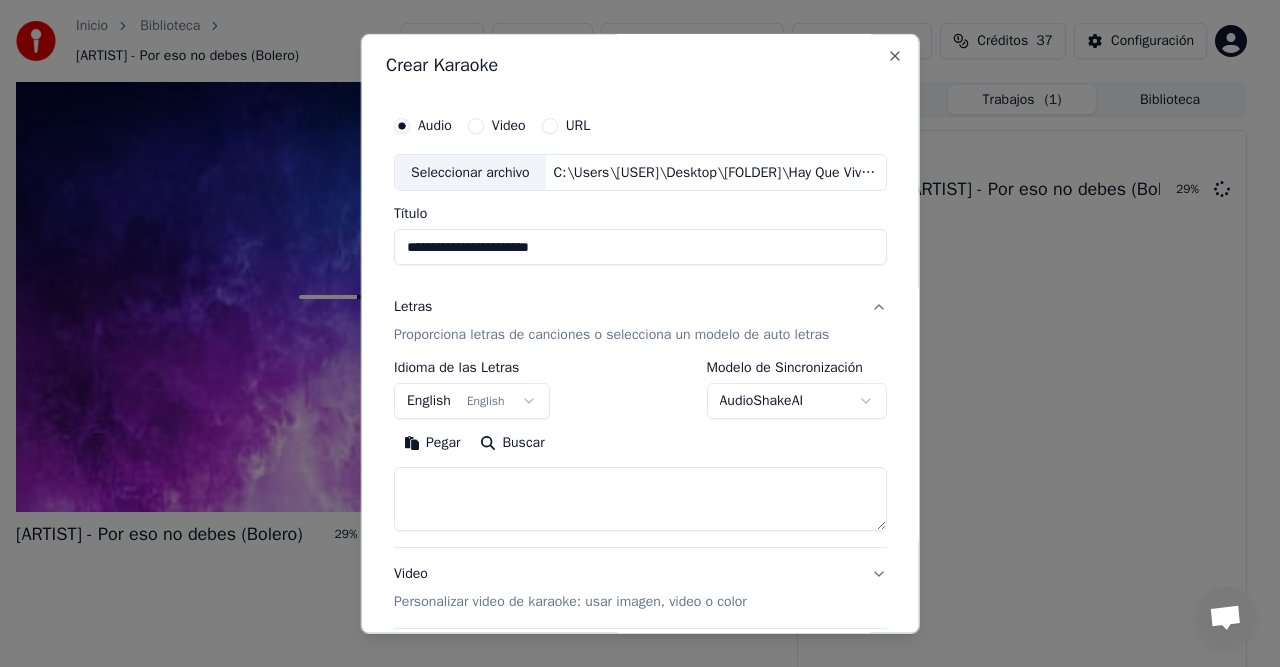click on "English English" at bounding box center [472, 401] 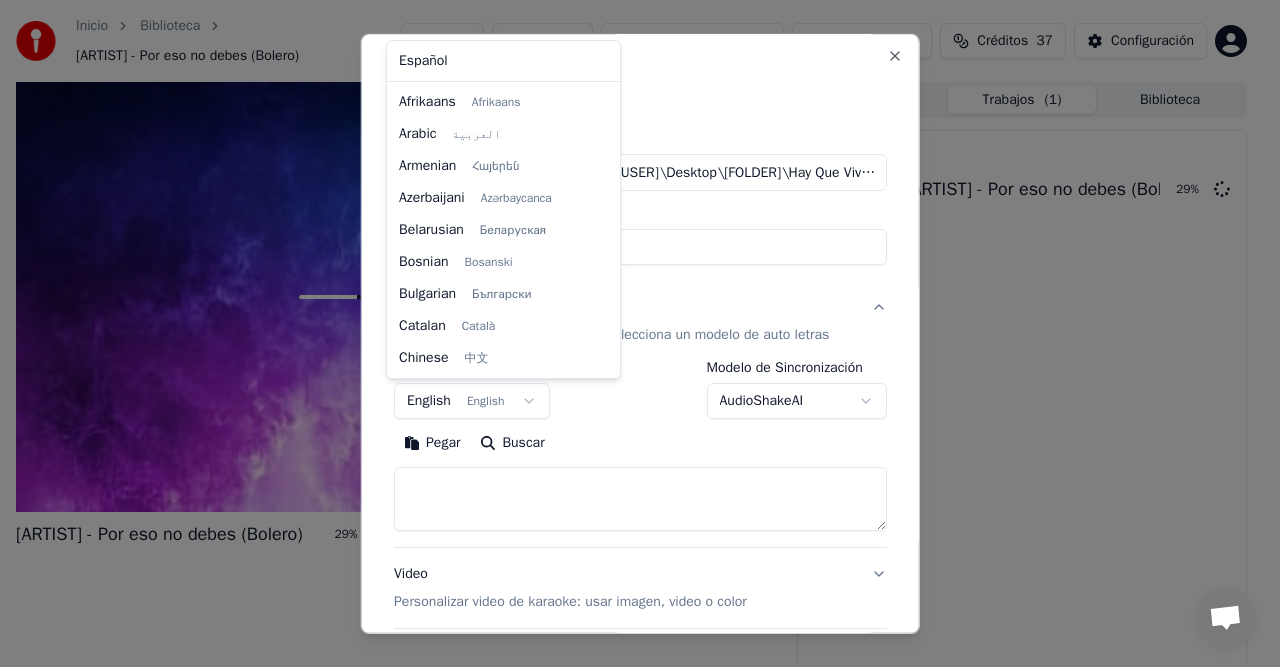 scroll, scrollTop: 160, scrollLeft: 0, axis: vertical 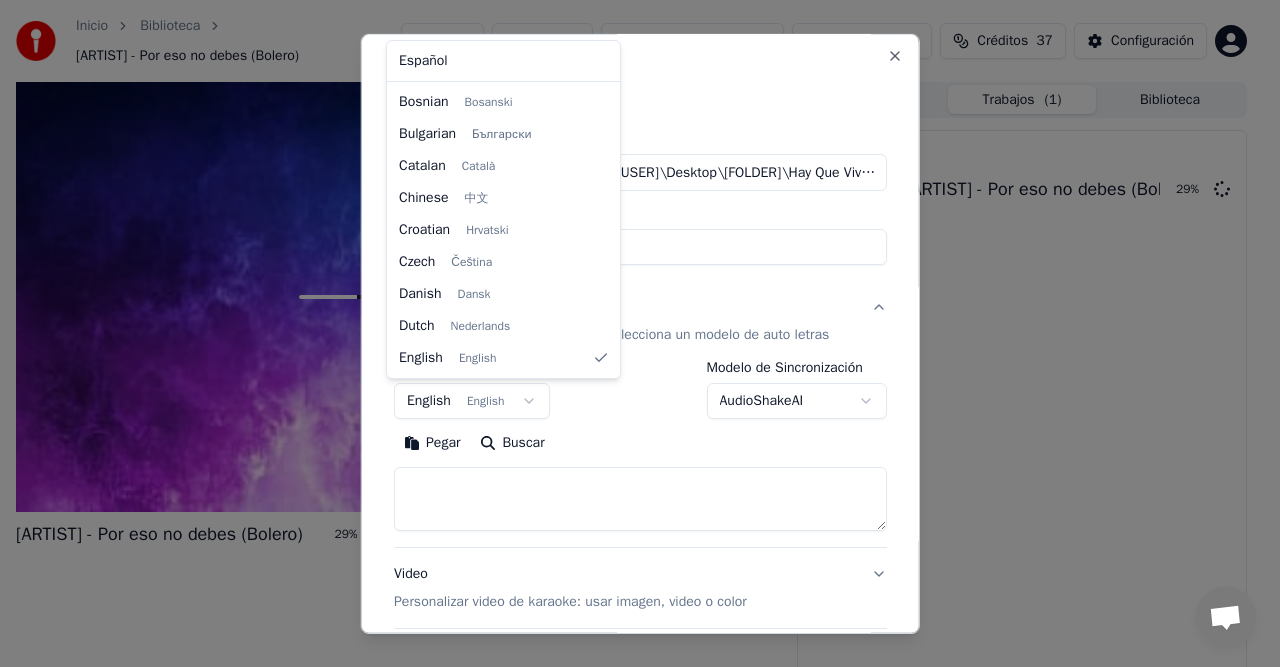 select on "**" 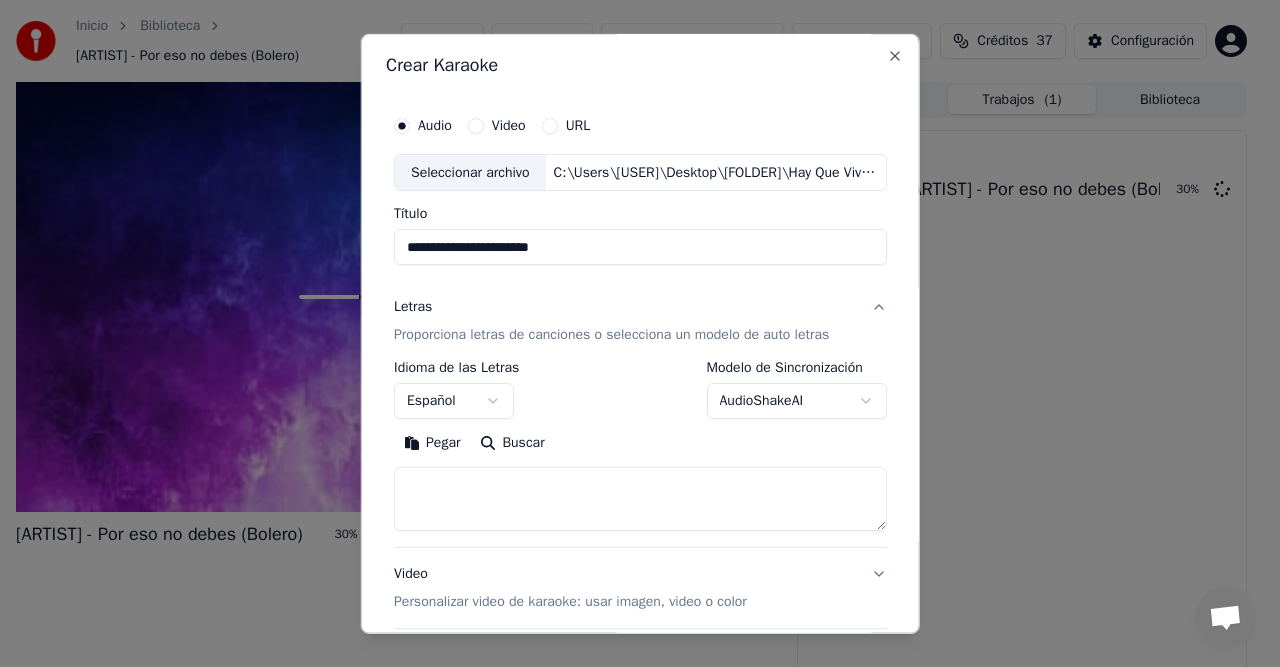 click on "**********" at bounding box center [631, 333] 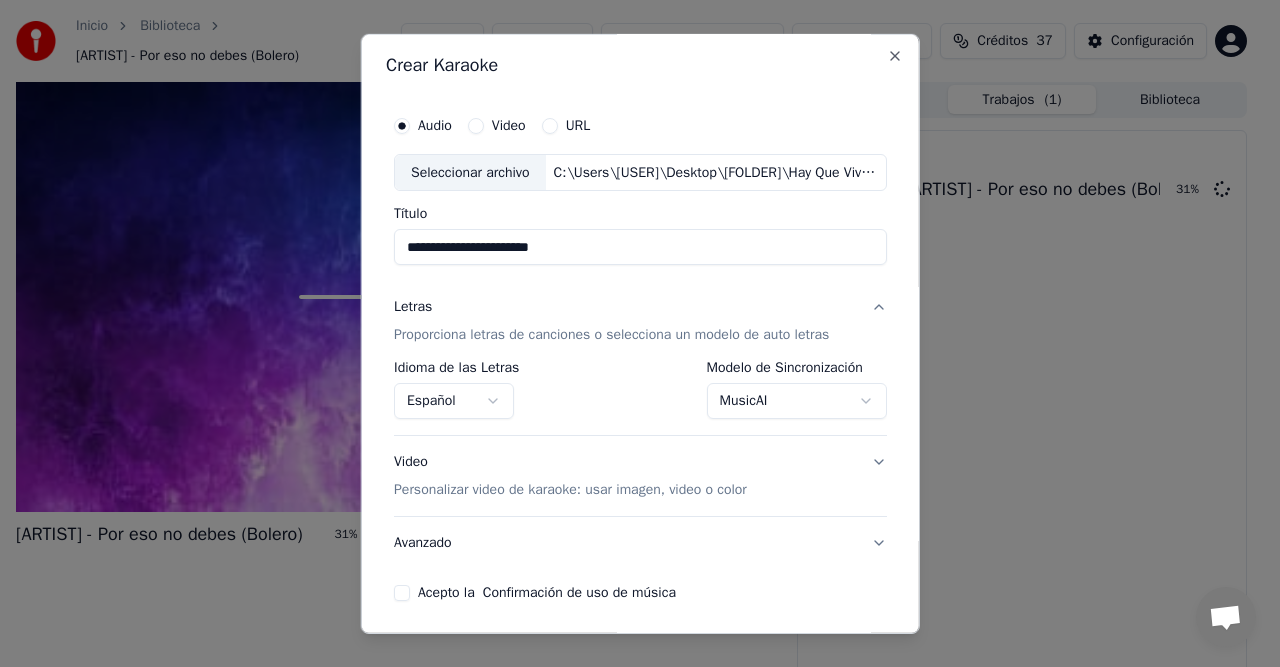scroll, scrollTop: 77, scrollLeft: 0, axis: vertical 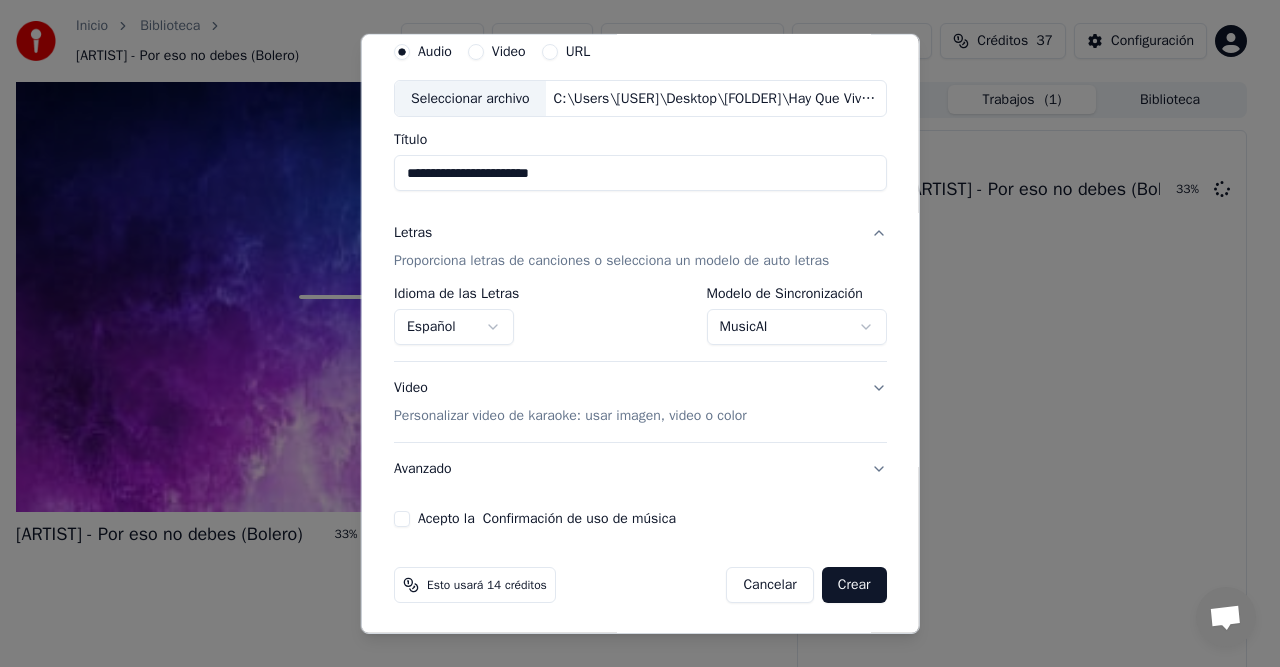 click on "**********" at bounding box center [631, 333] 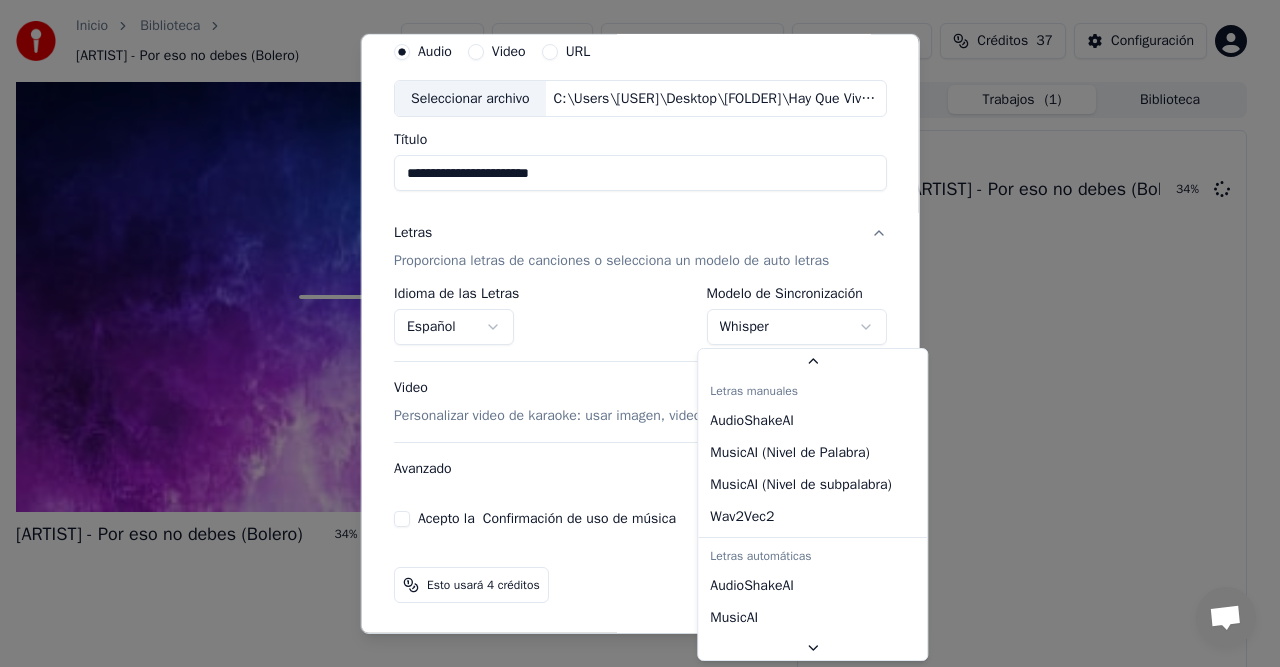 click on "**********" at bounding box center (631, 333) 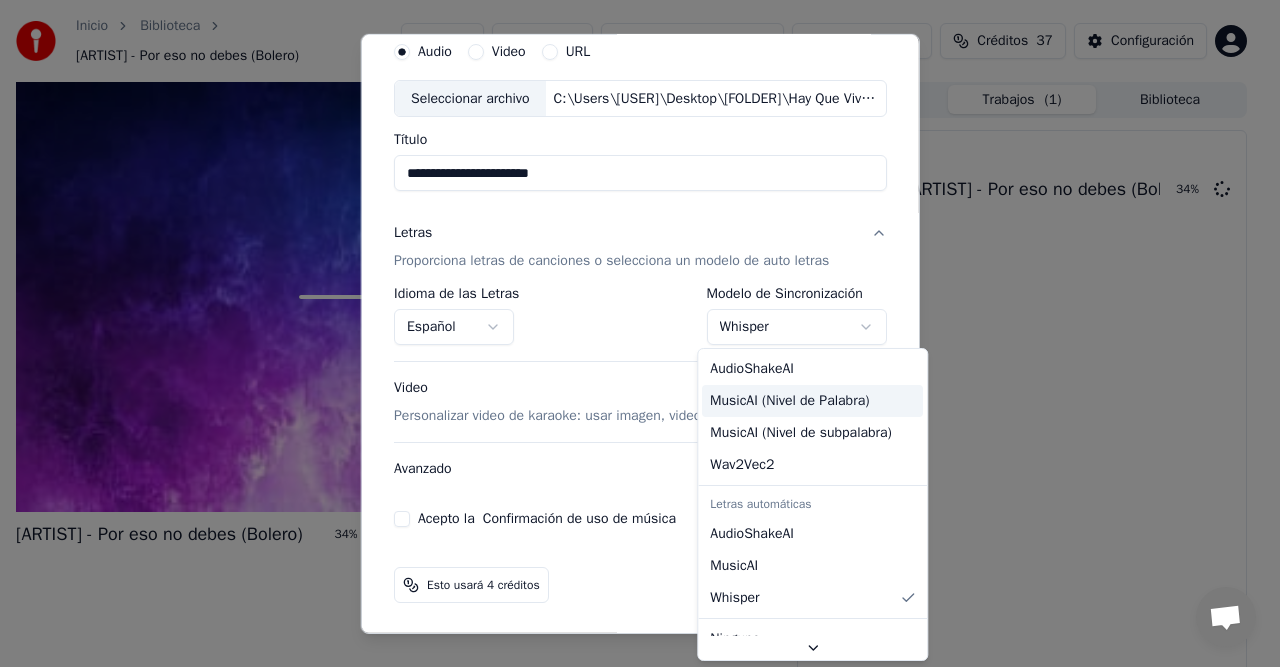 scroll, scrollTop: 0, scrollLeft: 0, axis: both 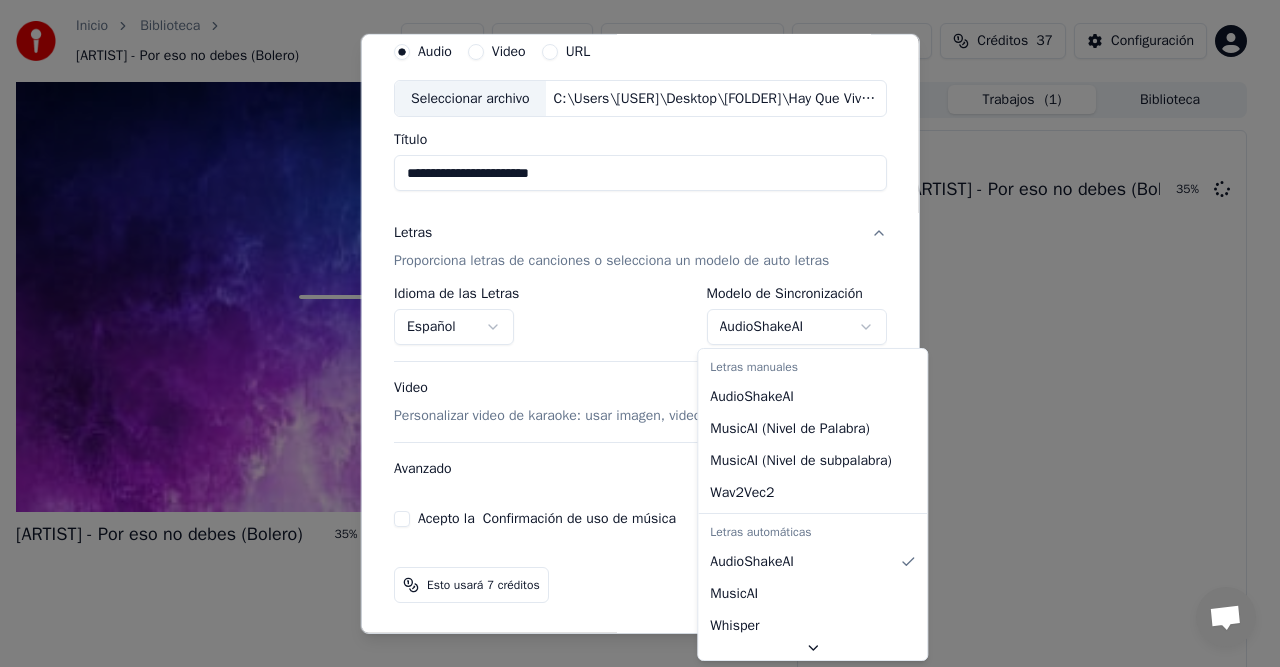 click on "**********" at bounding box center (631, 333) 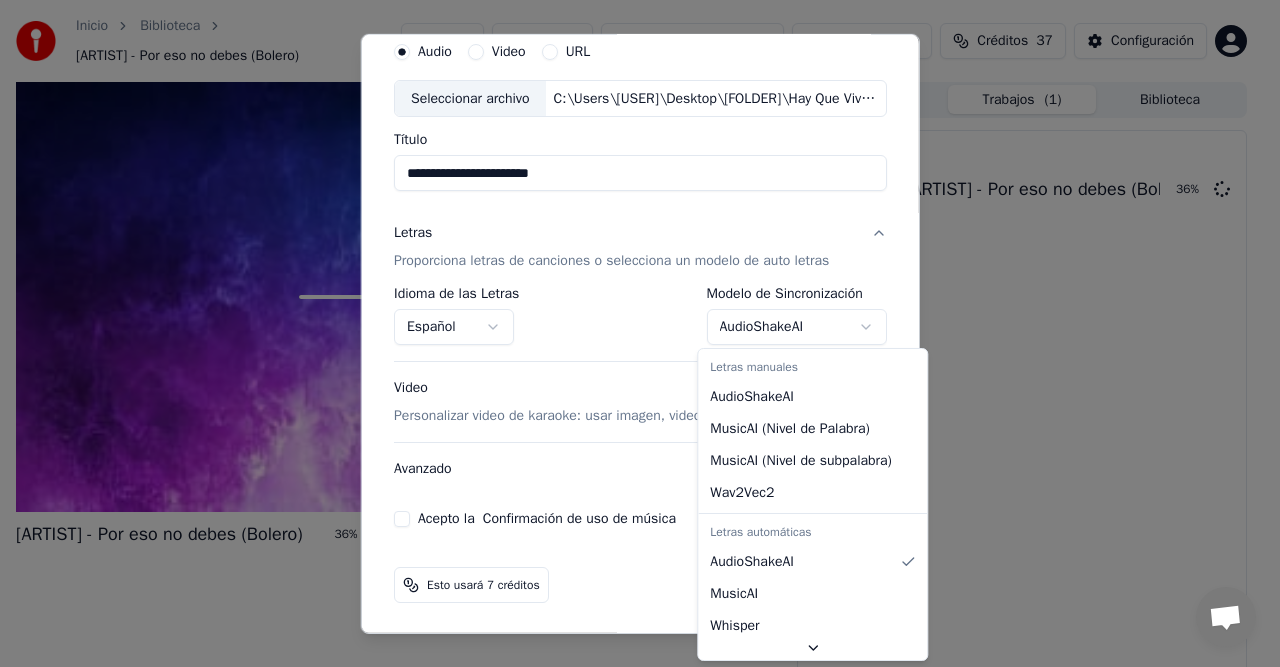 select on "*******" 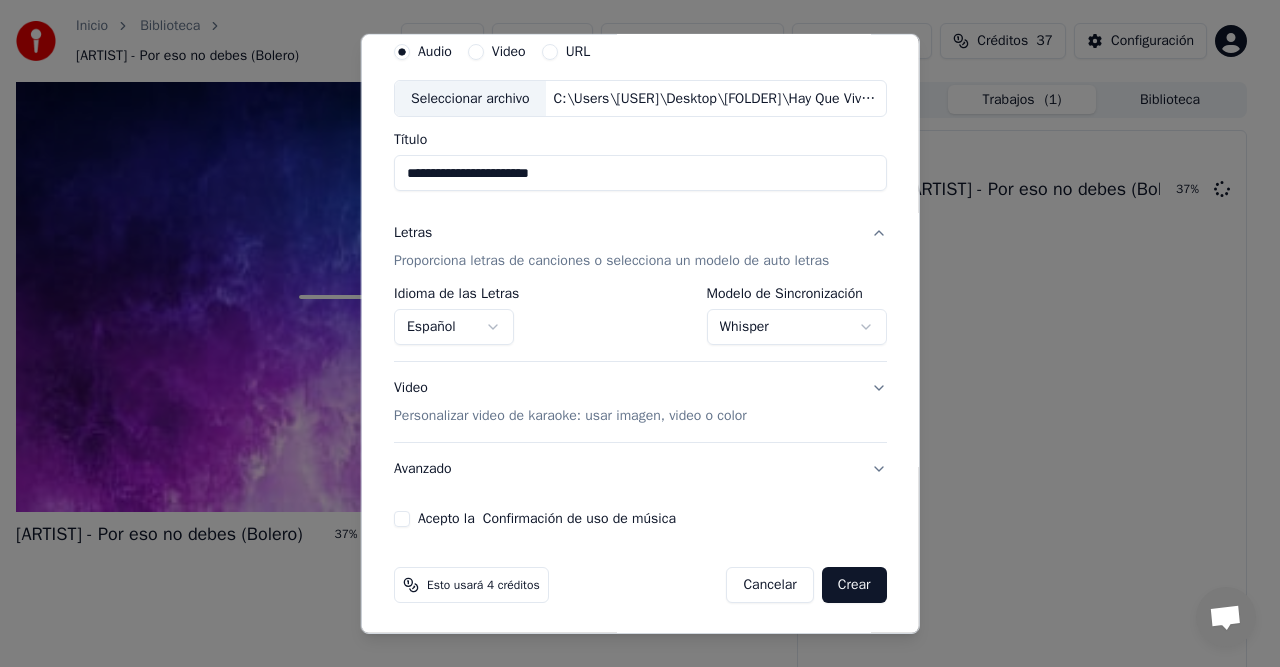 click on "Video Personalizar video de karaoke: usar imagen, video o color" at bounding box center (640, 402) 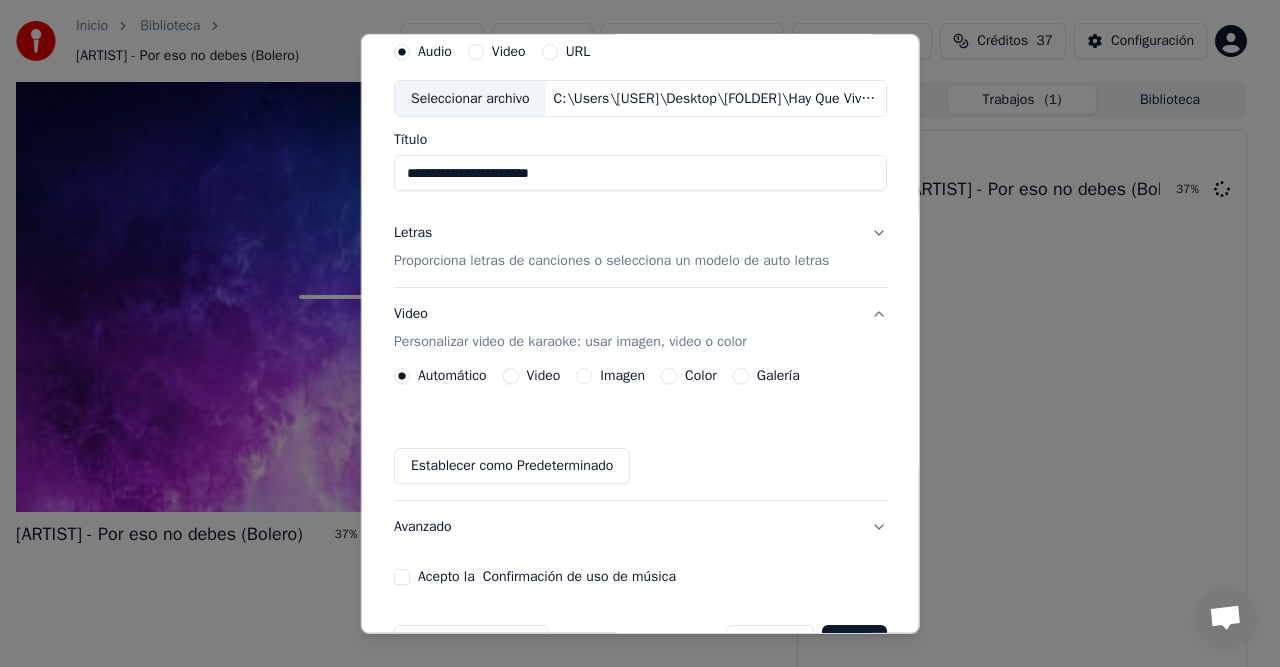 click on "Galería" at bounding box center [740, 376] 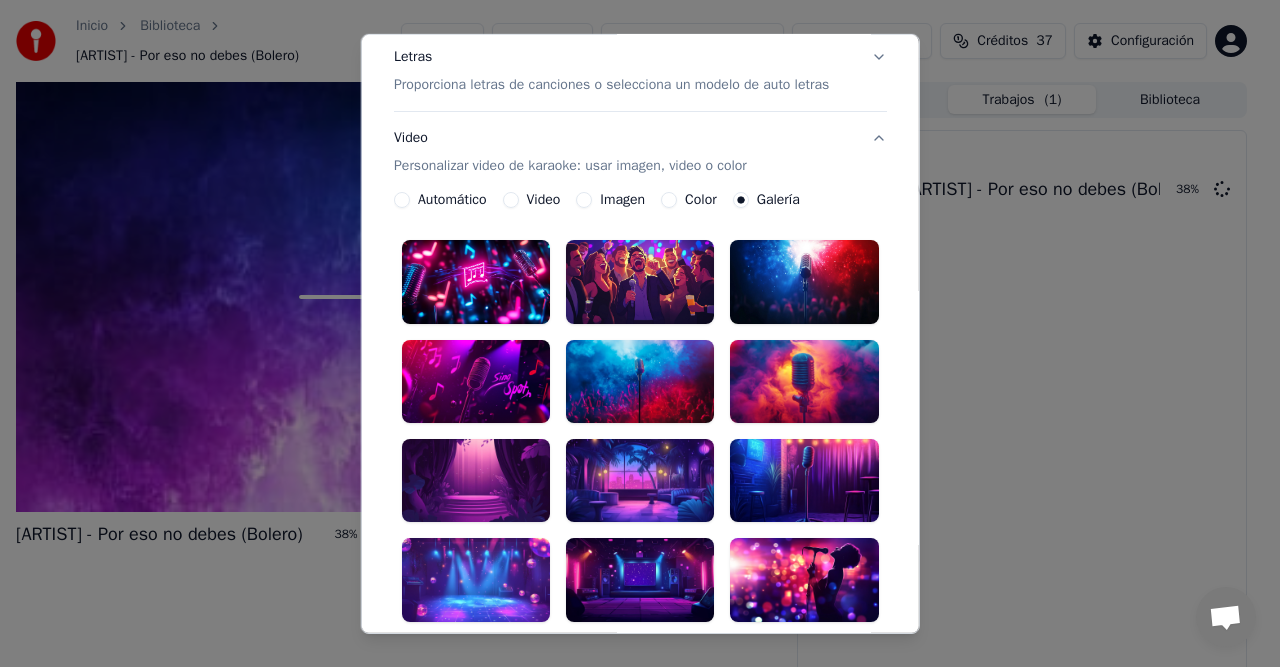 scroll, scrollTop: 277, scrollLeft: 0, axis: vertical 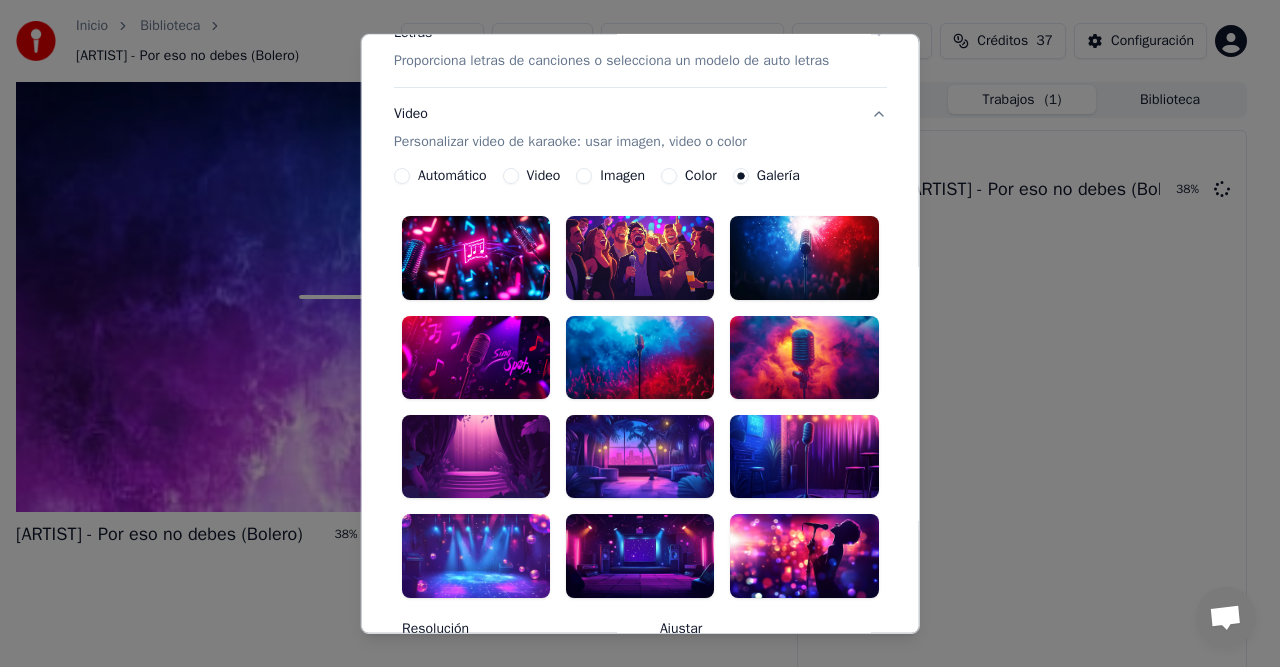 click at bounding box center [640, 456] 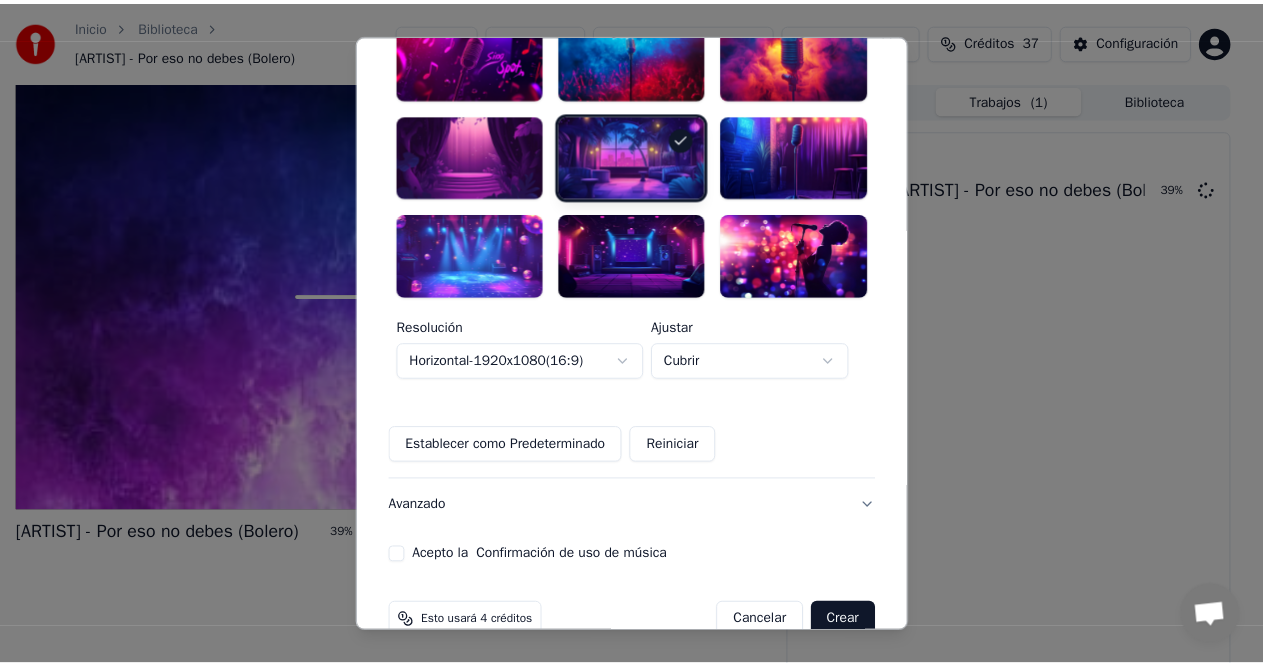scroll, scrollTop: 614, scrollLeft: 0, axis: vertical 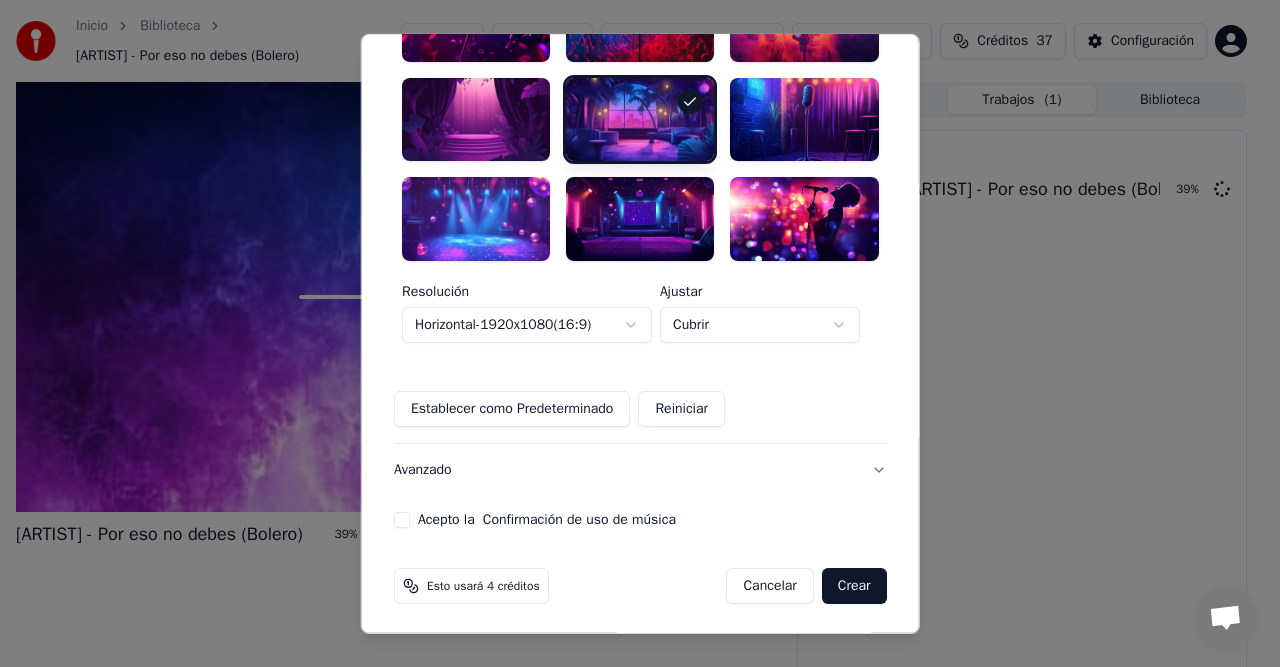 click on "Crear" at bounding box center [854, 586] 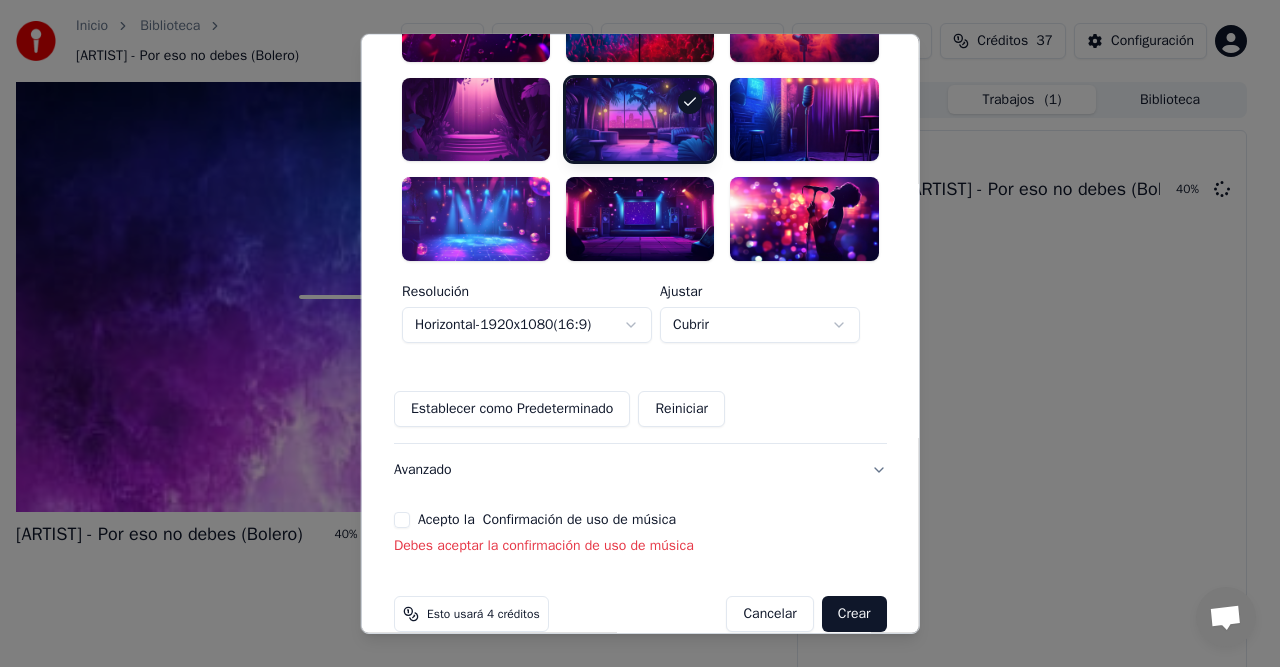 click on "Crear" at bounding box center (854, 614) 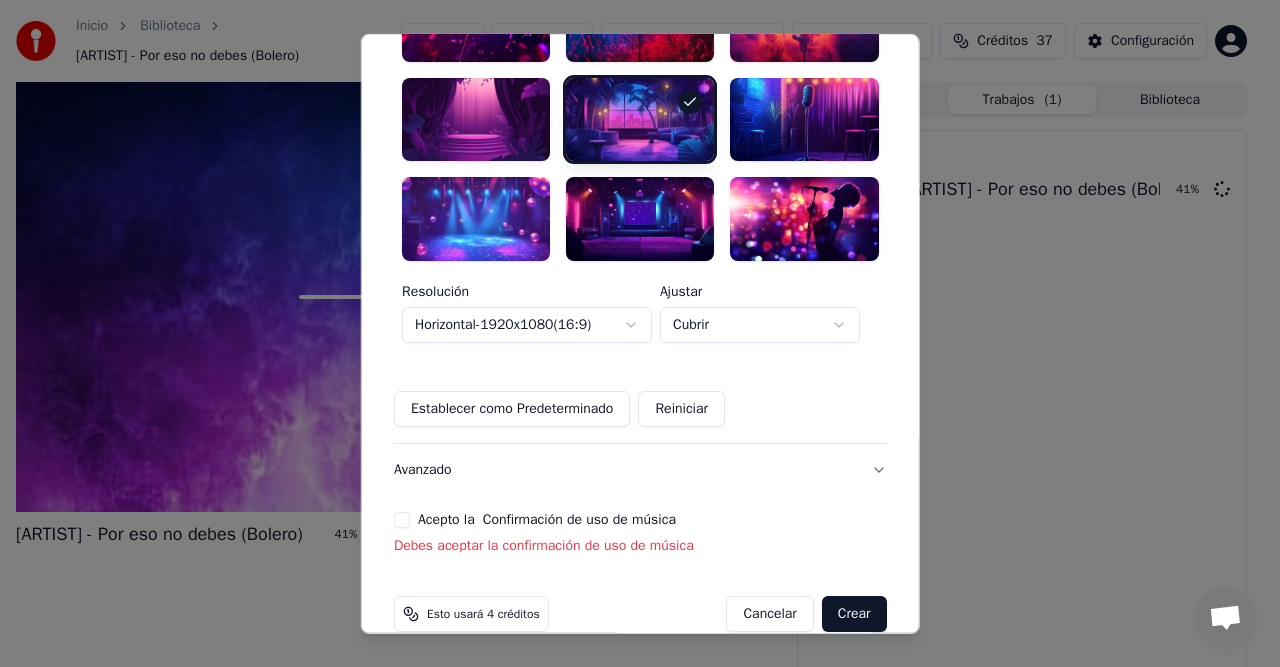 click on "Acepto la   Confirmación de uso de música" at bounding box center (402, 520) 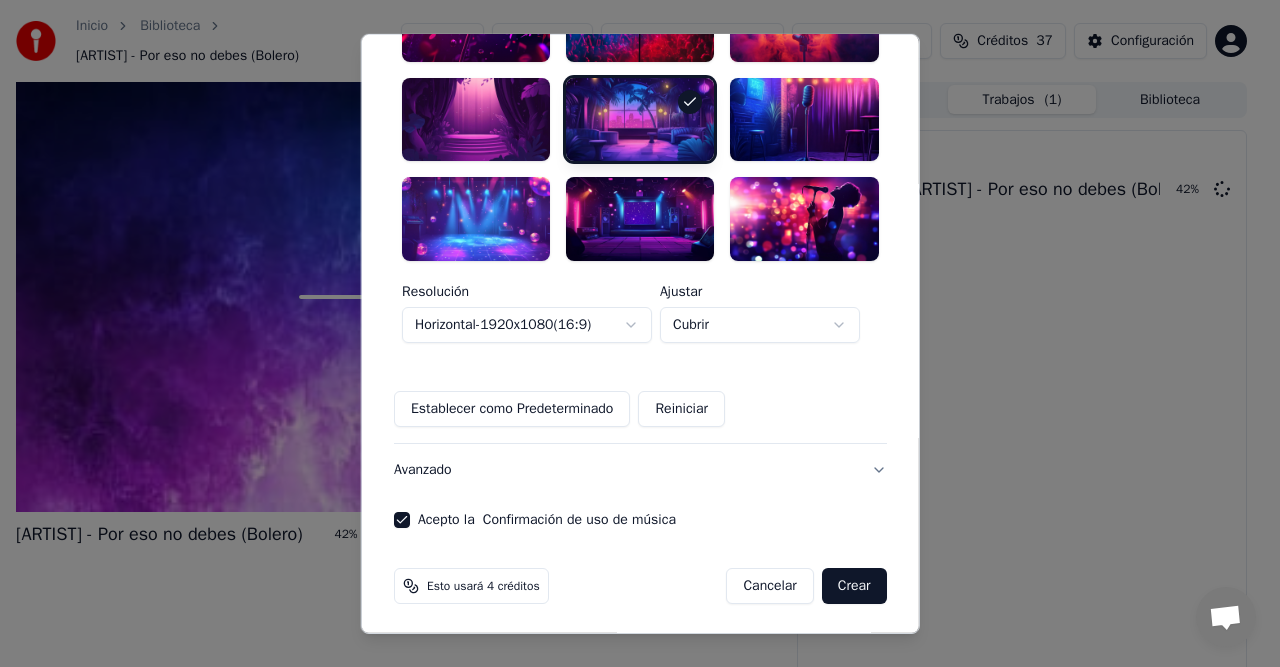 drag, startPoint x: 855, startPoint y: 587, endPoint x: 869, endPoint y: 651, distance: 65.51336 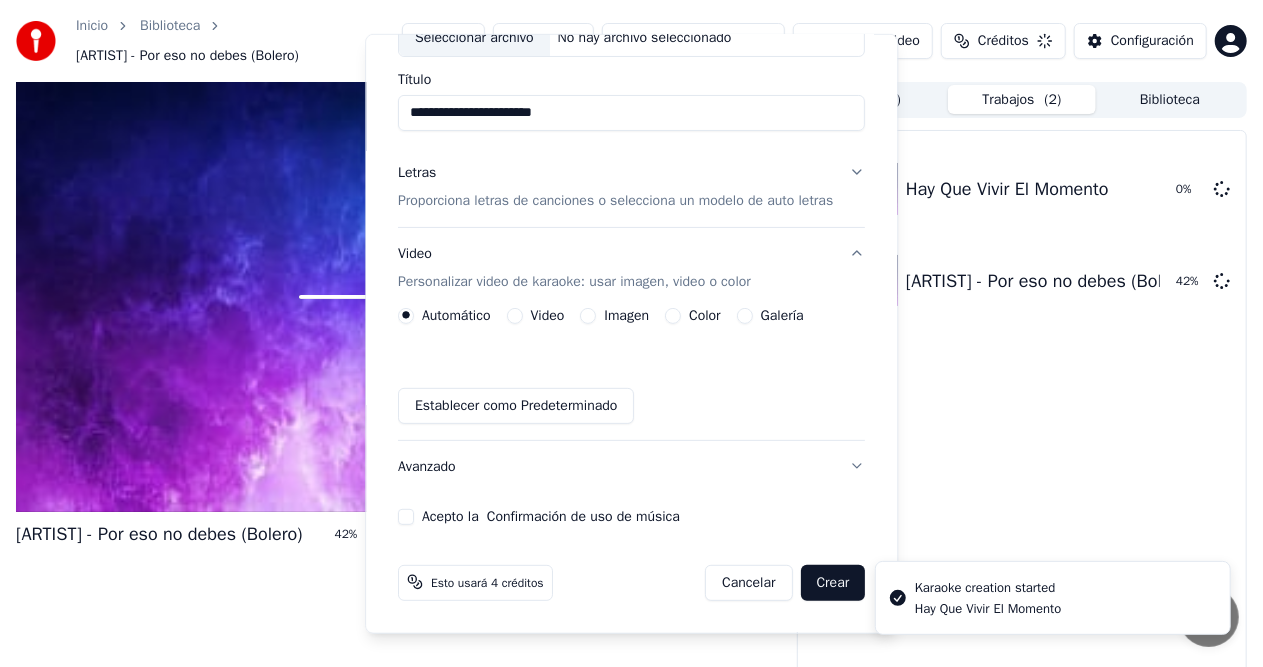 type 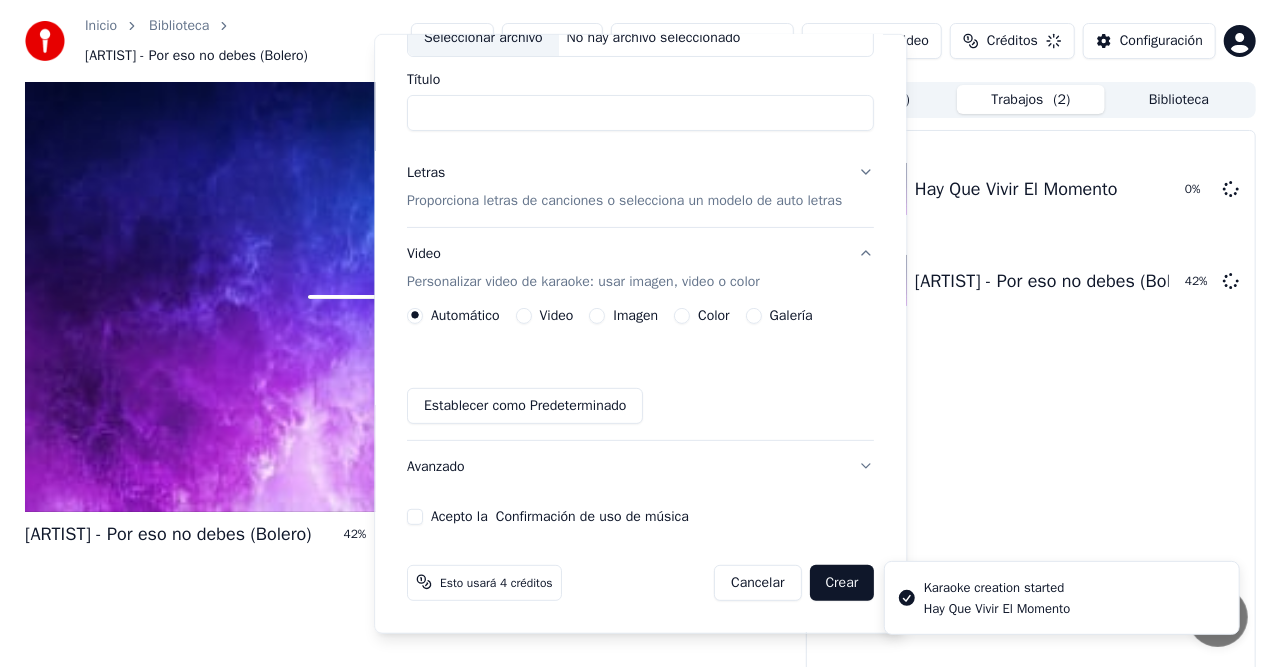 scroll, scrollTop: 135, scrollLeft: 0, axis: vertical 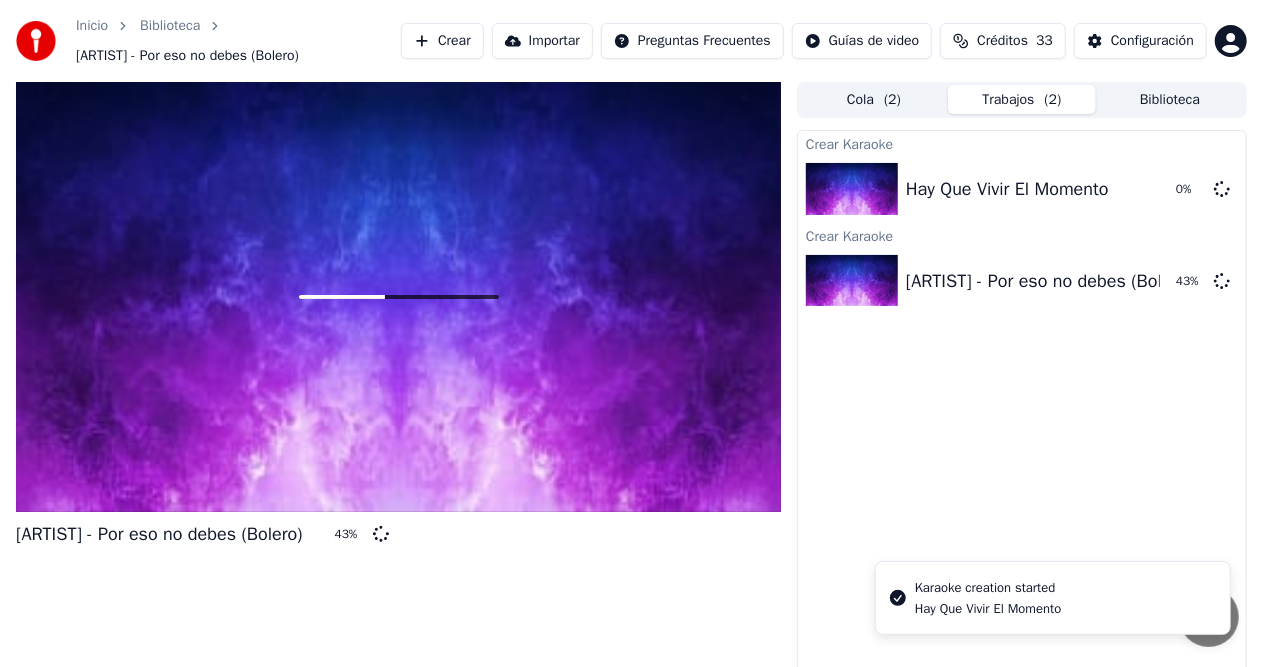 click on "Crear" at bounding box center (442, 41) 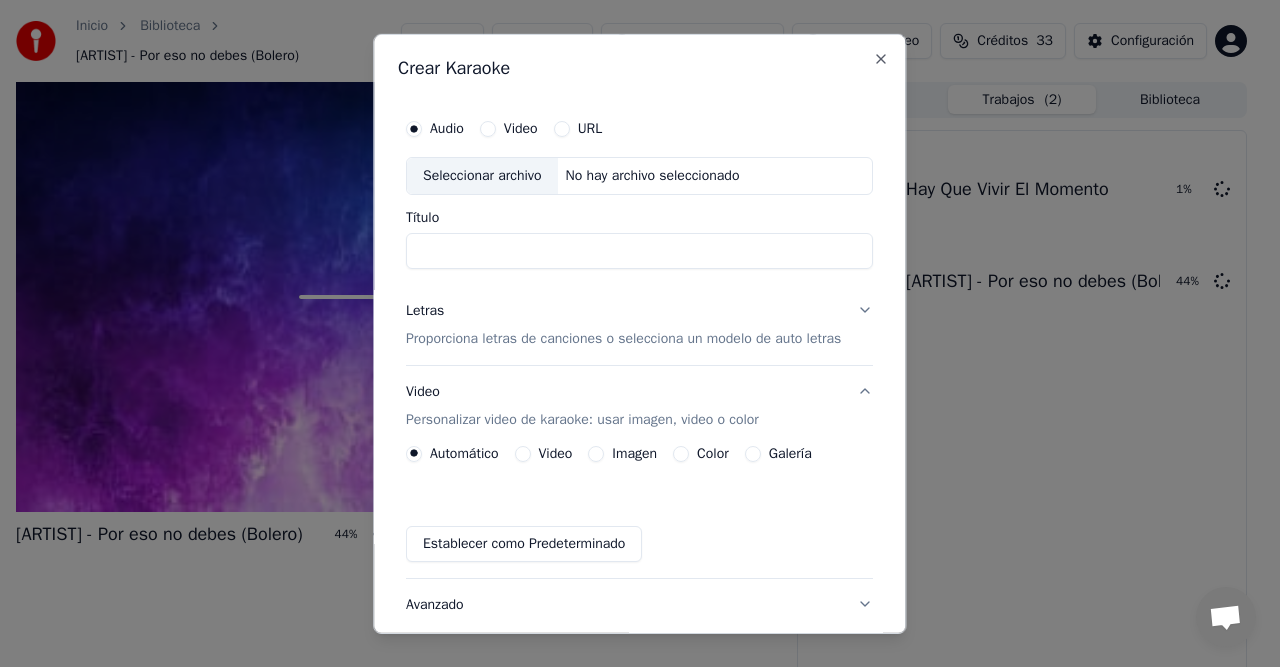 click on "Seleccionar archivo" at bounding box center (482, 175) 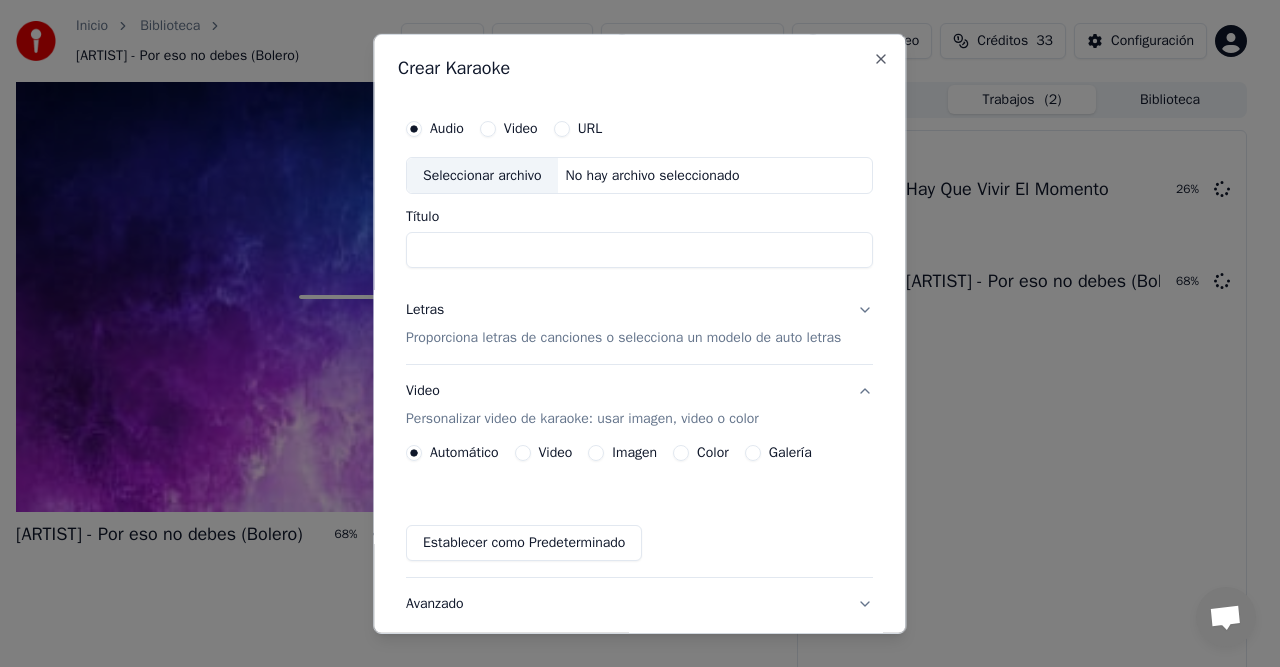 click on "Seleccionar archivo" at bounding box center (482, 175) 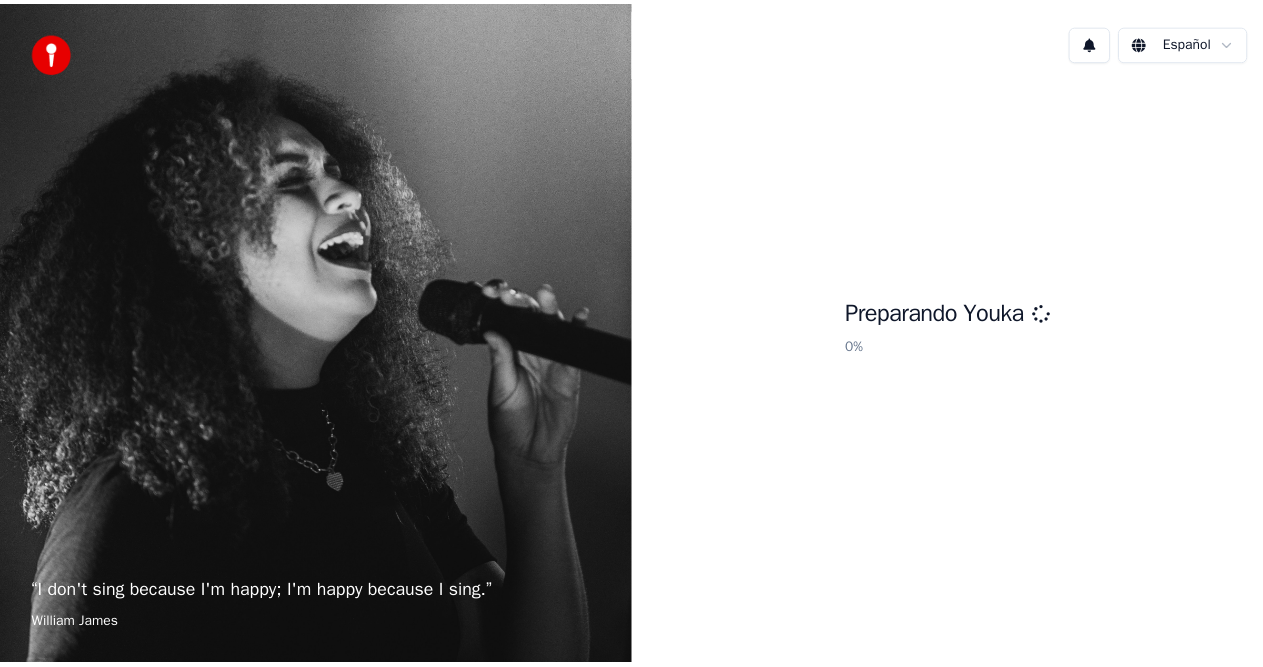 scroll, scrollTop: 0, scrollLeft: 0, axis: both 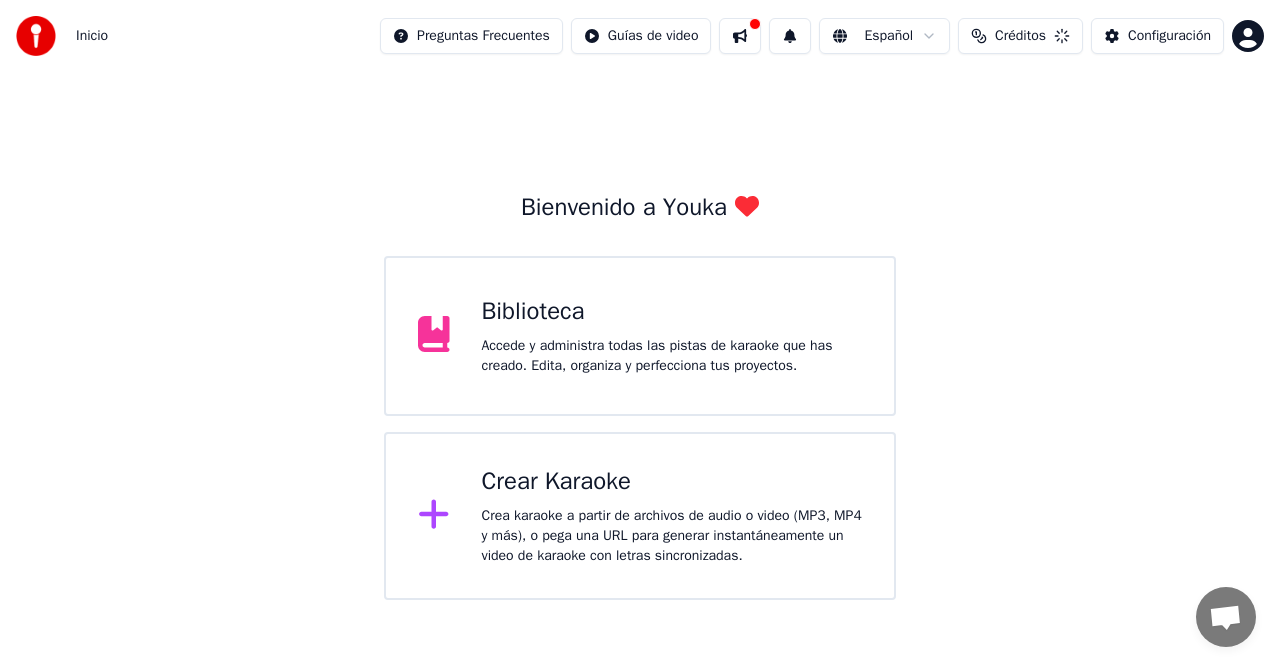 click on "Biblioteca" at bounding box center [672, 312] 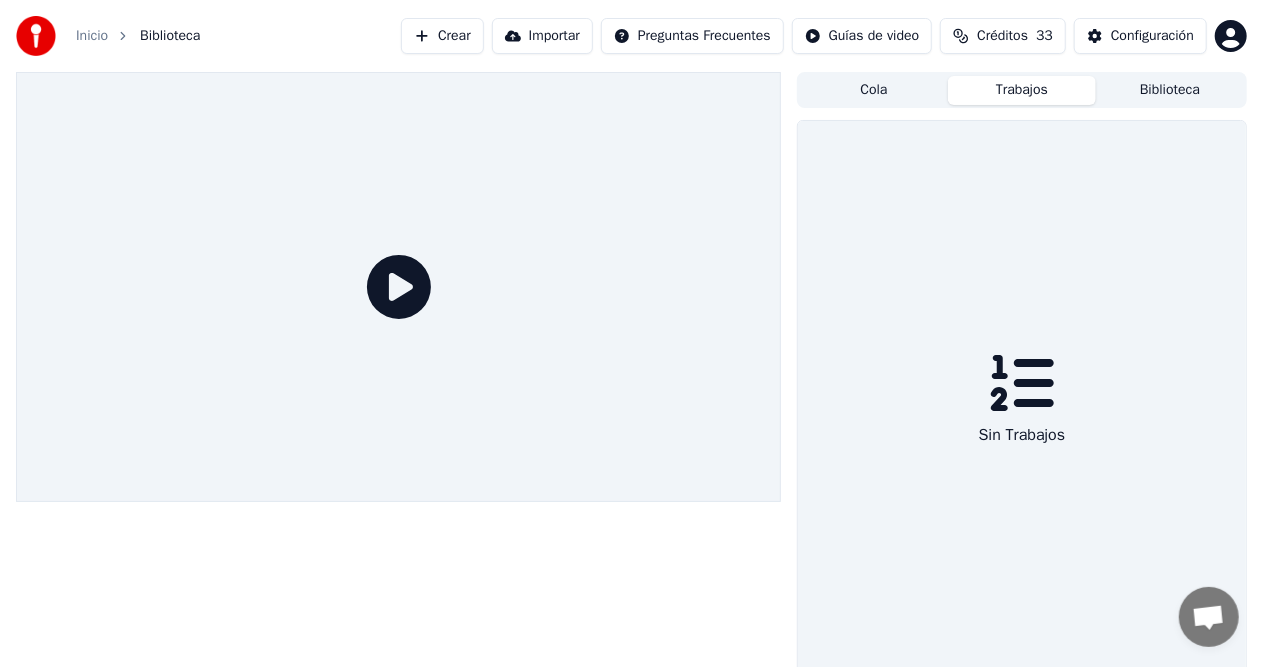 click on "Trabajos" at bounding box center (1022, 90) 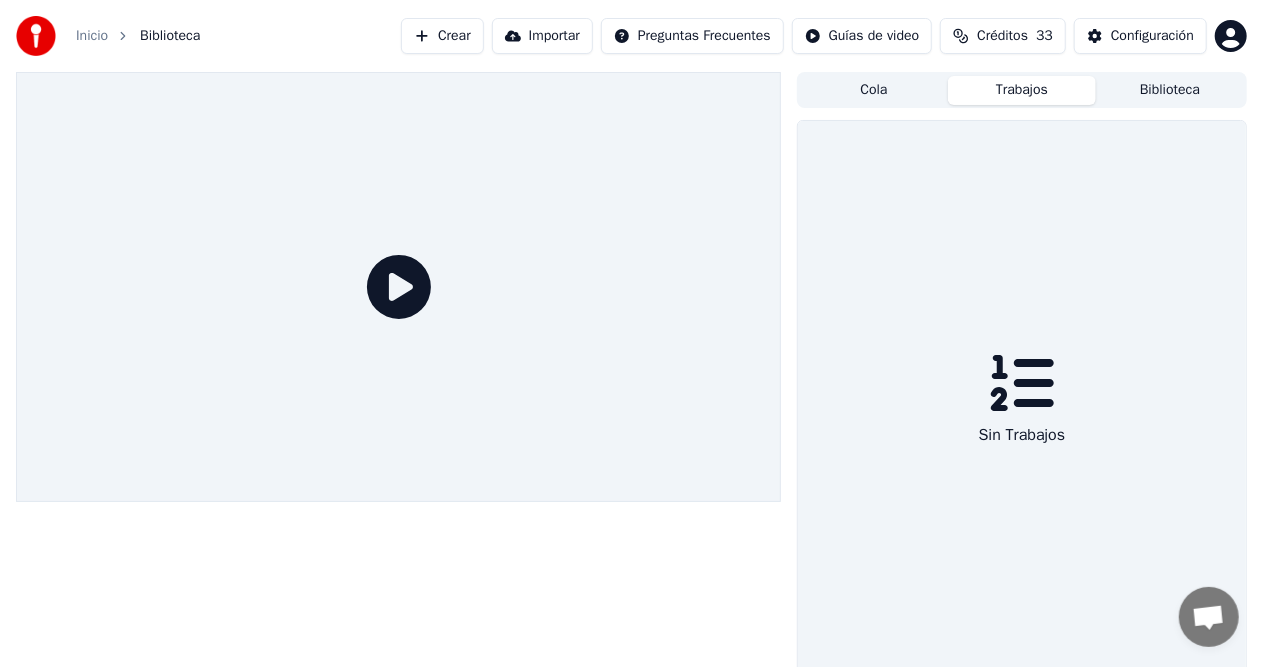click on "Trabajos" at bounding box center (1022, 90) 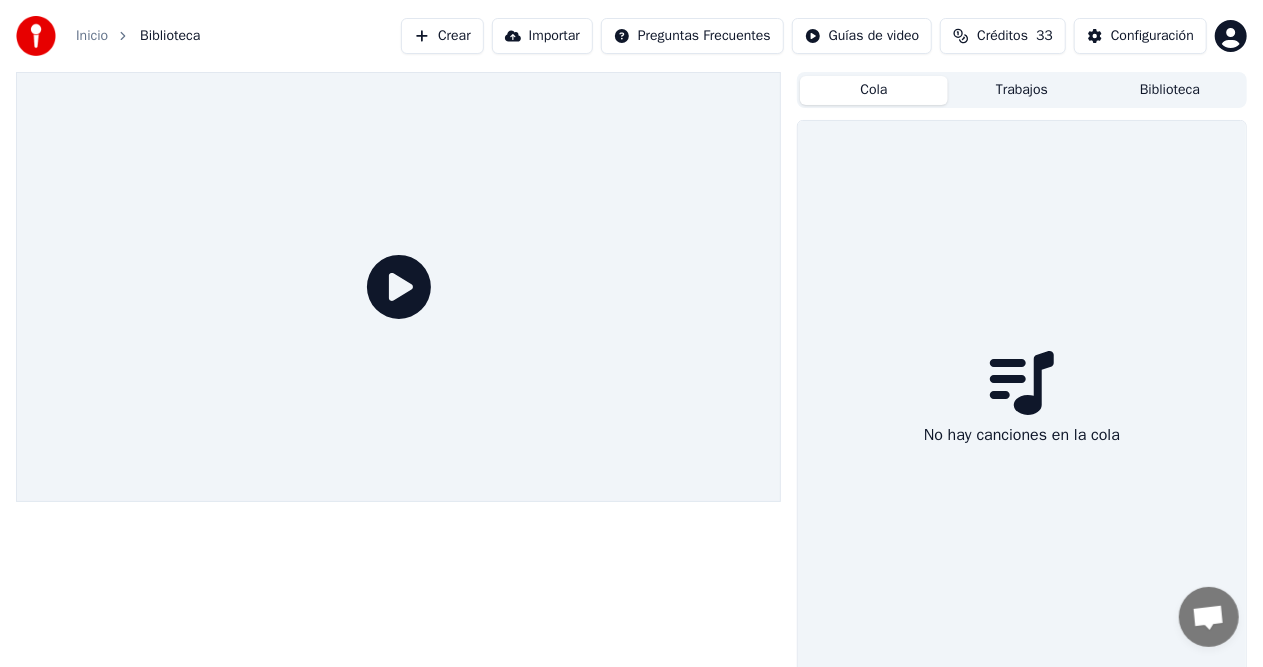 click on "Cola" at bounding box center [874, 90] 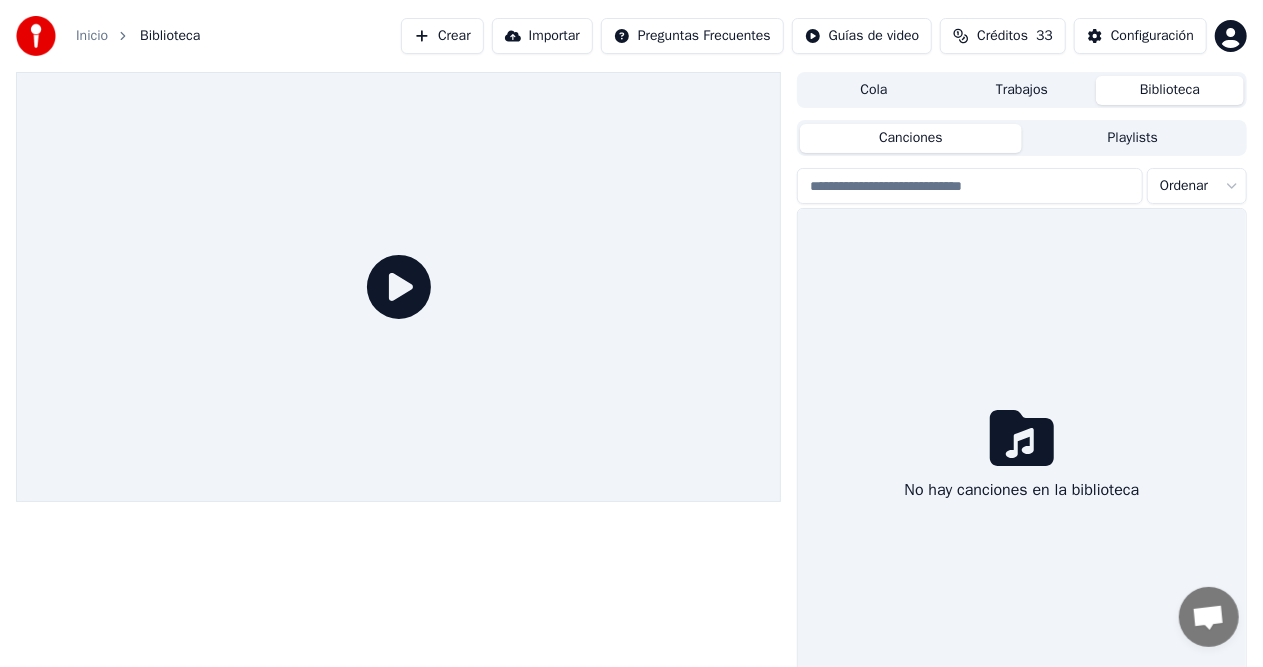 click on "Biblioteca" at bounding box center [1170, 90] 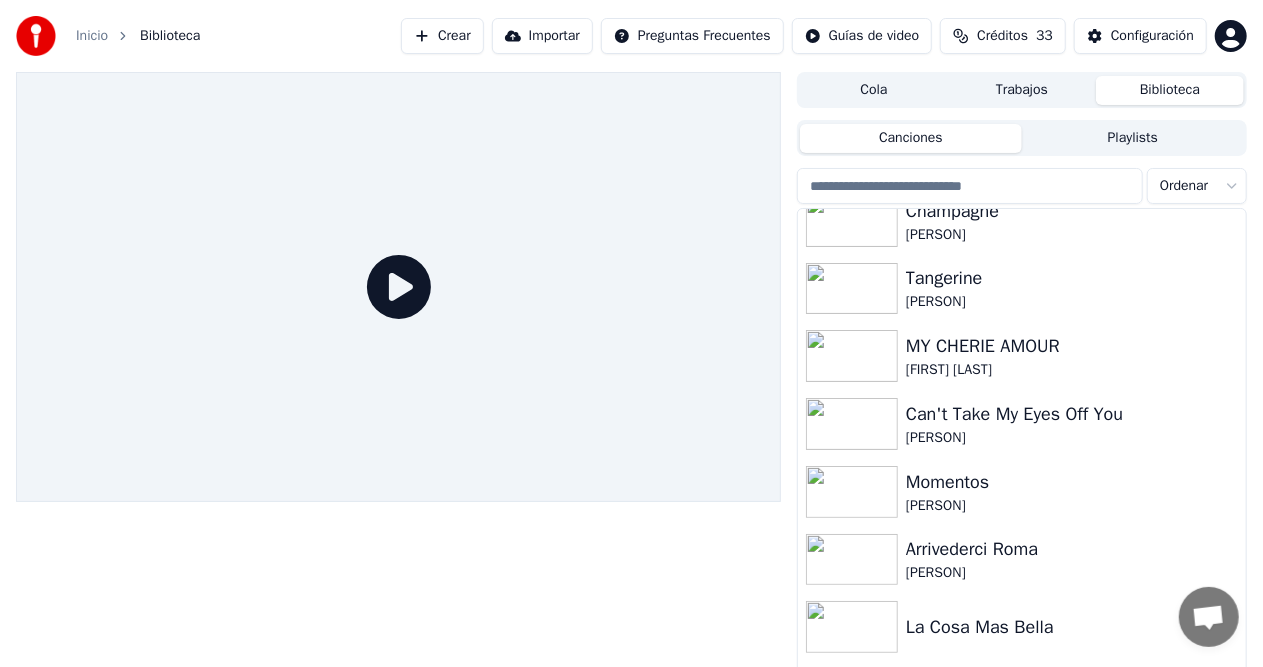 scroll, scrollTop: 0, scrollLeft: 0, axis: both 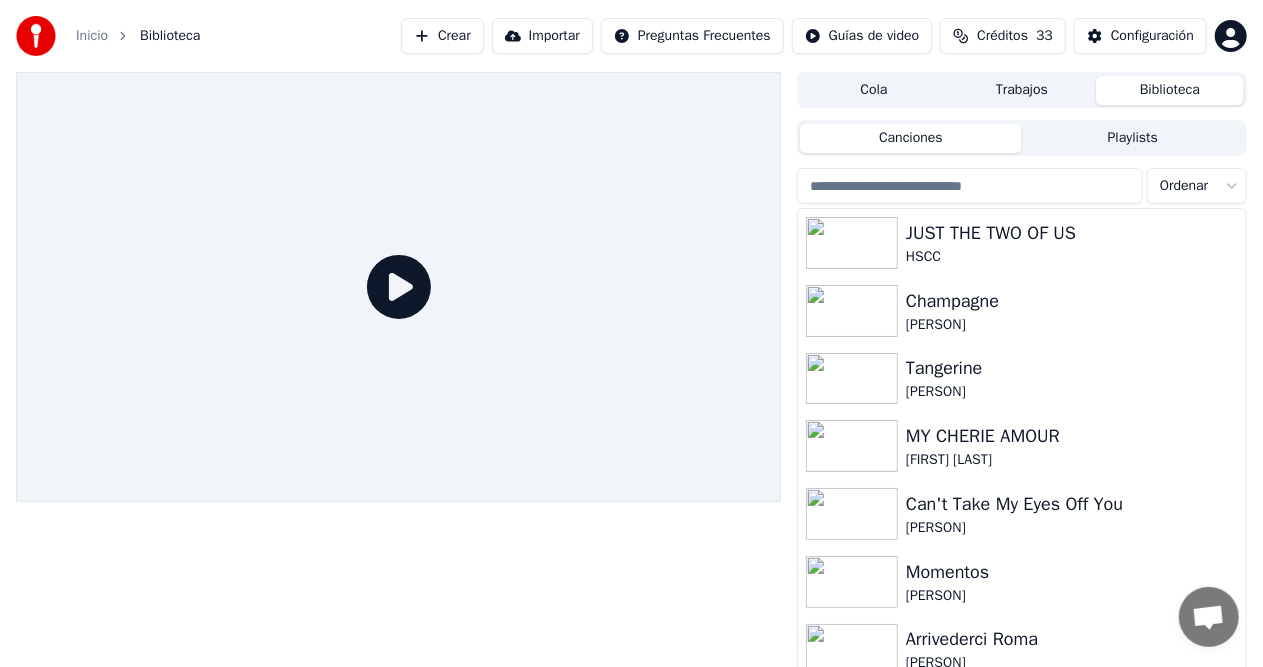 click on "Trabajos" at bounding box center [1022, 90] 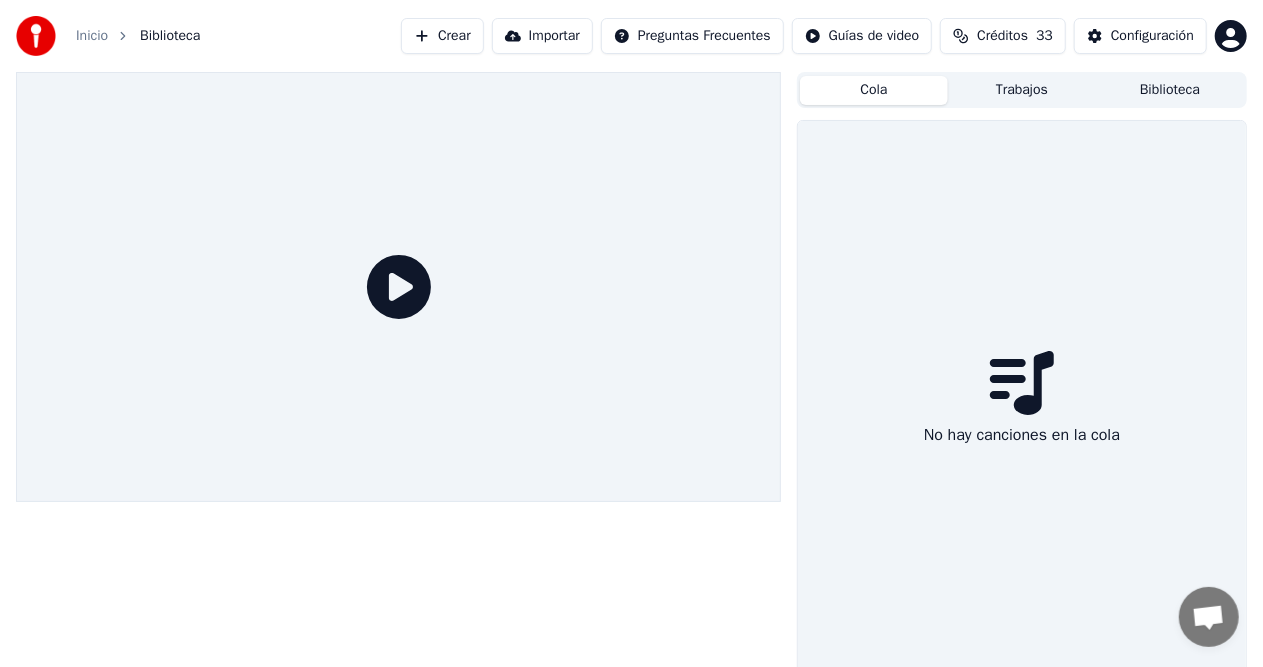 click on "Cola" at bounding box center (874, 90) 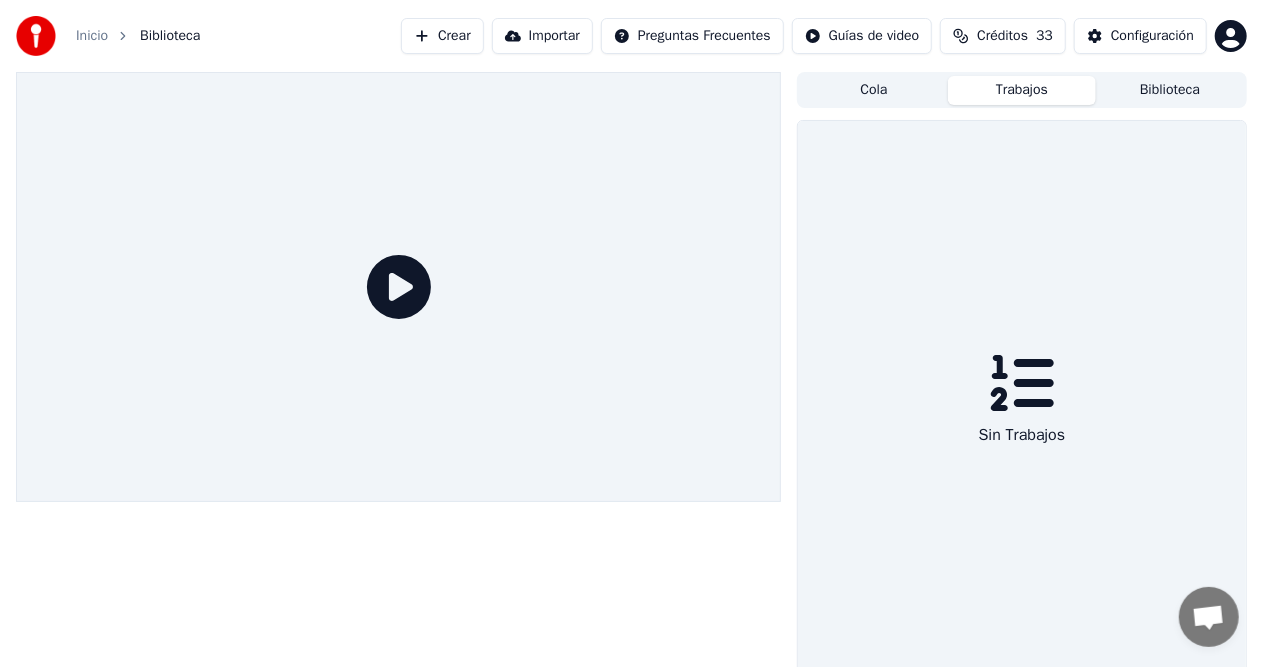 click at bounding box center [1208, 619] 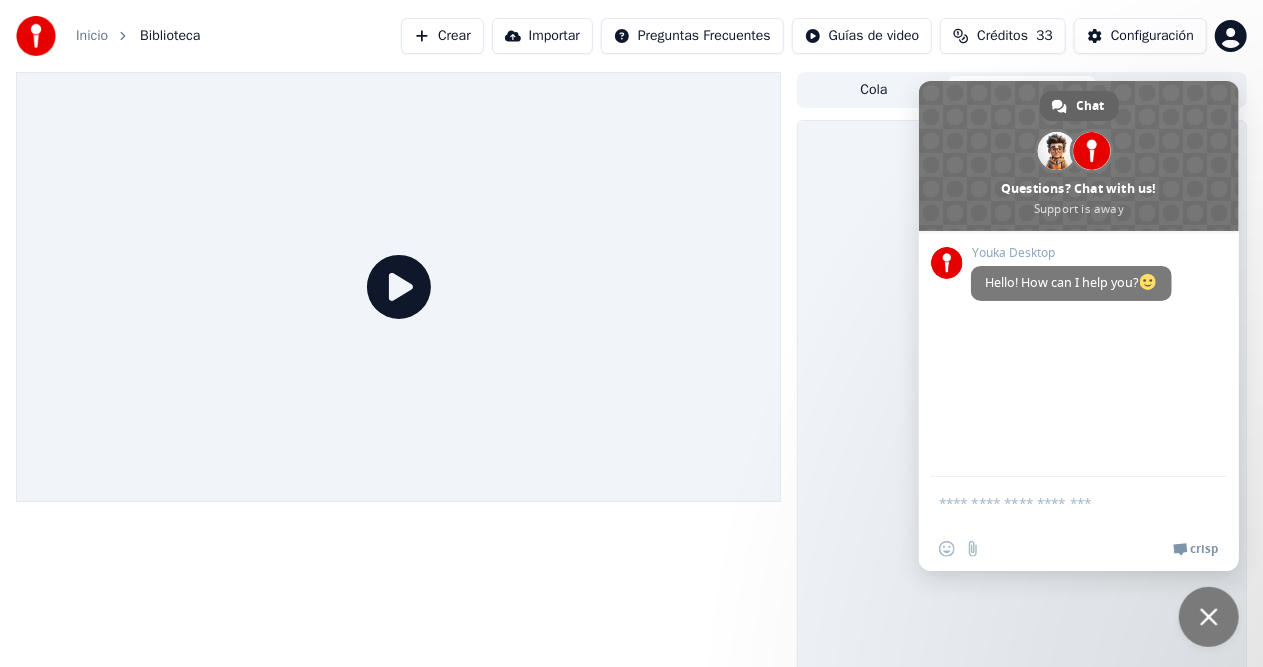 click at bounding box center [1209, 617] 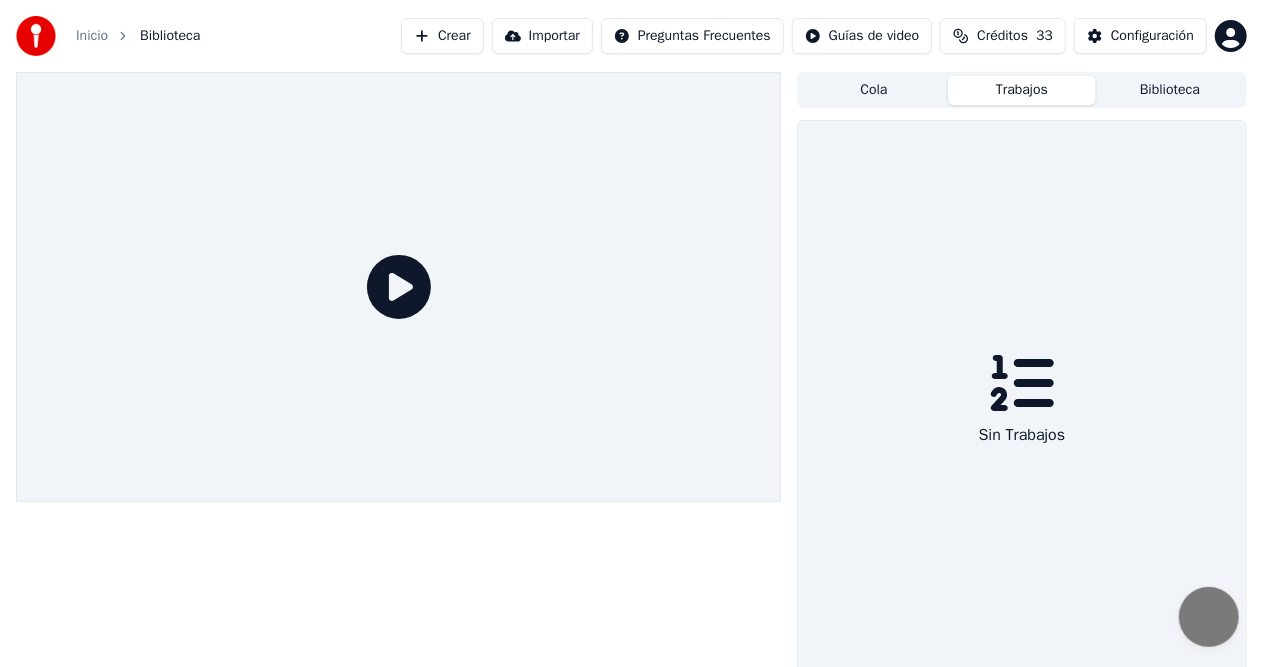 scroll, scrollTop: 0, scrollLeft: 0, axis: both 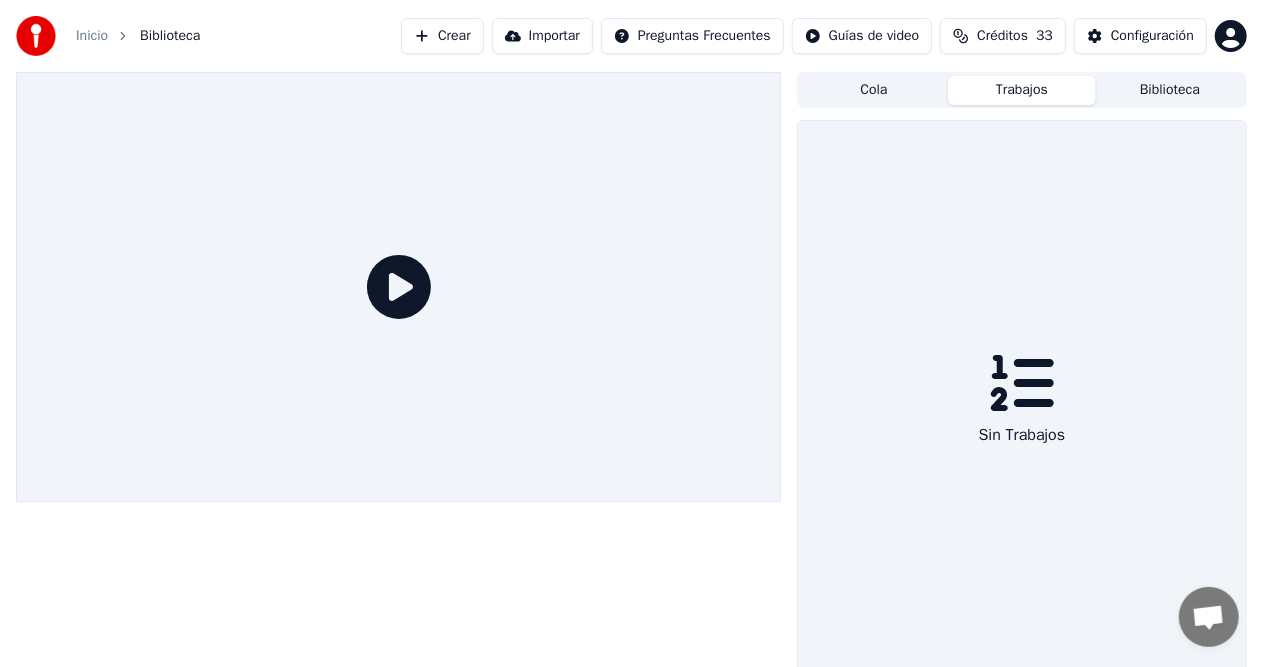 click at bounding box center (1208, 619) 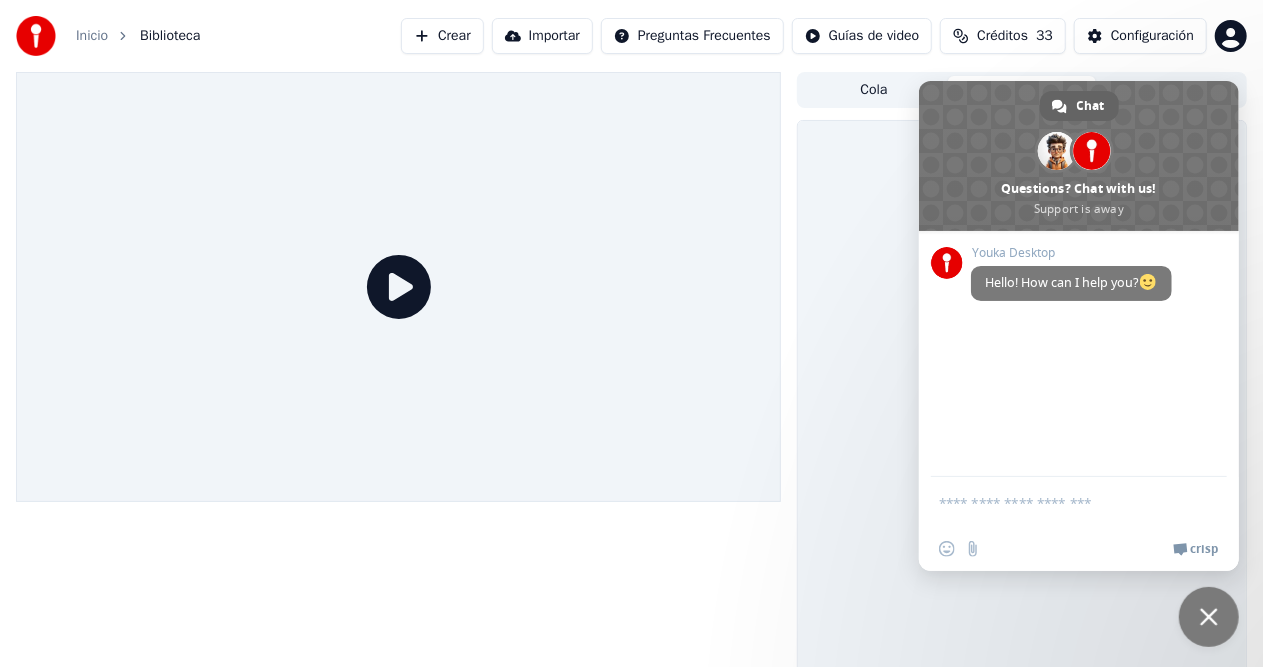 click at bounding box center [1059, 502] 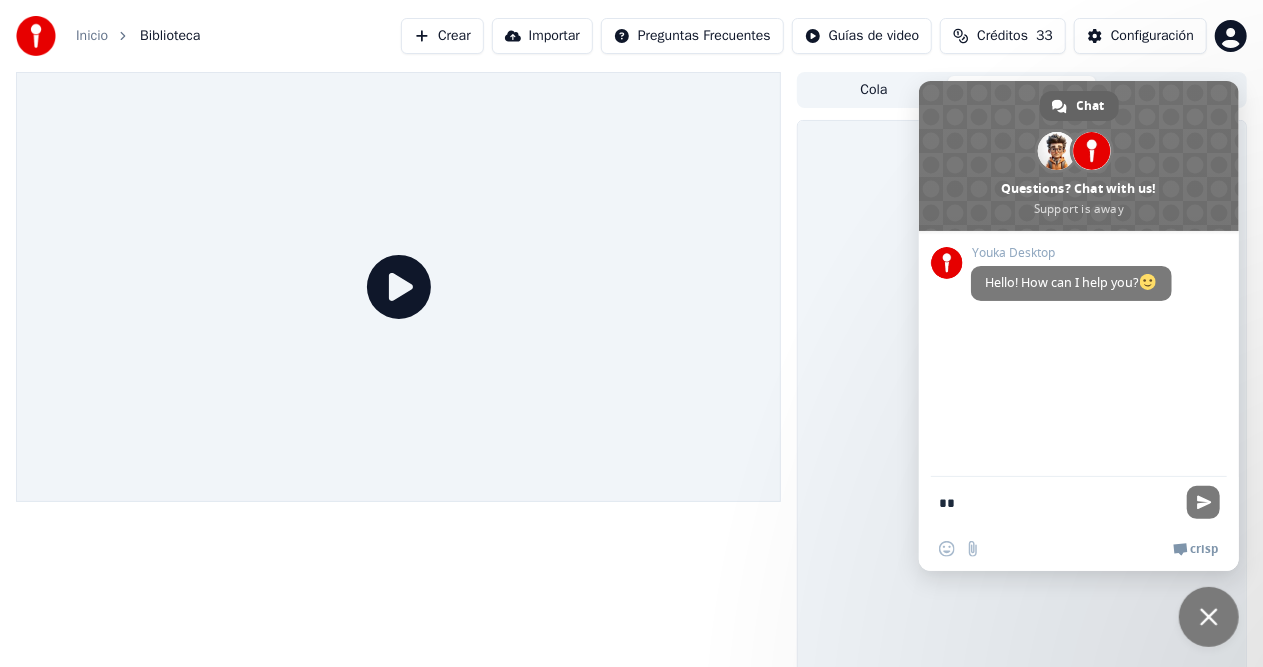 type on "*" 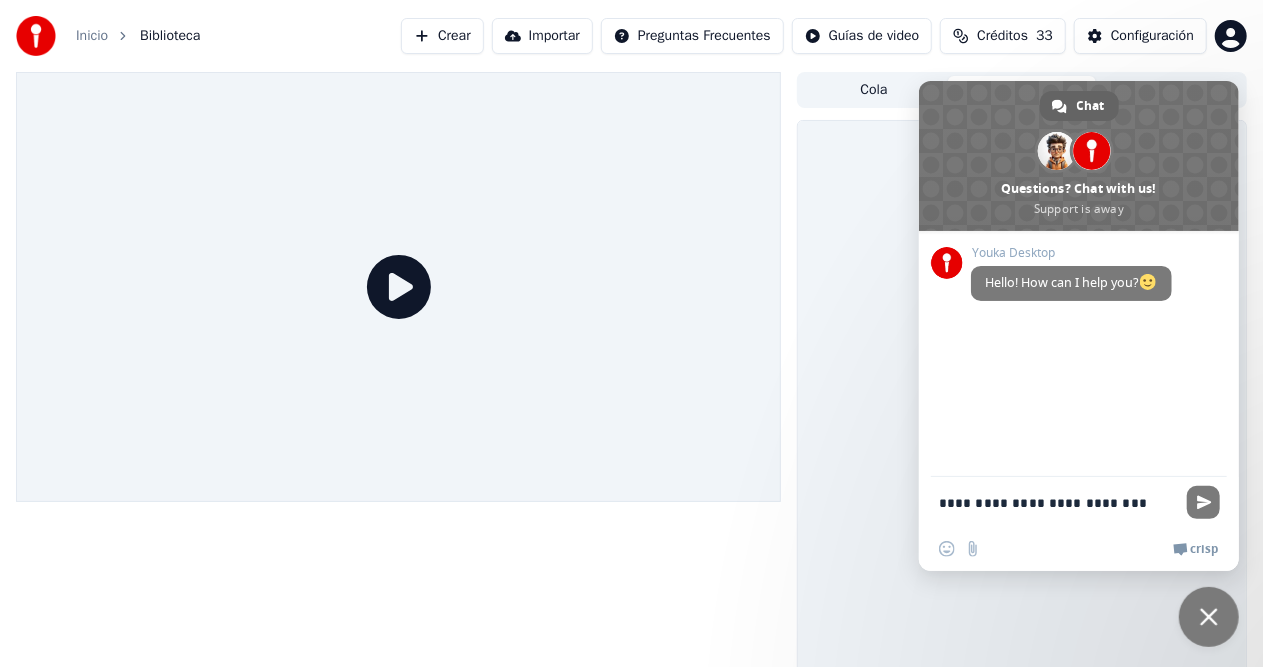 type on "**********" 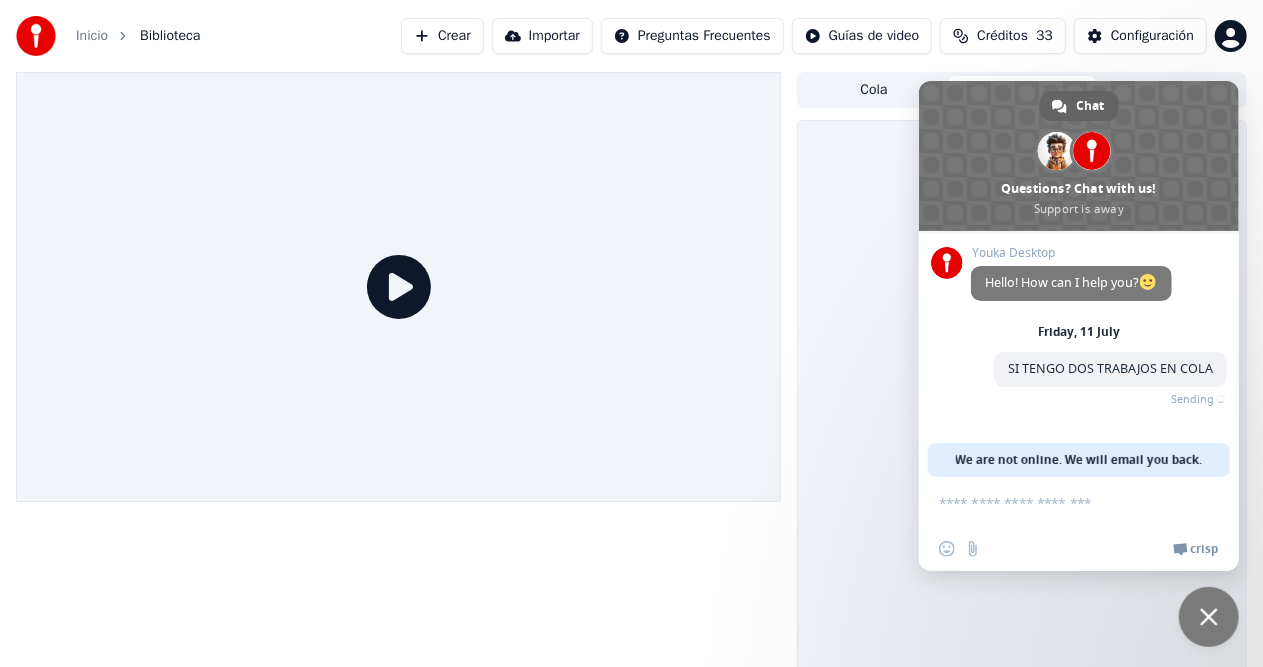 click on "Sin Trabajos" at bounding box center [1022, 403] 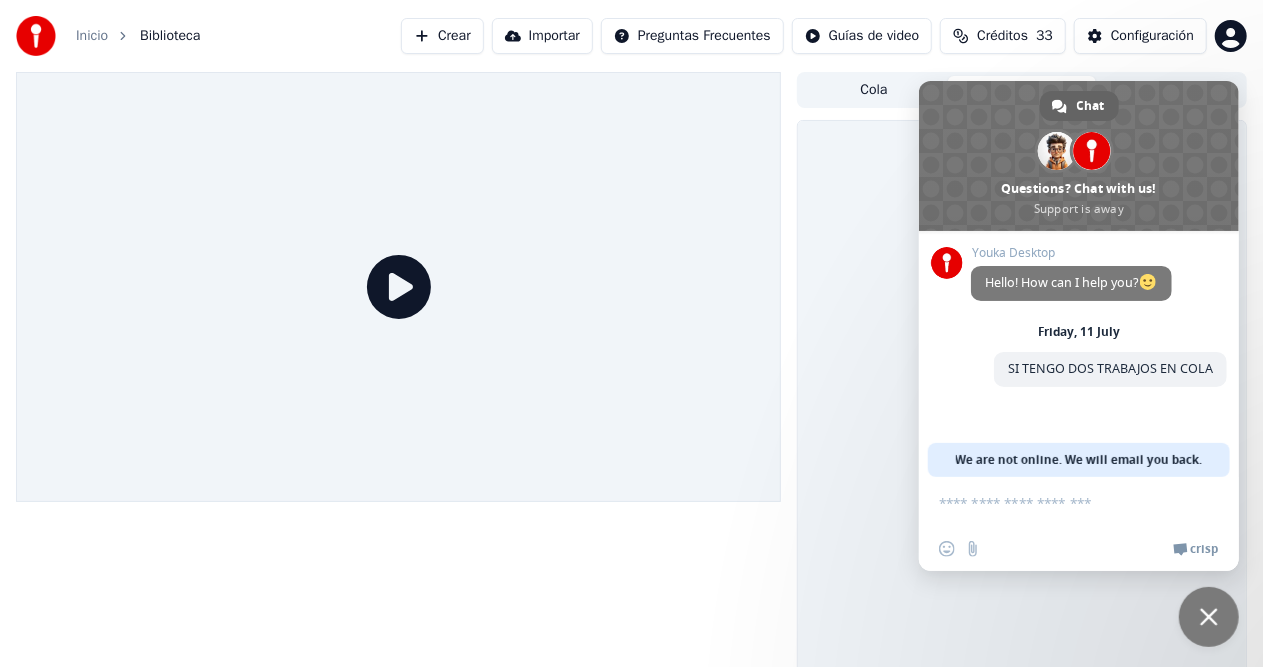 drag, startPoint x: 880, startPoint y: 598, endPoint x: 1000, endPoint y: 599, distance: 120.004166 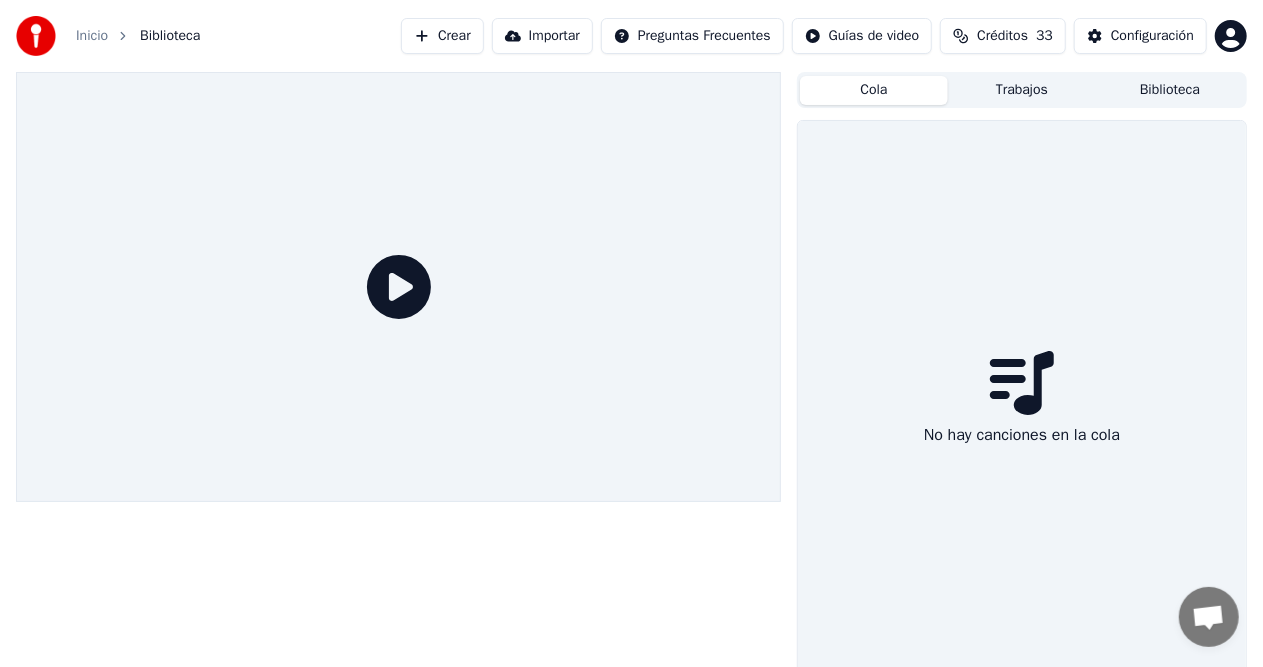 click on "Cola" at bounding box center [874, 90] 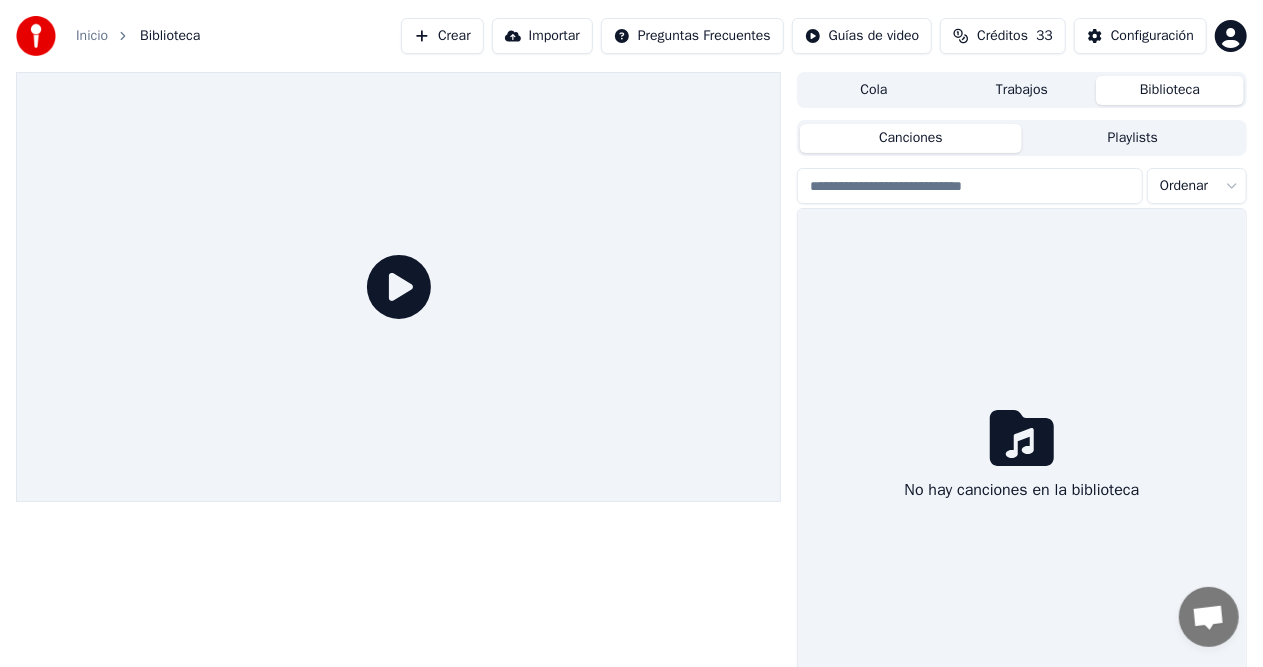 click on "Biblioteca" at bounding box center [1170, 90] 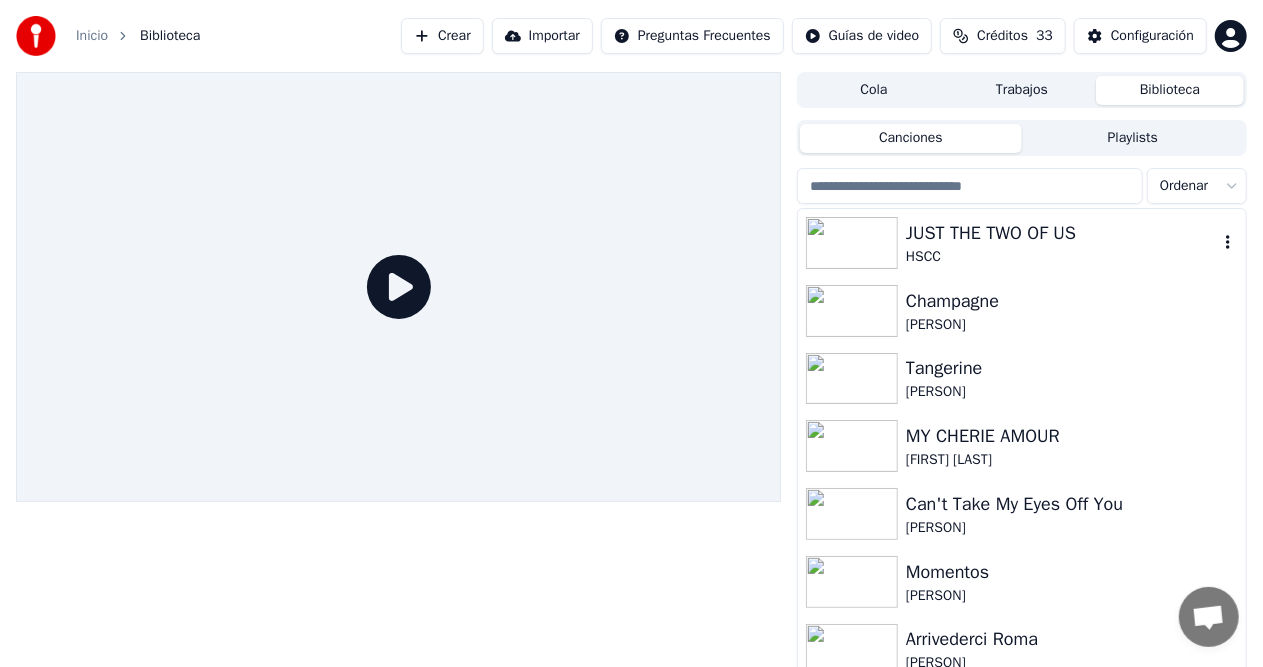click at bounding box center [856, 243] 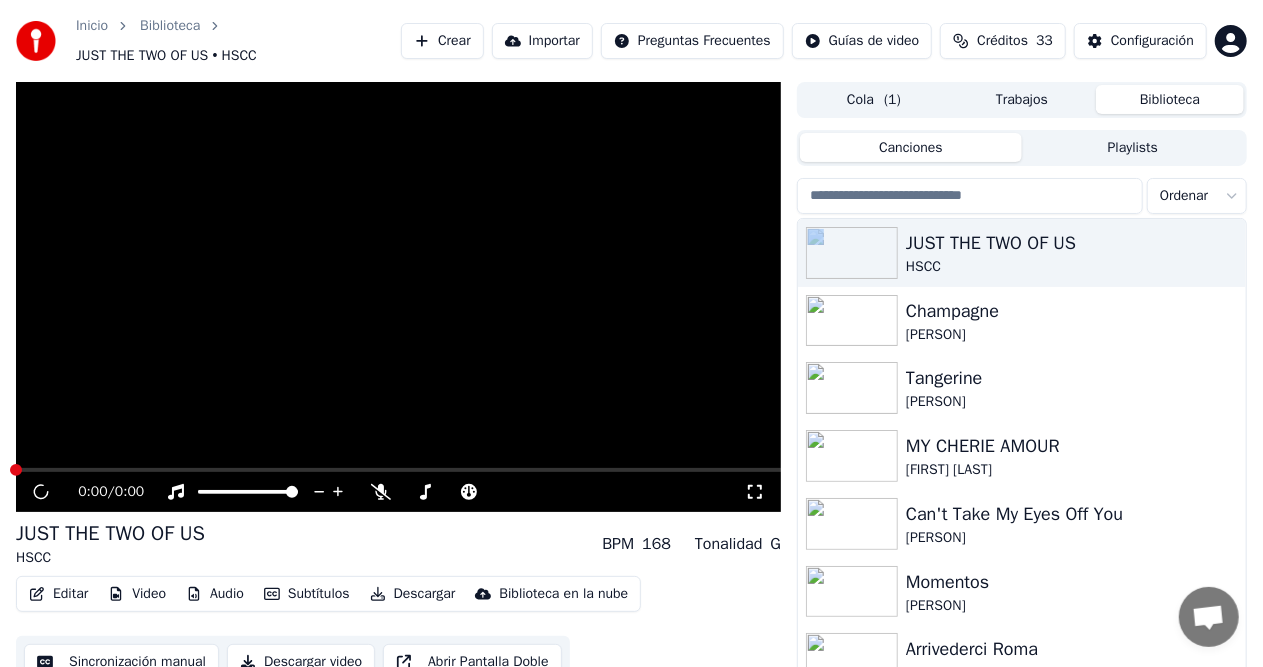 click on "Trabajos" at bounding box center [1022, 99] 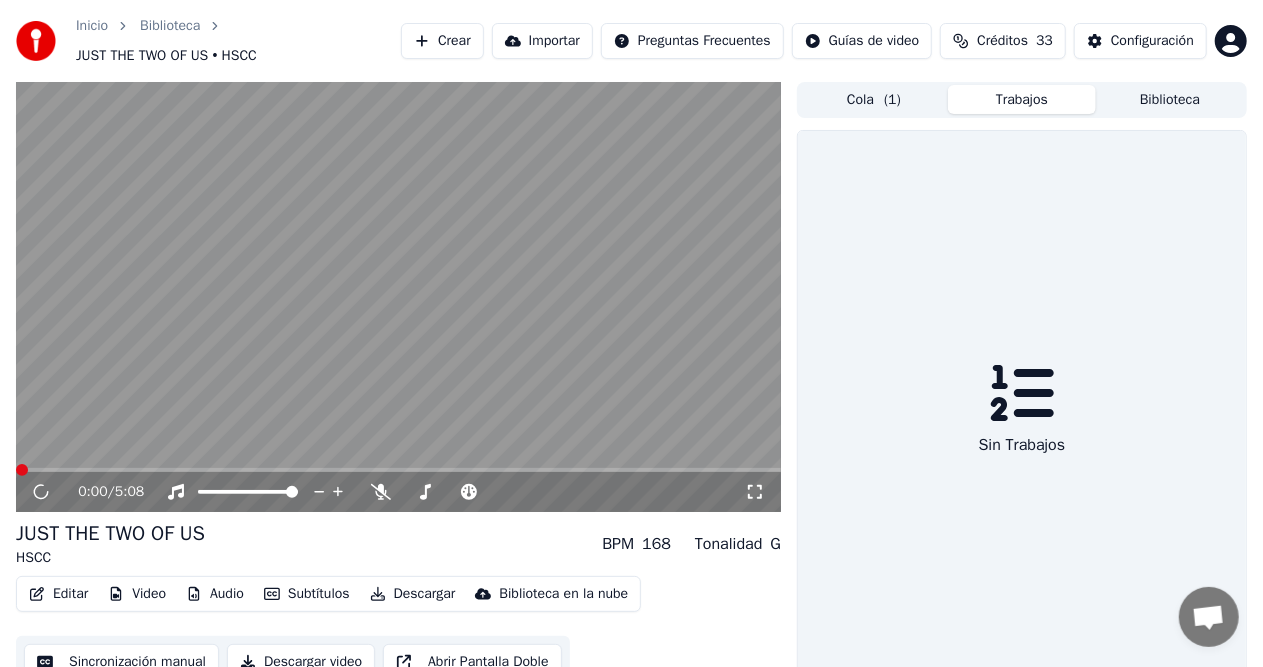 click on "Sin Trabajos" at bounding box center [1022, 445] 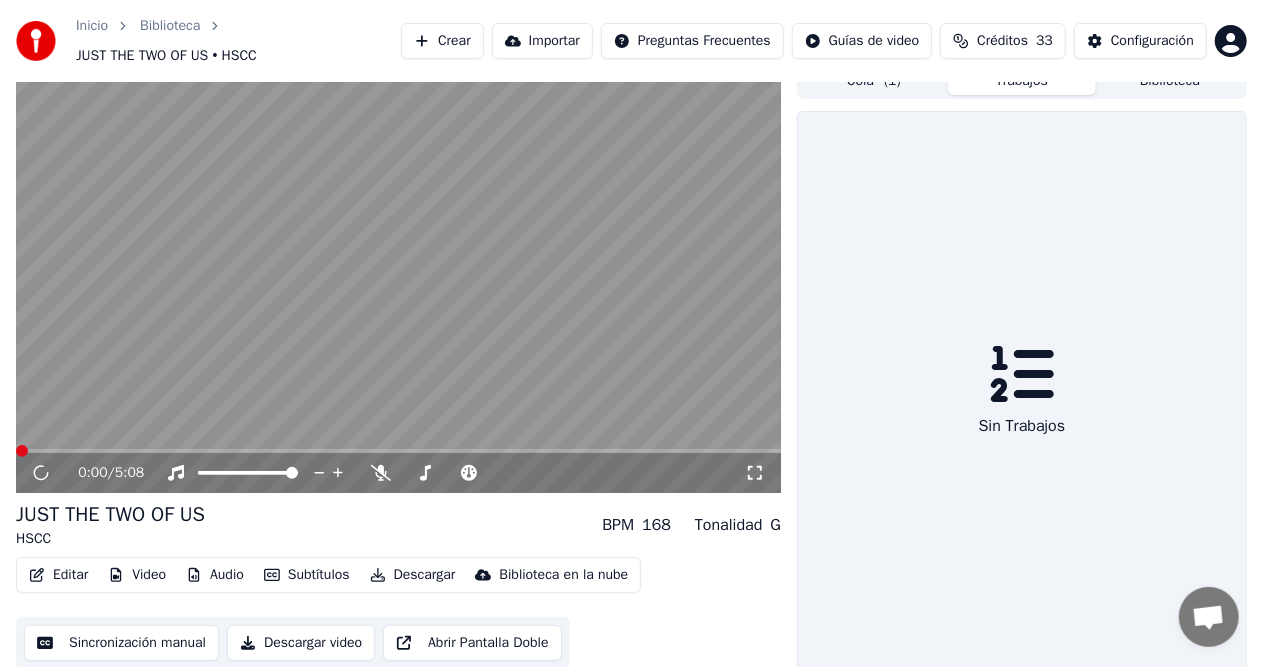 scroll, scrollTop: 30, scrollLeft: 0, axis: vertical 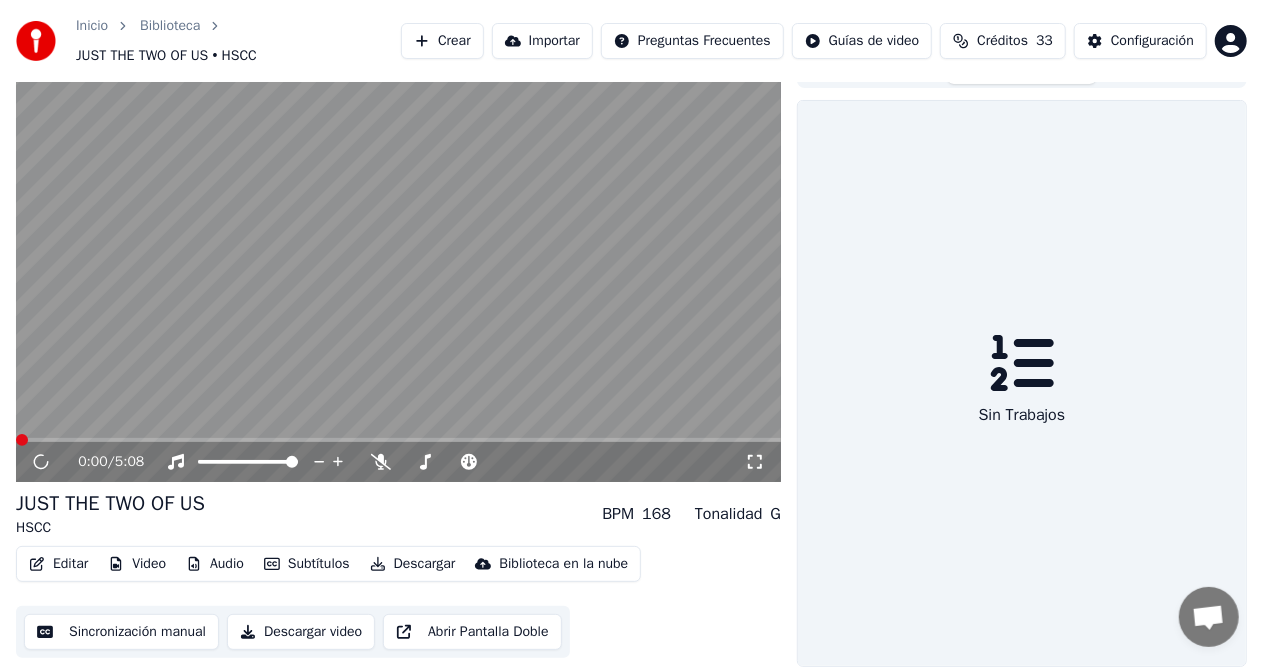 click on "0:00  /  5:08" at bounding box center [398, 462] 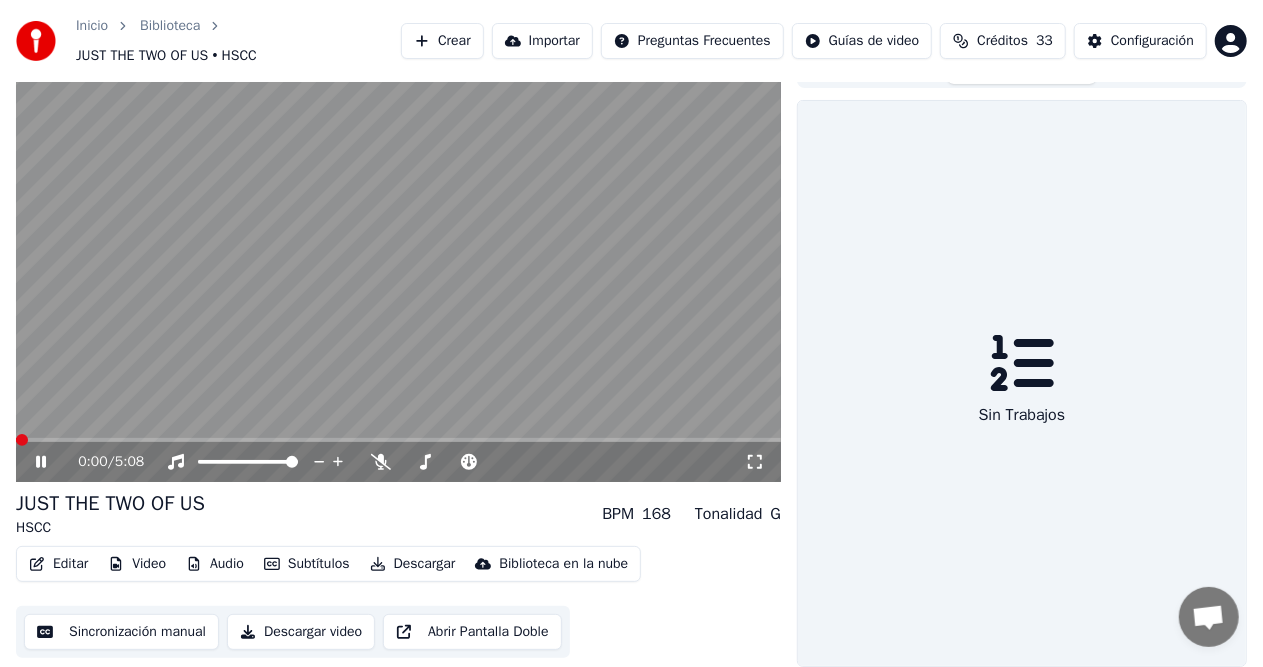 click 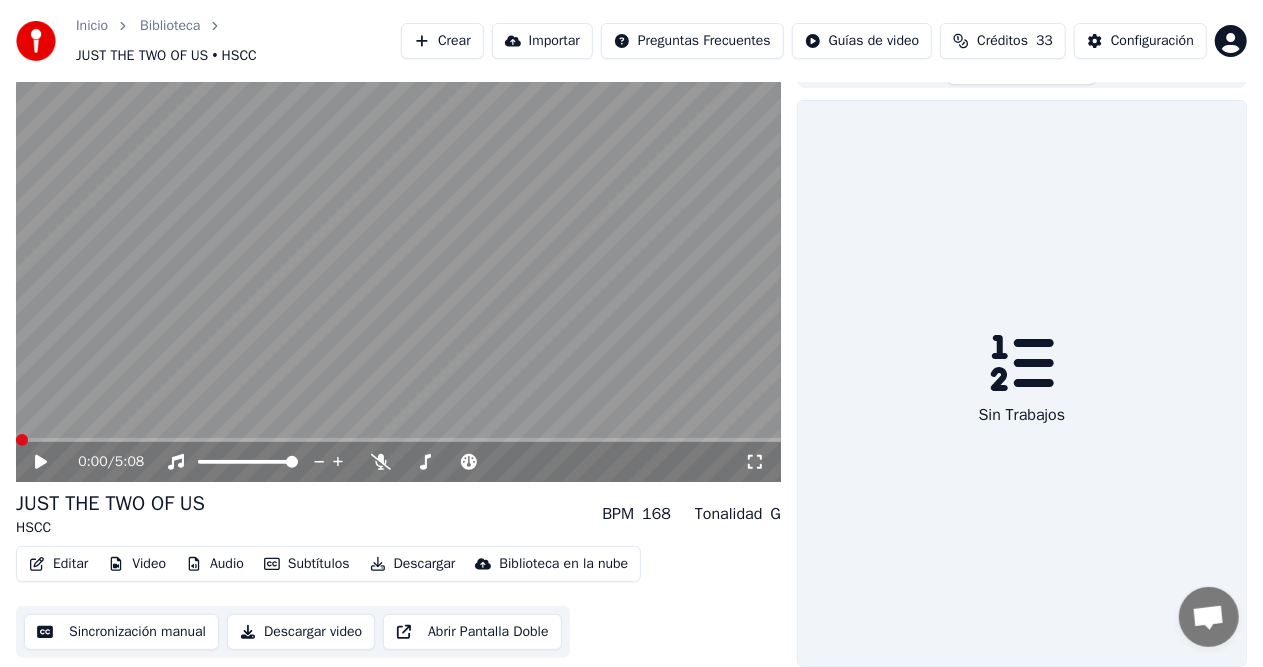 click on "Créditos" at bounding box center (1002, 41) 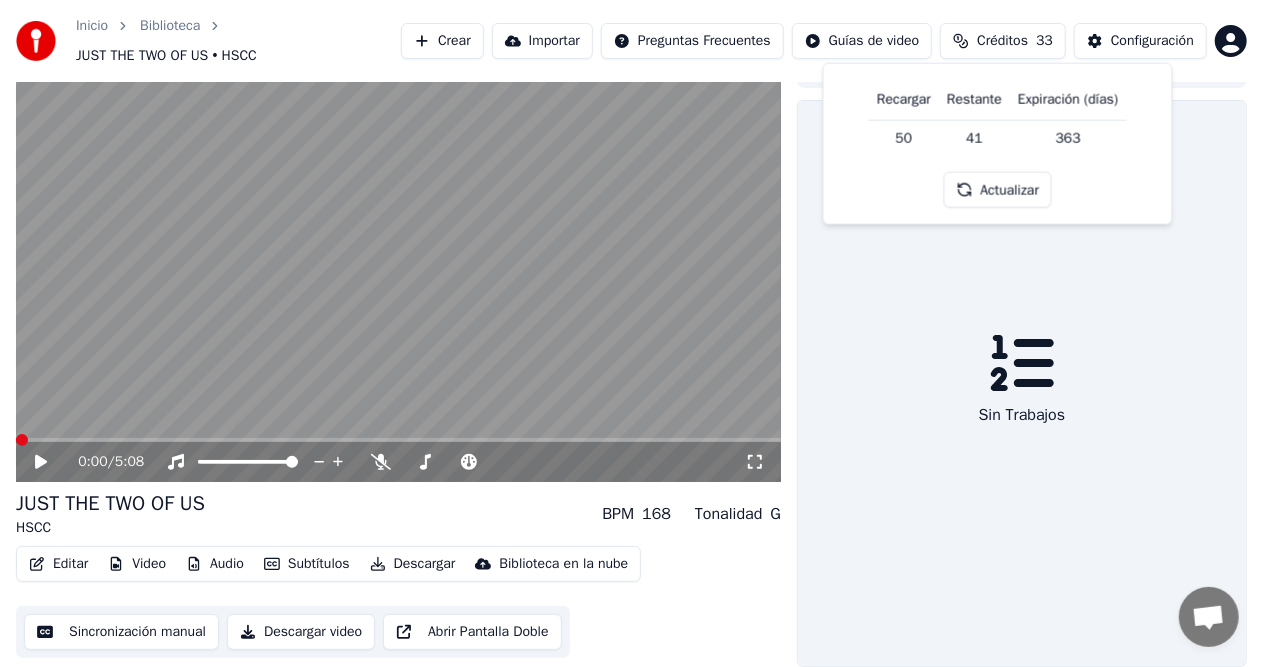 click on "Actualizar" at bounding box center (997, 190) 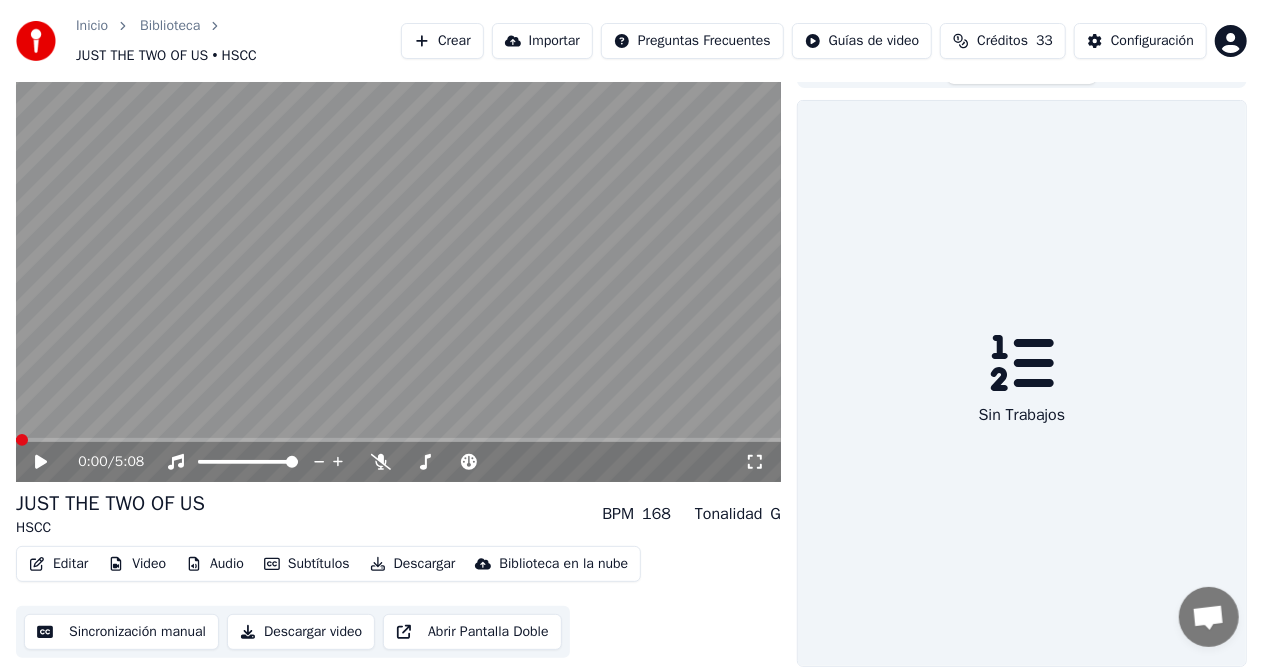 click at bounding box center (1208, 619) 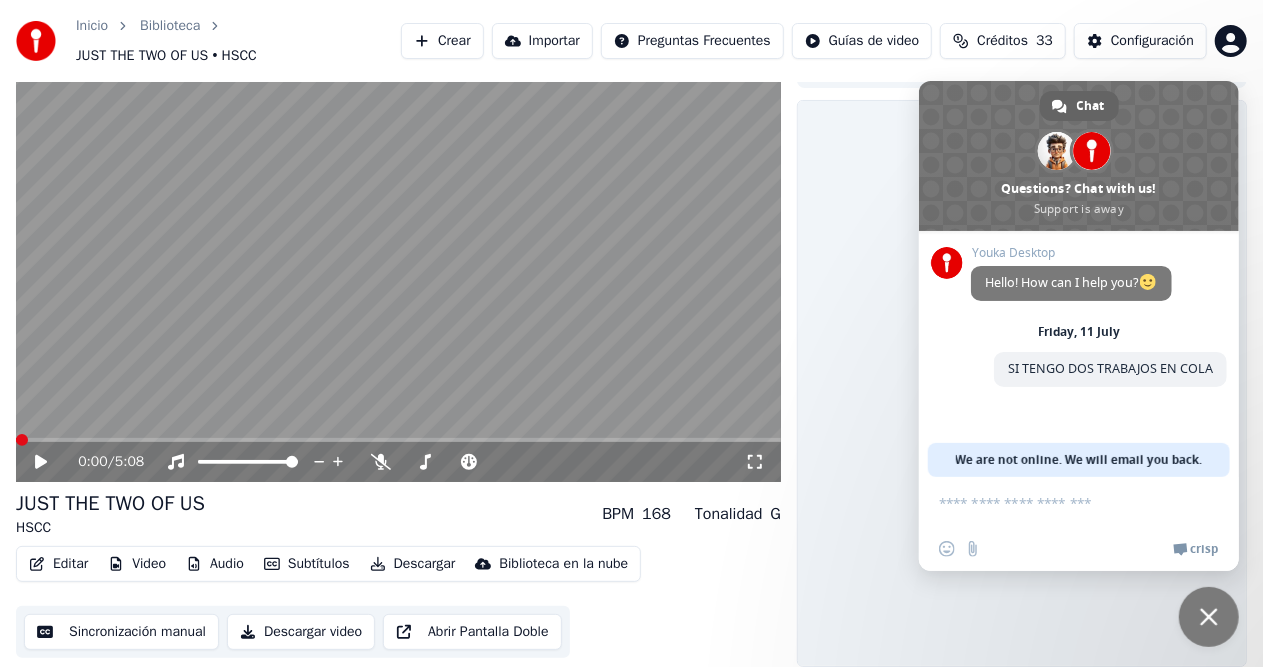 drag, startPoint x: 1190, startPoint y: 452, endPoint x: 916, endPoint y: 457, distance: 274.04562 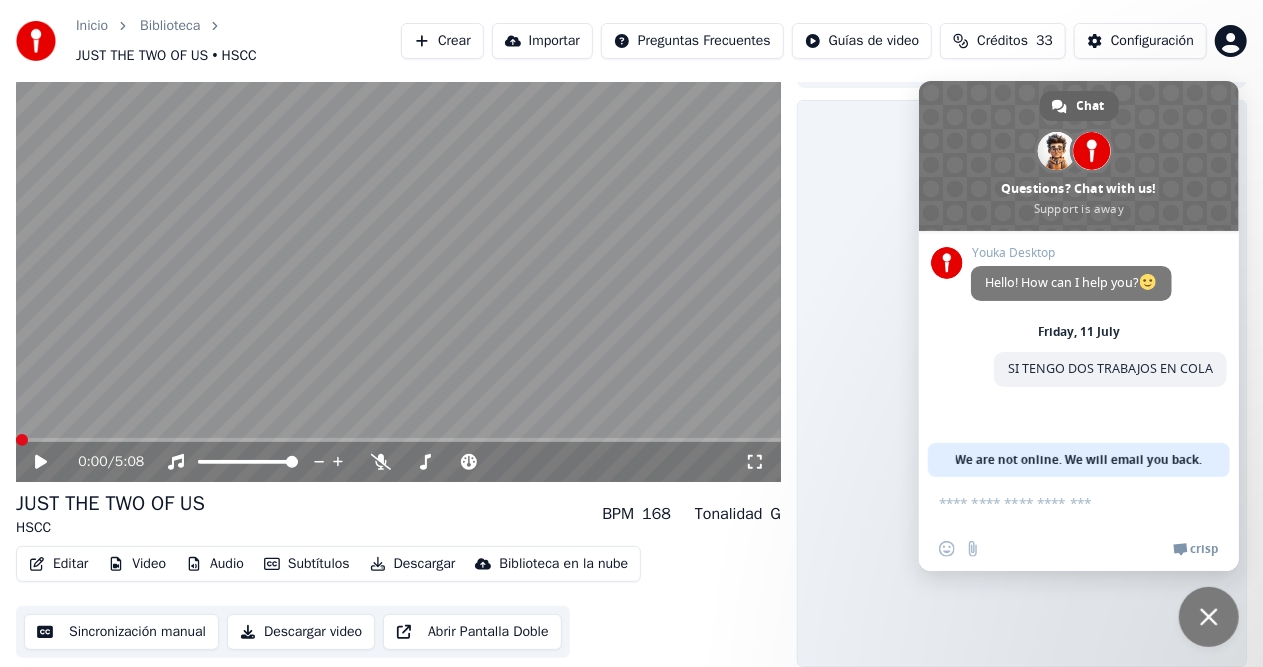 click on "Inicio Biblioteca JUST THE TWO OF US • HSCC Crear Importar Preguntas Frecuentes Guías de video Créditos 33 Configuración 0:00  /  5:08 JUST THE TWO OF US HSCC BPM 168 Tonalidad G Editar Video Audio Subtítulos Descargar Biblioteca en la nube Sincronización manual Descargar video Abrir Pantalla Doble Cola ( 1 ) Trabajos Biblioteca Sin Trabajos Chat [PERSON] Questions? Chat with us! Support is away Network offline. Reconnecting... No messages can be received or sent for now. Youka Desktop Hello! How can I help you?  Friday, 11 July SI TENGO DOS TRABAJOS EN COLA A minute ago Send a file We are not online. We will email you back. Insert an emoji Send a file We run on Crisp" at bounding box center [631, 303] 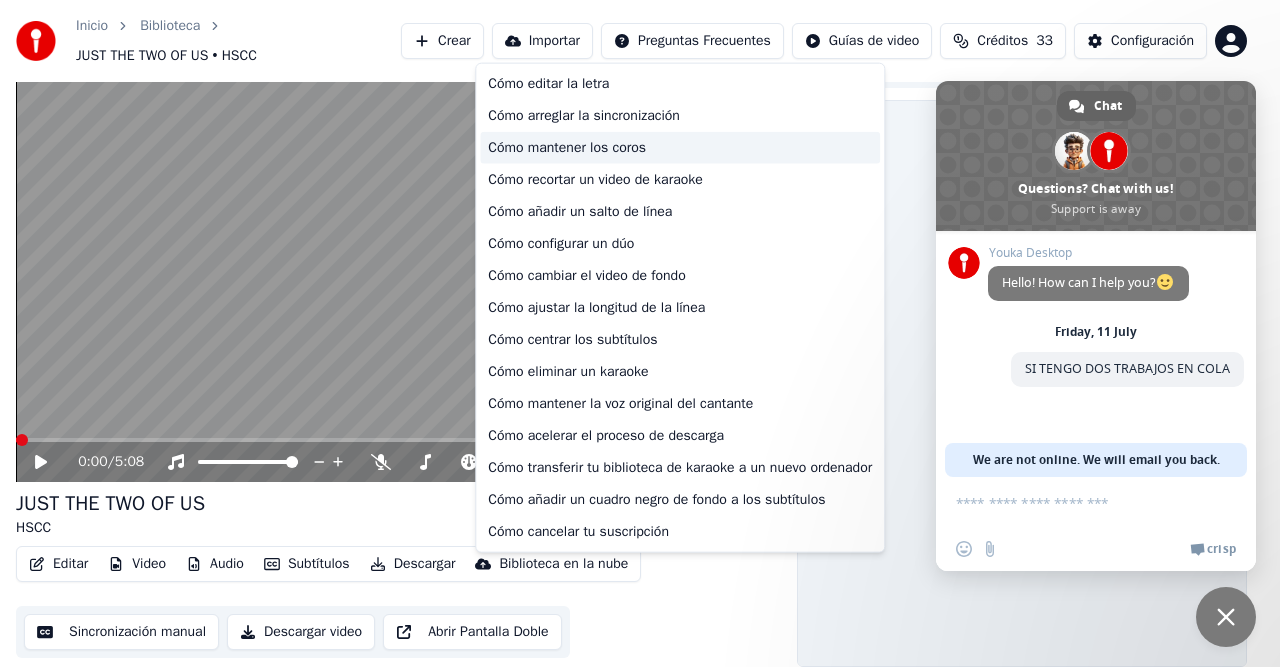 click on "Cómo mantener los coros" at bounding box center (680, 148) 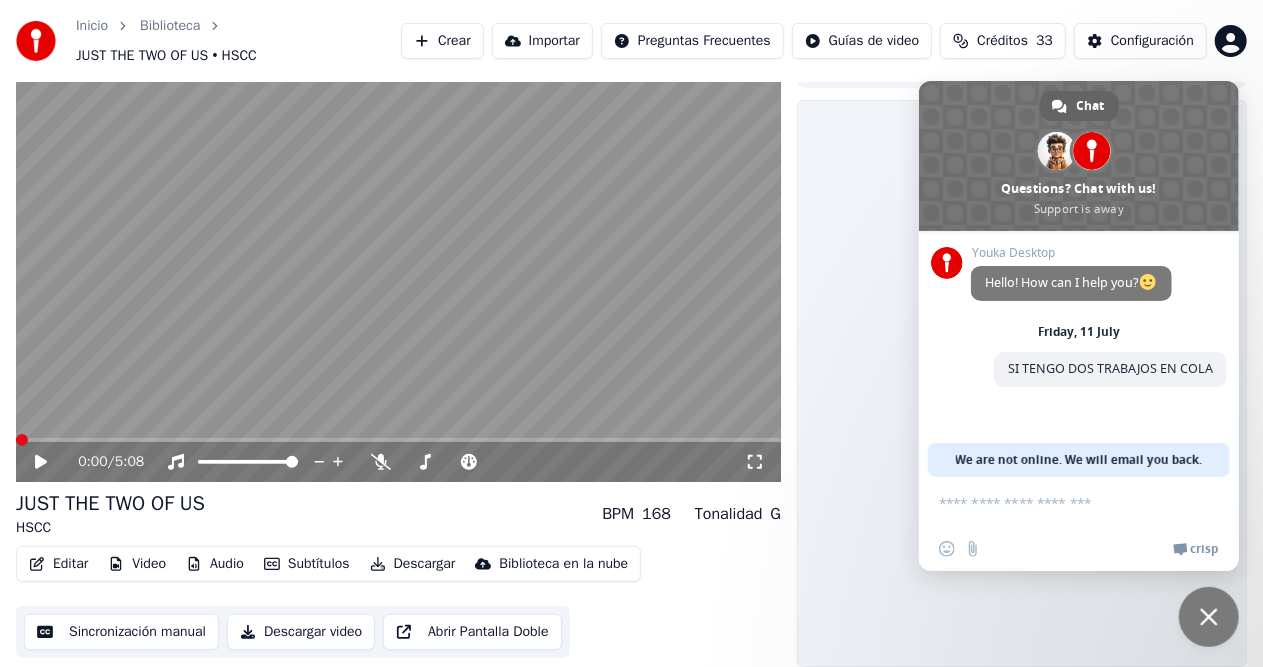 click on "Sin Trabajos" at bounding box center [1022, 383] 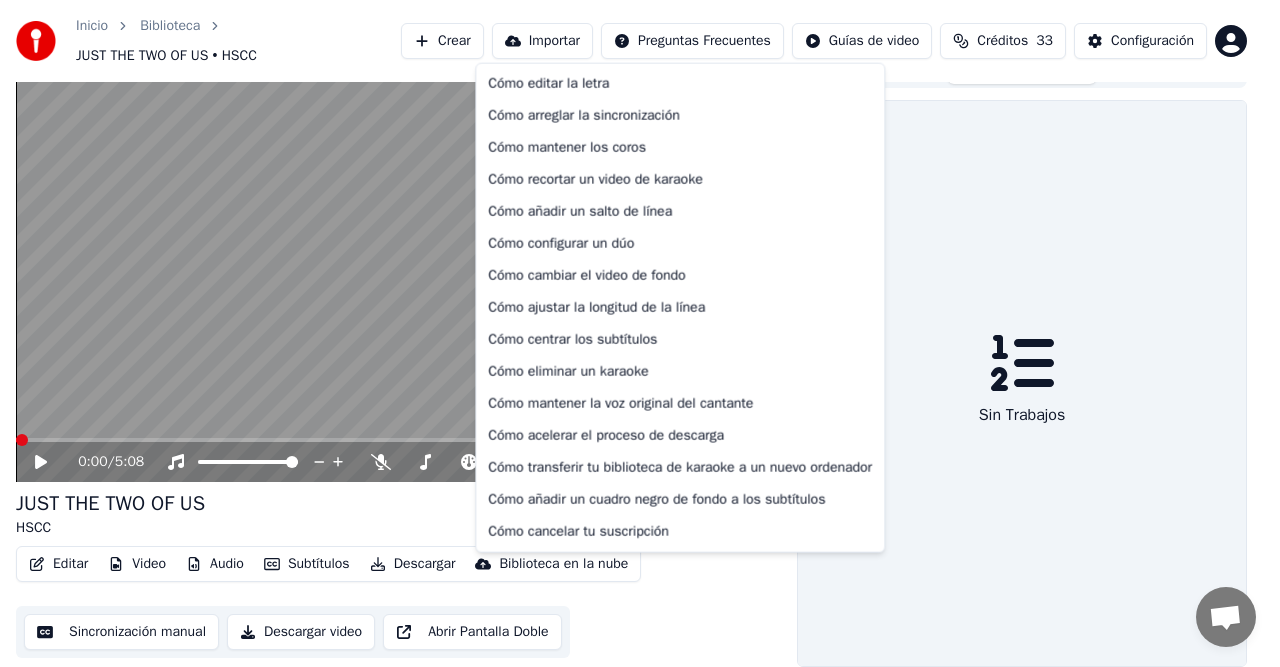 click on "Inicio Biblioteca JUST THE TWO OF US • HSCC Crear Importar Preguntas Frecuentes Guías de video Créditos 33 Configuración 0:00  /  5:08 JUST THE TWO OF US HSCC BPM 168 Tonalidad G Editar Video Audio Subtítulos Descargar Biblioteca en la nube Sincronización manual Descargar video Abrir Pantalla Doble Cola ( 1 ) Trabajos Biblioteca Sin Trabajos Chat [PERSON] Questions? Chat with us! Support is away Network offline. Reconnecting... No messages can be received or sent for now. Youka Desktop Hello! How can I help you?  Friday, 11 July SI TENGO DOS TRABAJOS EN COLA A minute ago Send a file We are not online. We will email you back. Insert an emoji Send a file We run on Crisp Cómo editar la letra Cómo arreglar la sincronización Cómo mantener los coros Cómo recortar un video de karaoke Cómo añadir un salto de línea Cómo configurar un dúo Cómo cambiar el video de fondo Cómo ajustar la longitud de la línea Cómo centrar los subtítulos Cómo eliminar un karaoke Cómo mantener la voz original del cantante" at bounding box center [640, 303] 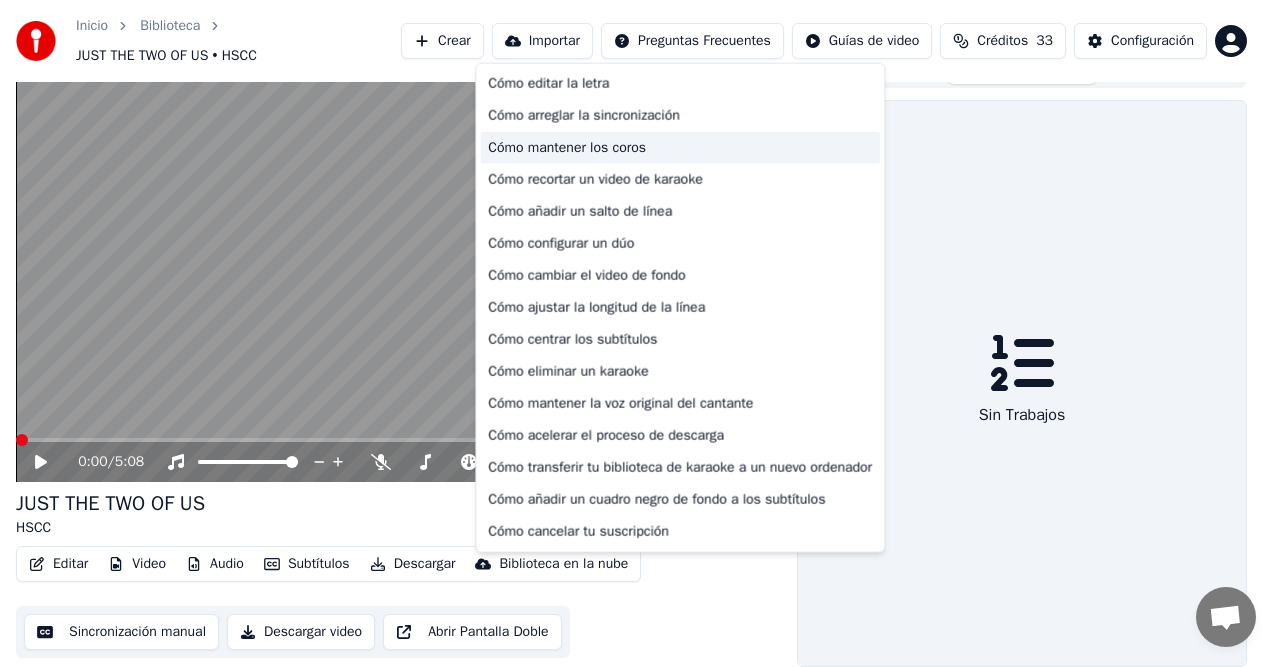 click on "Cómo mantener los coros" at bounding box center [680, 148] 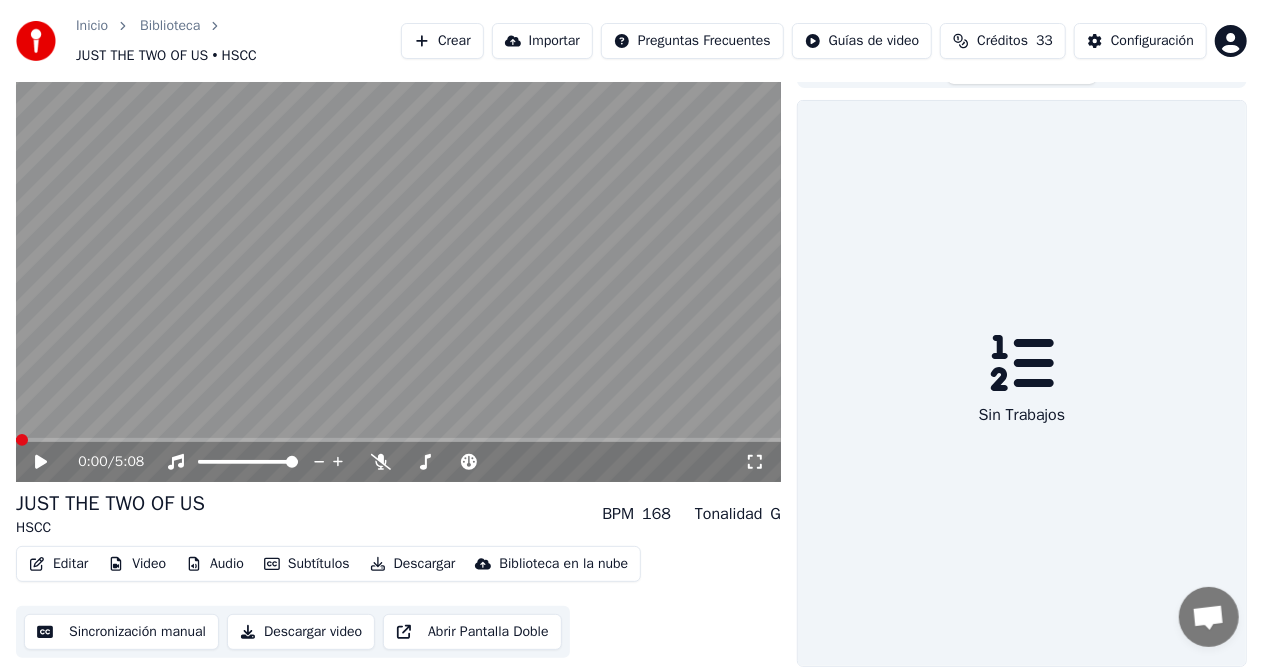click on "Inicio Biblioteca JUST THE TWO OF US • HSCC Crear Importar Preguntas Frecuentes Guías de video Créditos 33 Configuración 0:00  /  5:08 JUST THE TWO OF US HSCC BPM 168 Tonalidad G Editar Video Audio Subtítulos Descargar Biblioteca en la nube Sincronización manual Descargar video Abrir Pantalla Doble Cola ( 1 ) Trabajos Biblioteca Sin Trabajos Chat [PERSON] Questions? Chat with us! Support is away Network offline. Reconnecting... No messages can be received or sent for now. Youka Desktop Hello! How can I help you?  Friday, 11 July SI TENGO DOS TRABAJOS EN COLA 3 minutes ago Send a file We are not online. We will email you back. Insert an emoji Send a file We run on Crisp" at bounding box center [631, 303] 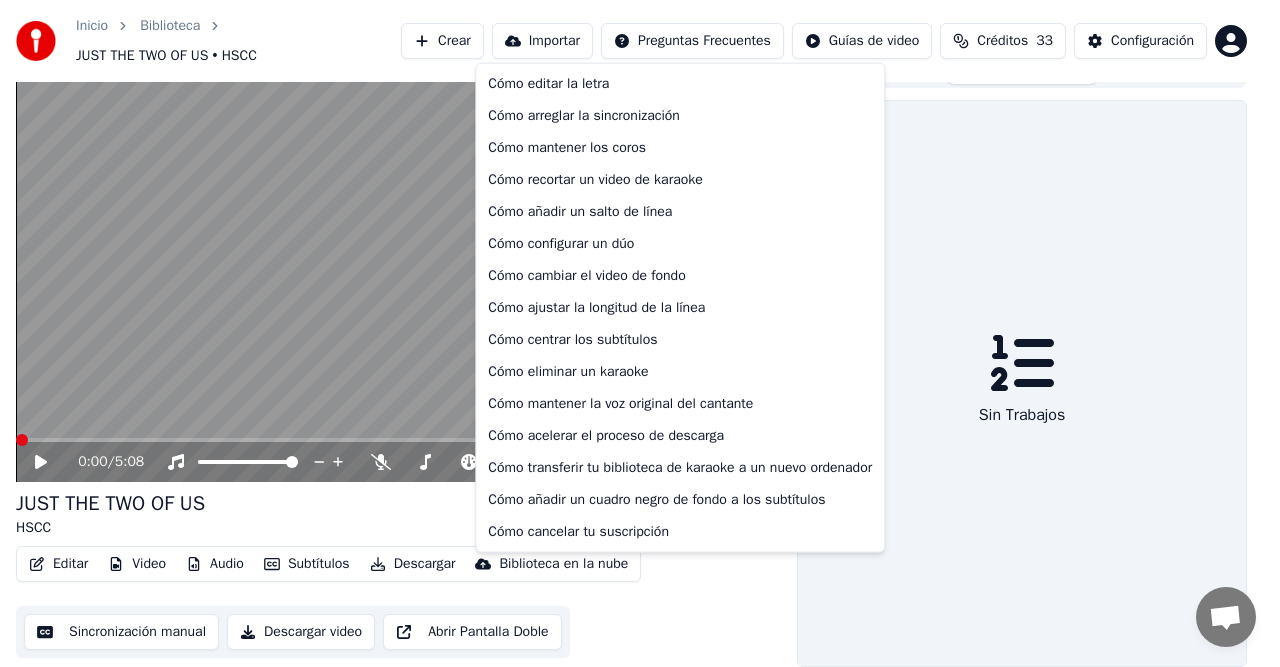 click on "Inicio Biblioteca JUST THE TWO OF US • HSCC Crear Importar Preguntas Frecuentes Guías de video Créditos 33 Configuración 0:00  /  5:08 JUST THE TWO OF US HSCC BPM 168 Tonalidad G Editar Video Audio Subtítulos Descargar Biblioteca en la nube Sincronización manual Descargar video Abrir Pantalla Doble Cola ( 1 ) Trabajos Biblioteca Sin Trabajos Chat [PERSON] Questions? Chat with us! Support is away Network offline. Reconnecting... No messages can be received or sent for now. Youka Desktop Hello! How can I help you?  Friday, 11 July SI TENGO DOS TRABAJOS EN COLA 4 minutes ago Send a file We are not online. We will email you back. Insert an emoji Send a file We run on Crisp Cómo editar la letra Cómo arreglar la sincronización Cómo mantener los coros Cómo recortar un video de karaoke Cómo añadir un salto de línea Cómo configurar un dúo Cómo cambiar el video de fondo Cómo ajustar la longitud de la línea Cómo centrar los subtítulos Cómo eliminar un karaoke Cómo acelerar el proceso de descarga" at bounding box center (640, 303) 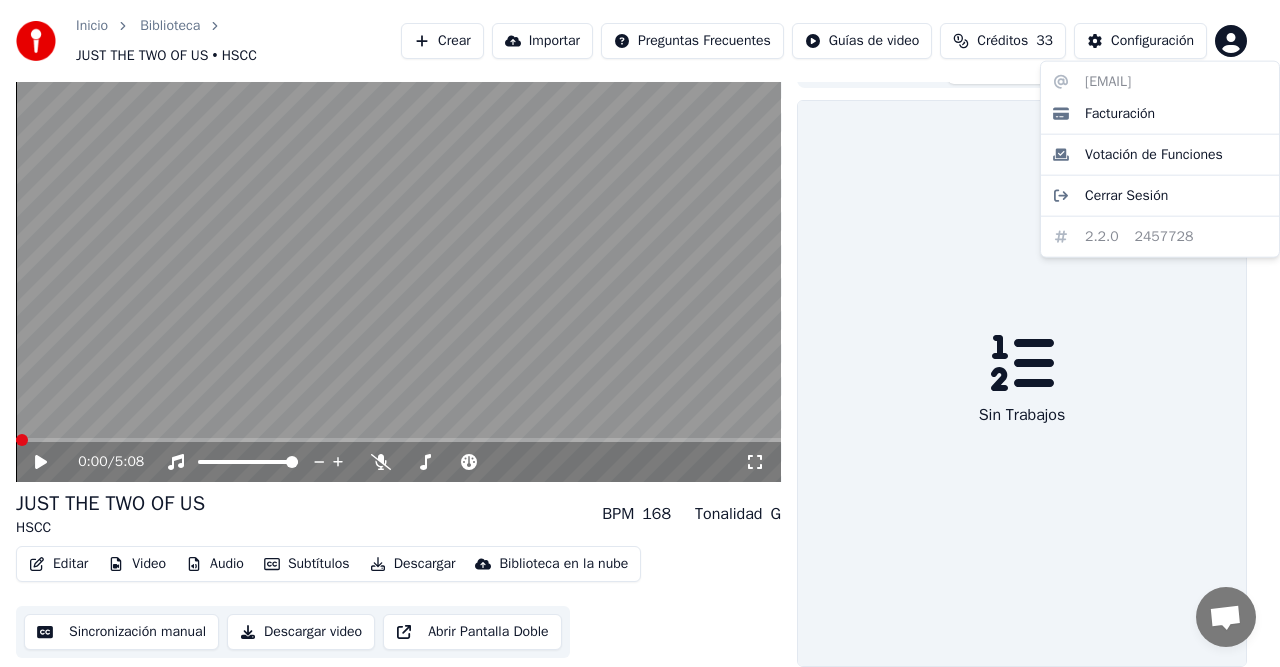 click on "Inicio Biblioteca JUST THE TWO OF US • HSCC Crear Importar Preguntas Frecuentes Guías de video Créditos 33 Configuración 0:00  /  5:08 JUST THE TWO OF US HSCC BPM 168 Tonalidad G Editar Video Audio Subtítulos Descargar Biblioteca en la nube Sincronización manual Descargar video Abrir Pantalla Doble Cola ( 1 ) Trabajos Biblioteca Sin Trabajos Chat [PERSON] Questions? Chat with us! Support is away Network offline. Reconnecting... No messages can be received or sent for now. Youka Desktop Hello! How can I help you?  Friday, 11 July SI TENGO DOS TRABAJOS EN COLA 4 minutes ago Send a file We are not online. We will email you back. Insert an emoji Send a file We run on Crisp [EMAIL] Facturación Votación de Funciones Cerrar Sesión 2.2.0 2457728" at bounding box center [640, 303] 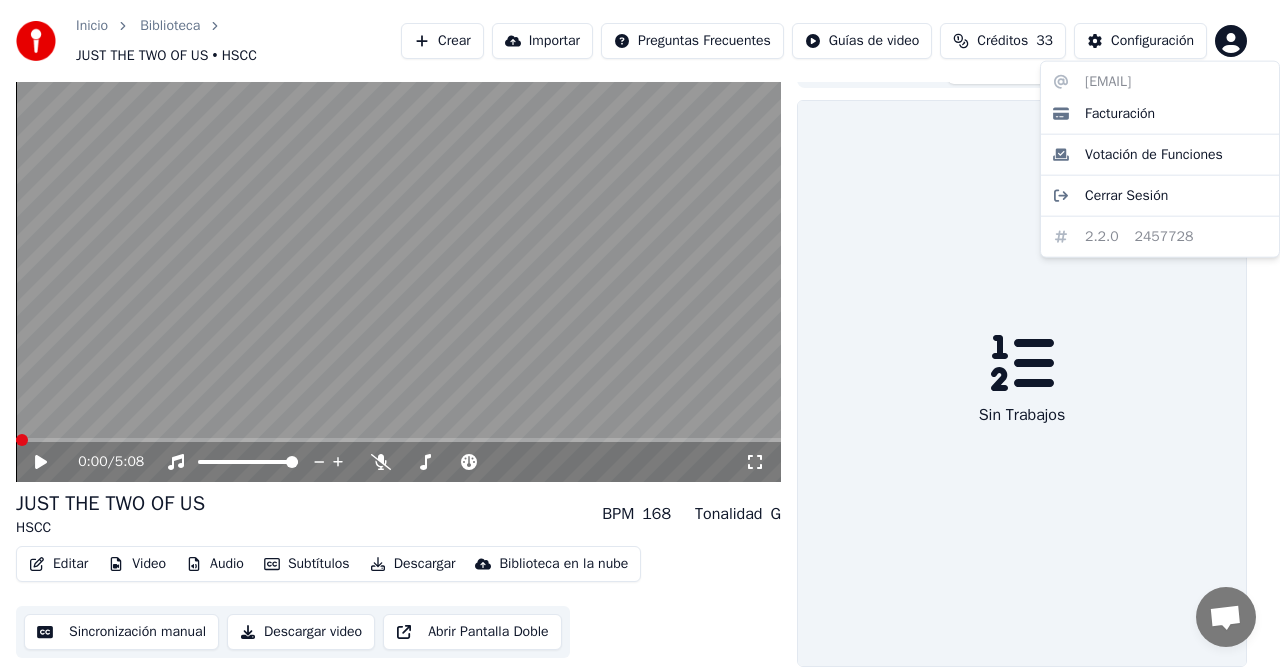 drag, startPoint x: 978, startPoint y: 311, endPoint x: 976, endPoint y: 336, distance: 25.079872 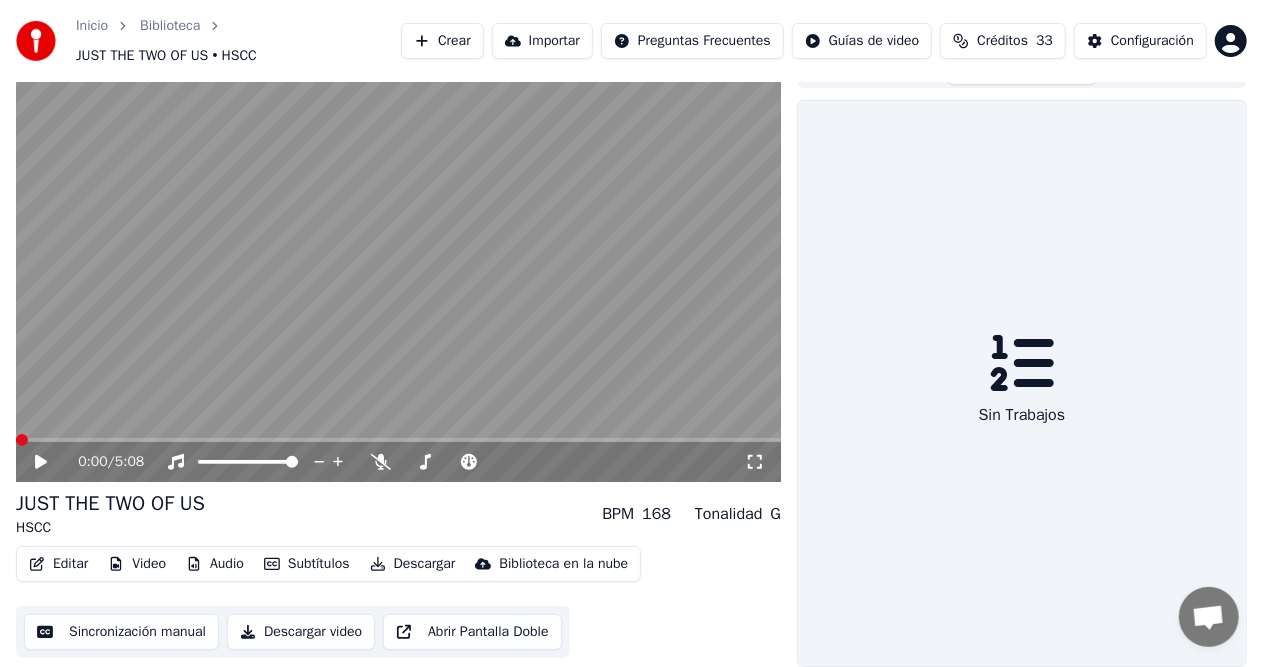 click on "Sin Trabajos" at bounding box center (1022, 415) 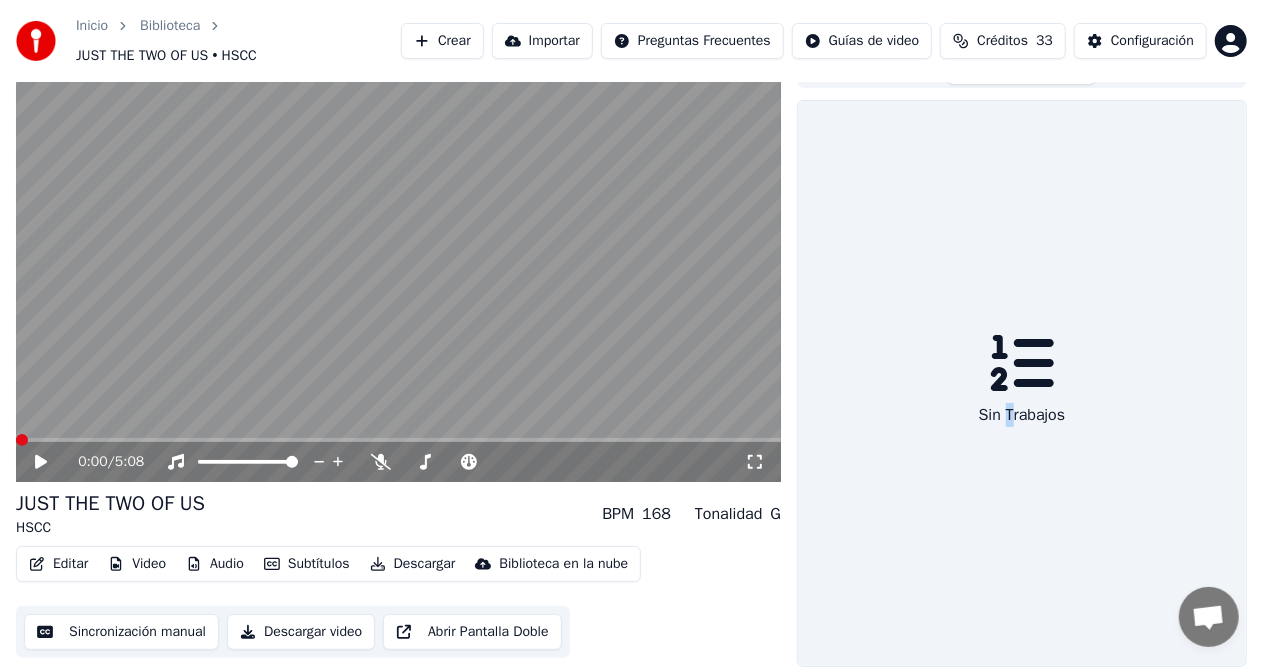 drag, startPoint x: 1008, startPoint y: 410, endPoint x: 1020, endPoint y: 371, distance: 40.804413 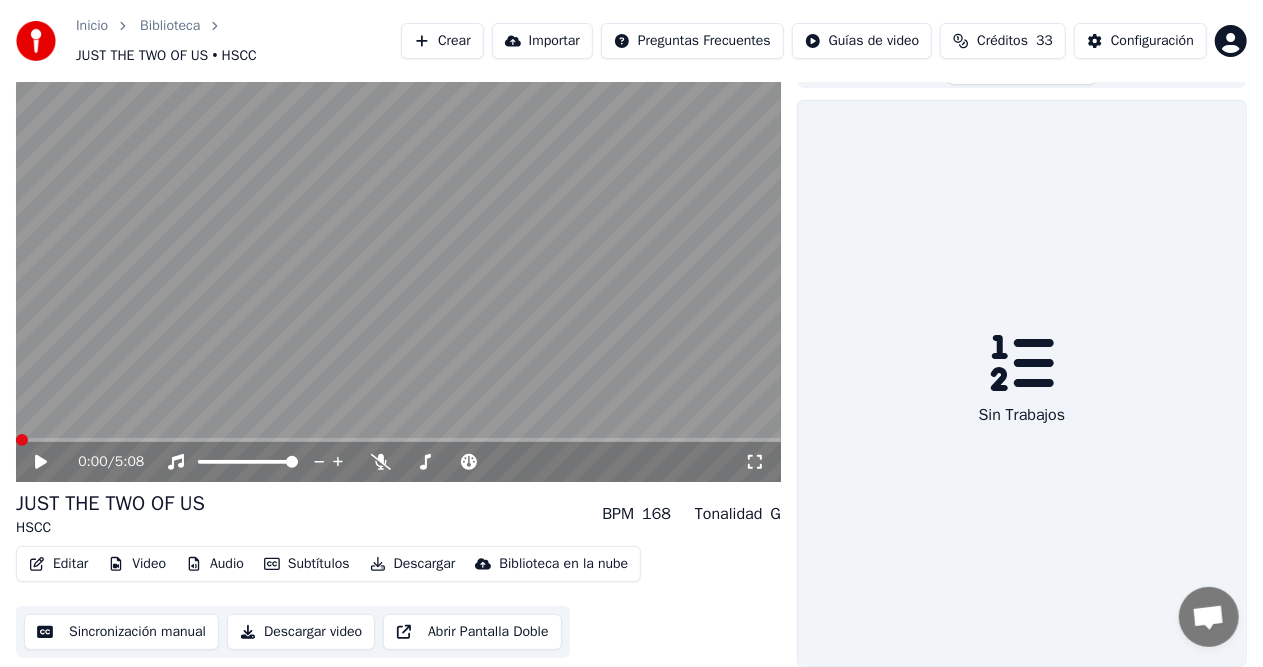 click 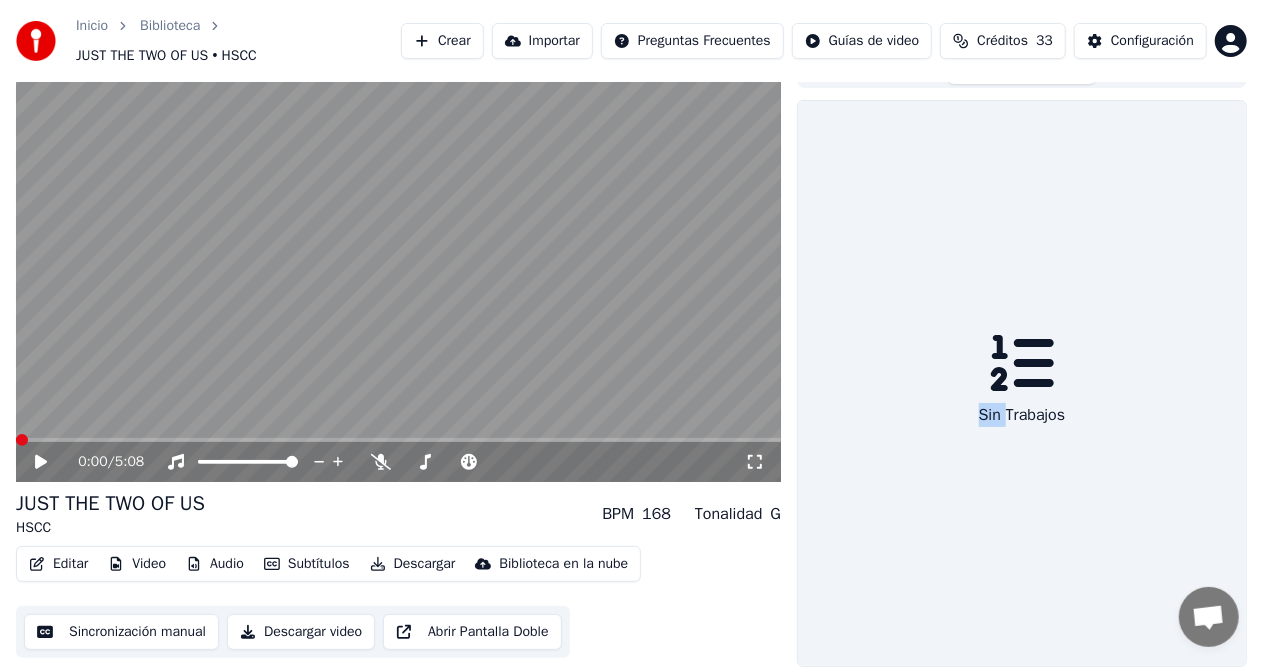 click 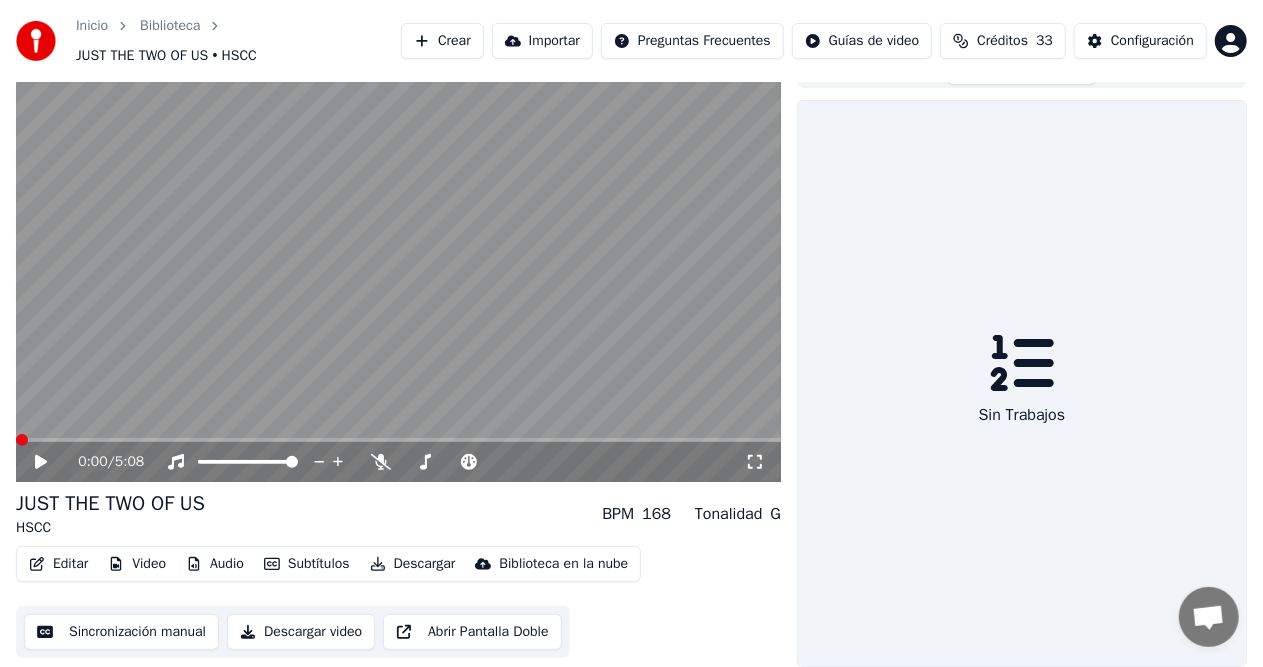 click 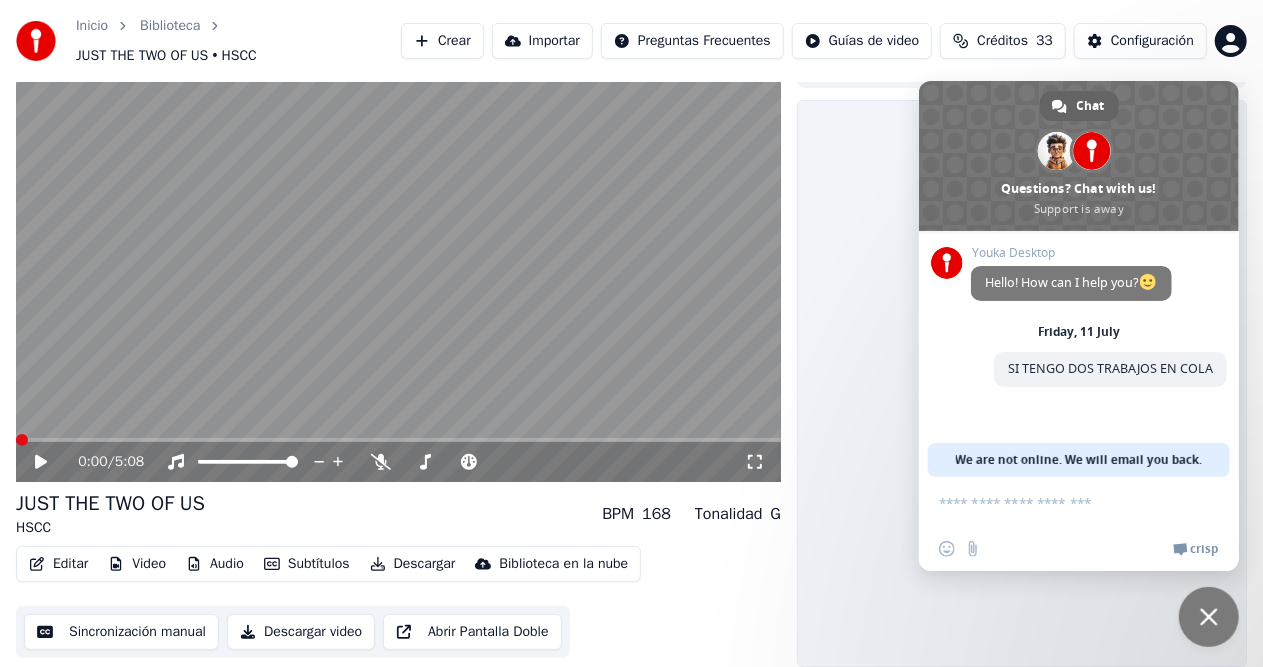 click at bounding box center [1059, 502] 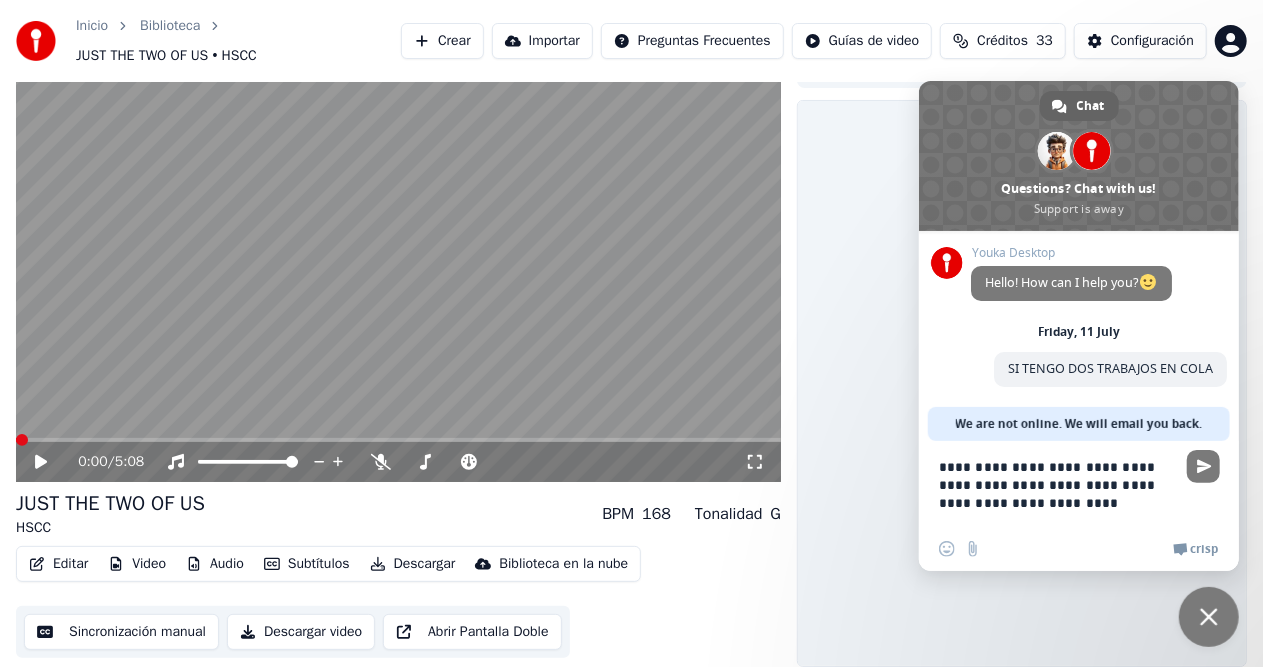scroll, scrollTop: 3, scrollLeft: 0, axis: vertical 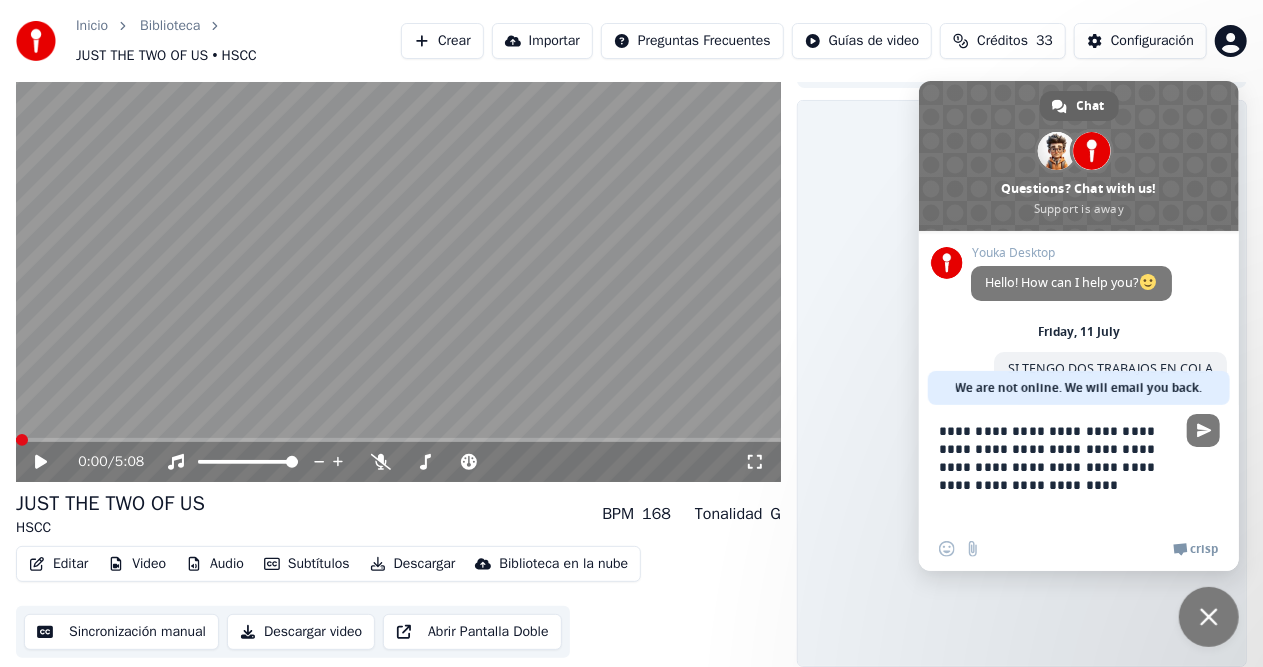 type on "**********" 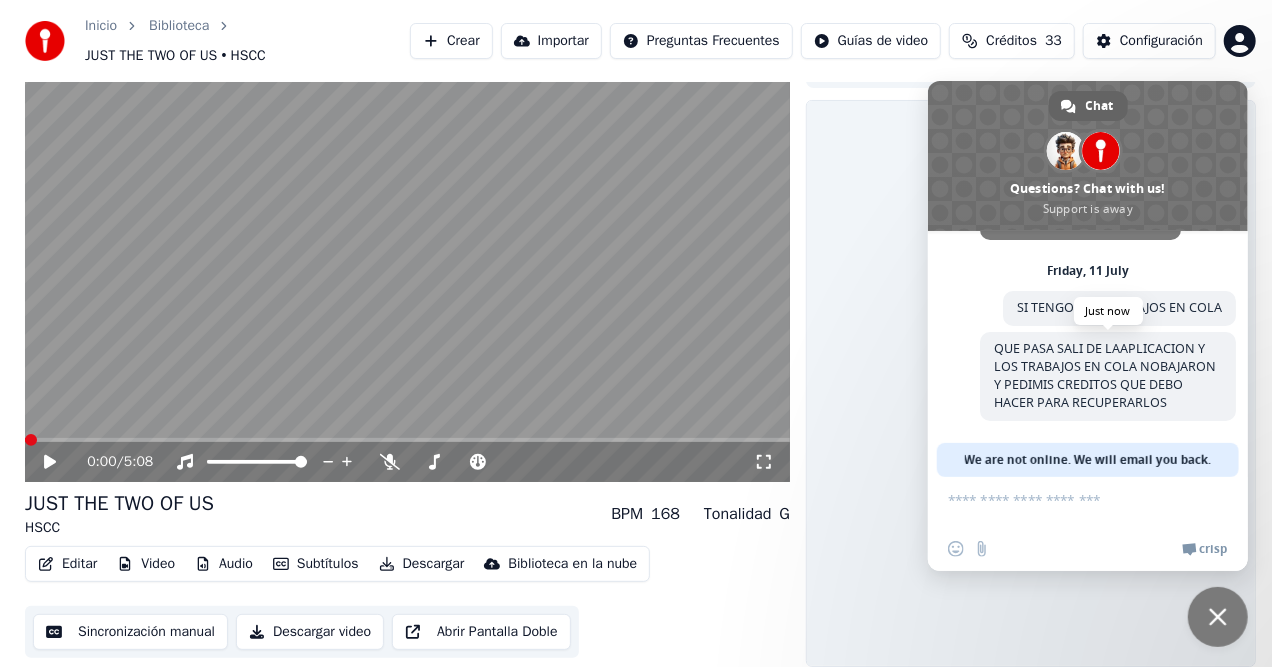 scroll, scrollTop: 83, scrollLeft: 0, axis: vertical 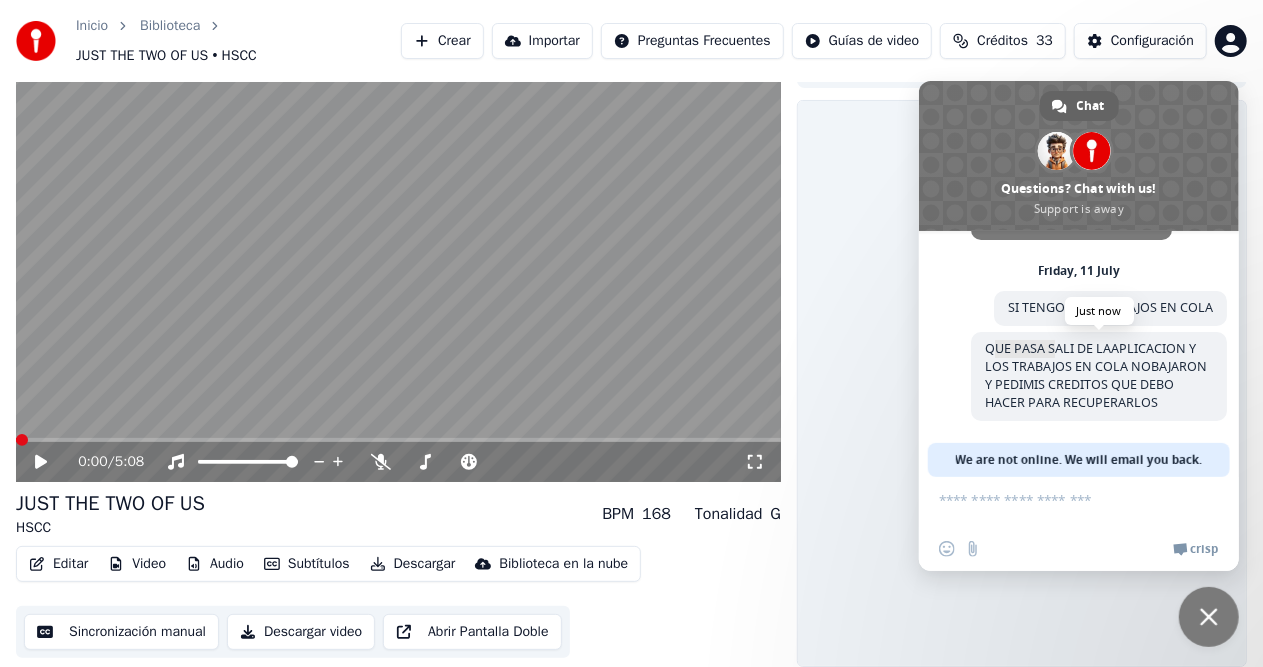 drag, startPoint x: 990, startPoint y: 326, endPoint x: 1057, endPoint y: 336, distance: 67.74216 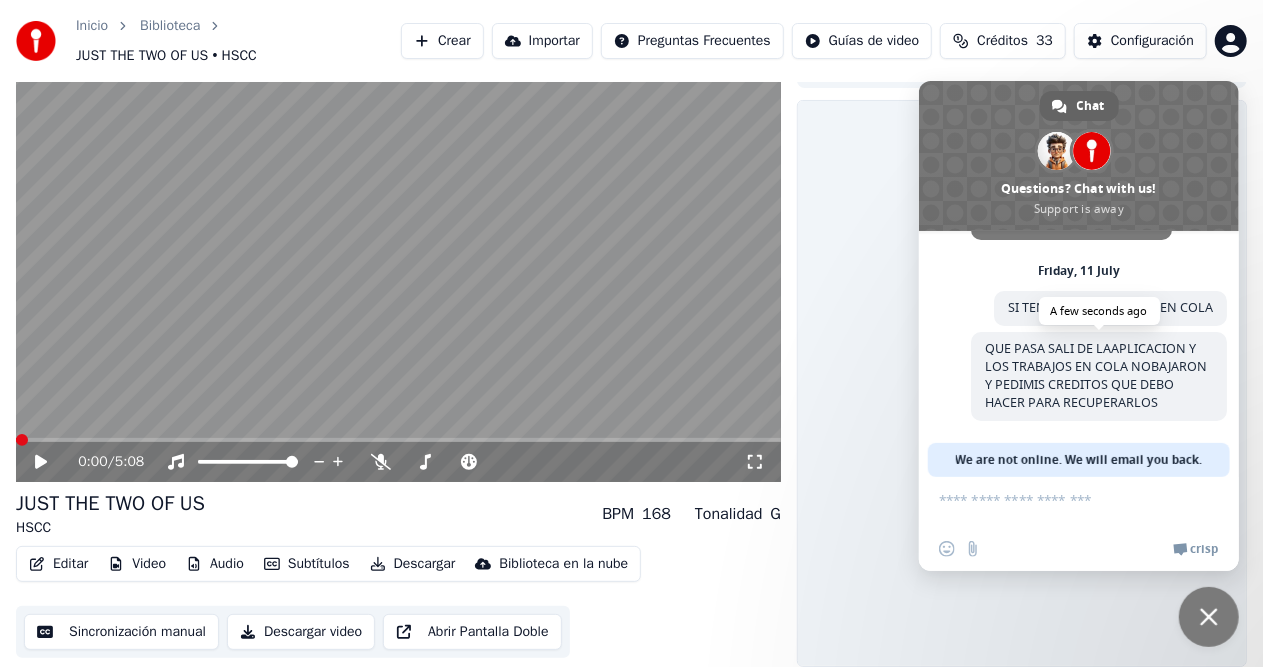 click on "QUE PASA SALI DE LAAPLICACION Y LOS TRABAJOS EN COLA NOBAJARON Y PEDIMIS CREDITOS QUE DEBO HACER PARA RECUPERARLOS" at bounding box center [1099, 376] 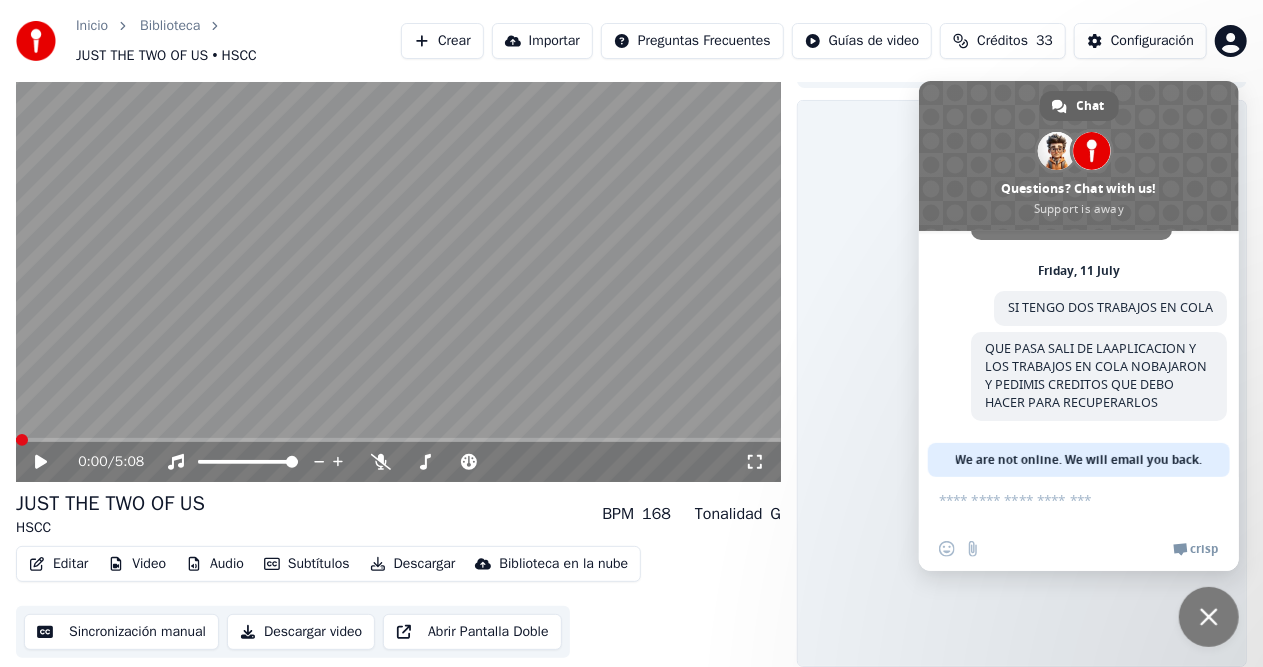 click on "Crisp" at bounding box center [1204, 549] 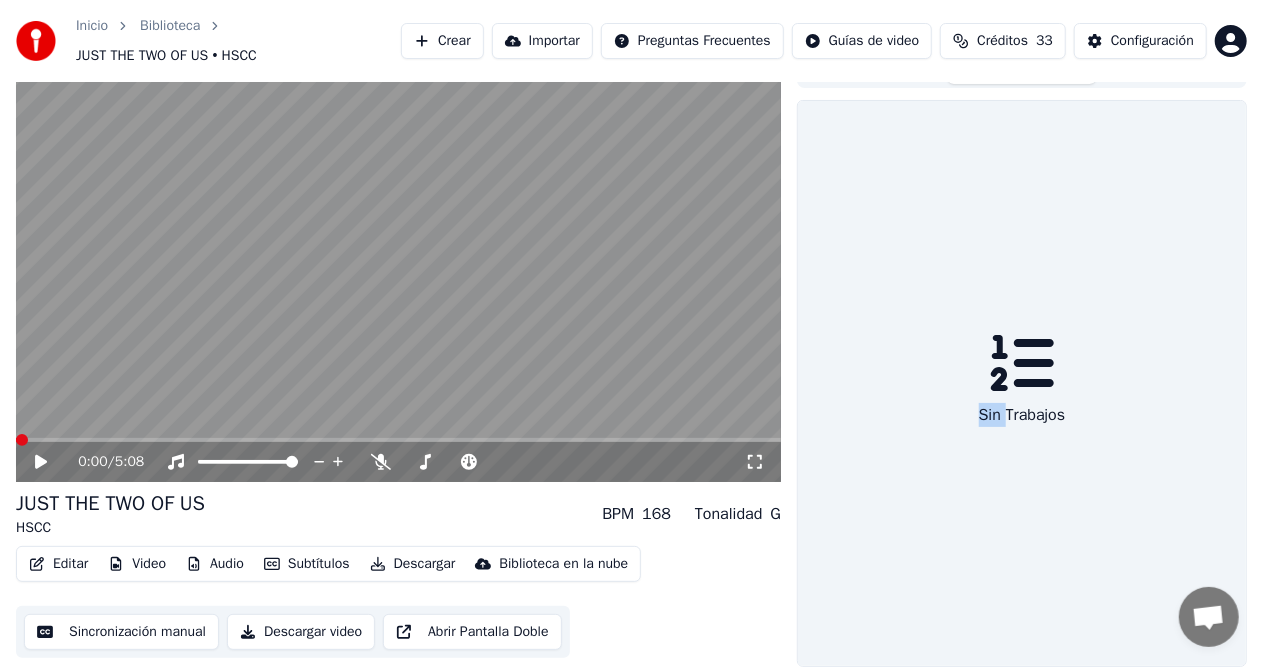 click on "Créditos" at bounding box center (1002, 41) 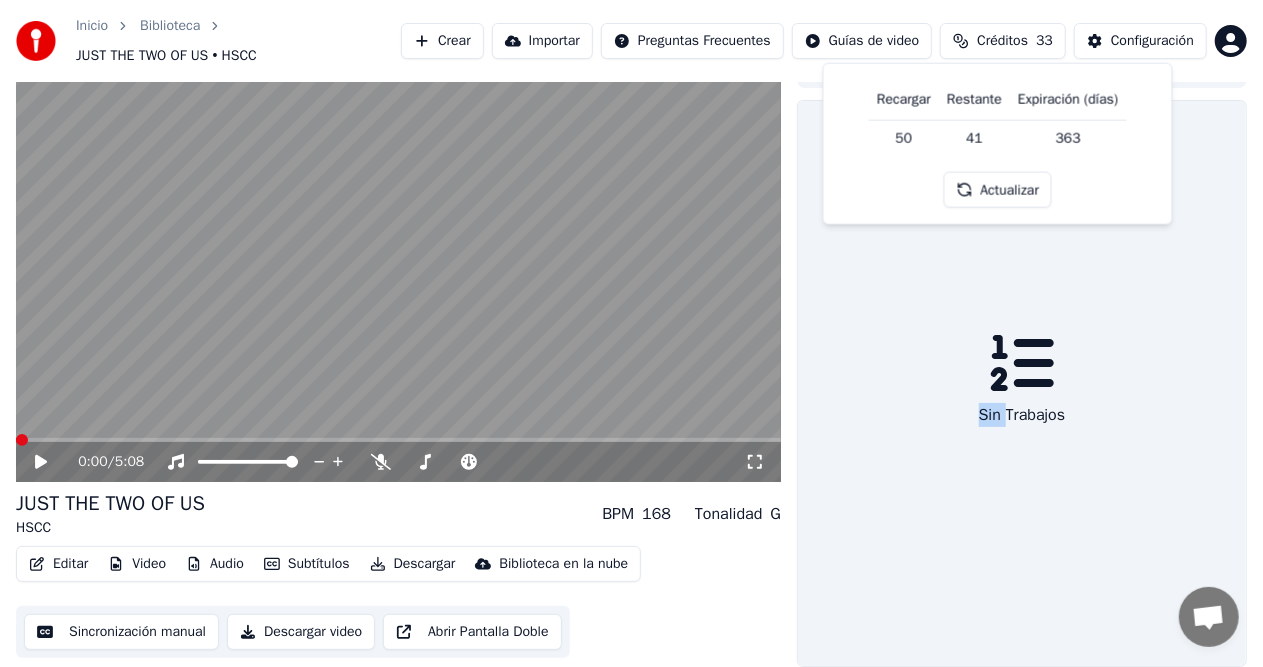 click on "Créditos" at bounding box center (1002, 41) 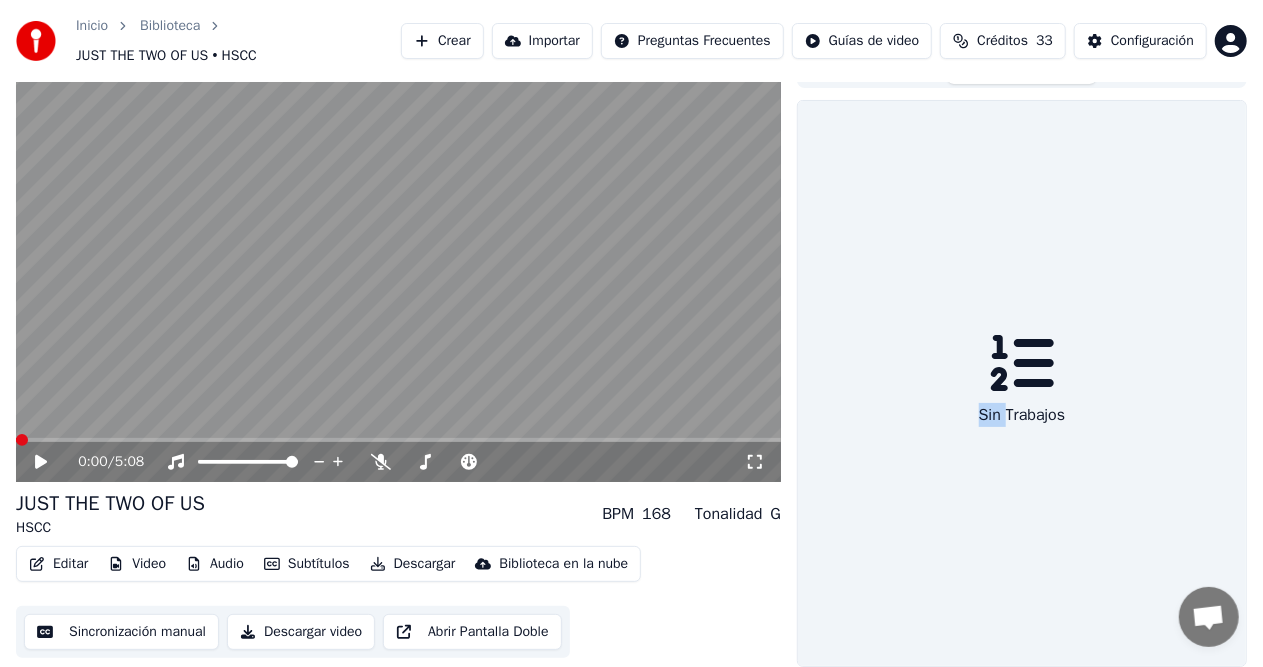 click on "Créditos" at bounding box center (1002, 41) 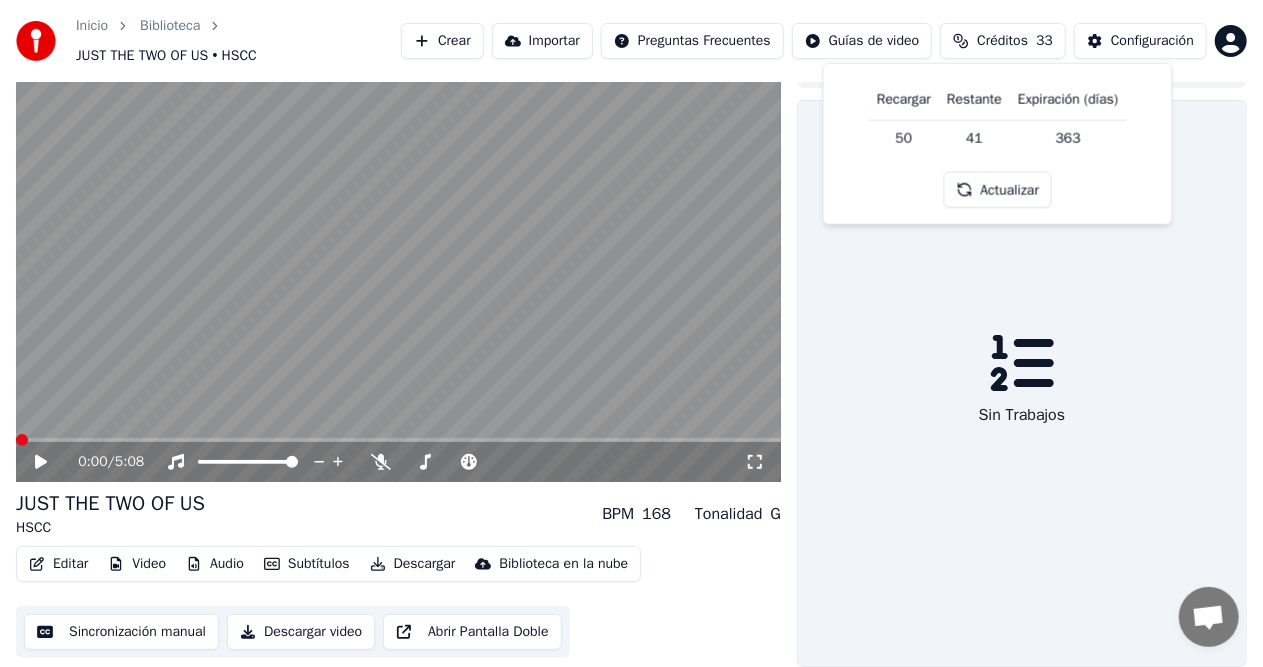 click on "41" at bounding box center (974, 138) 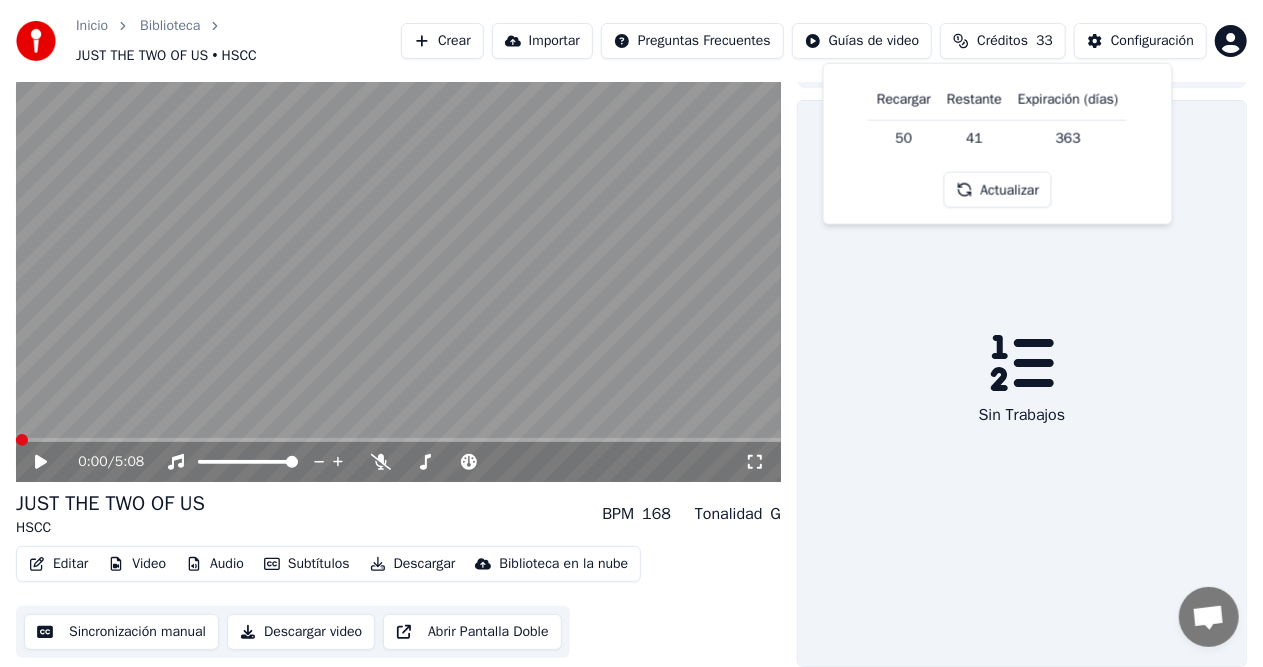 drag, startPoint x: 903, startPoint y: 146, endPoint x: 906, endPoint y: 157, distance: 11.401754 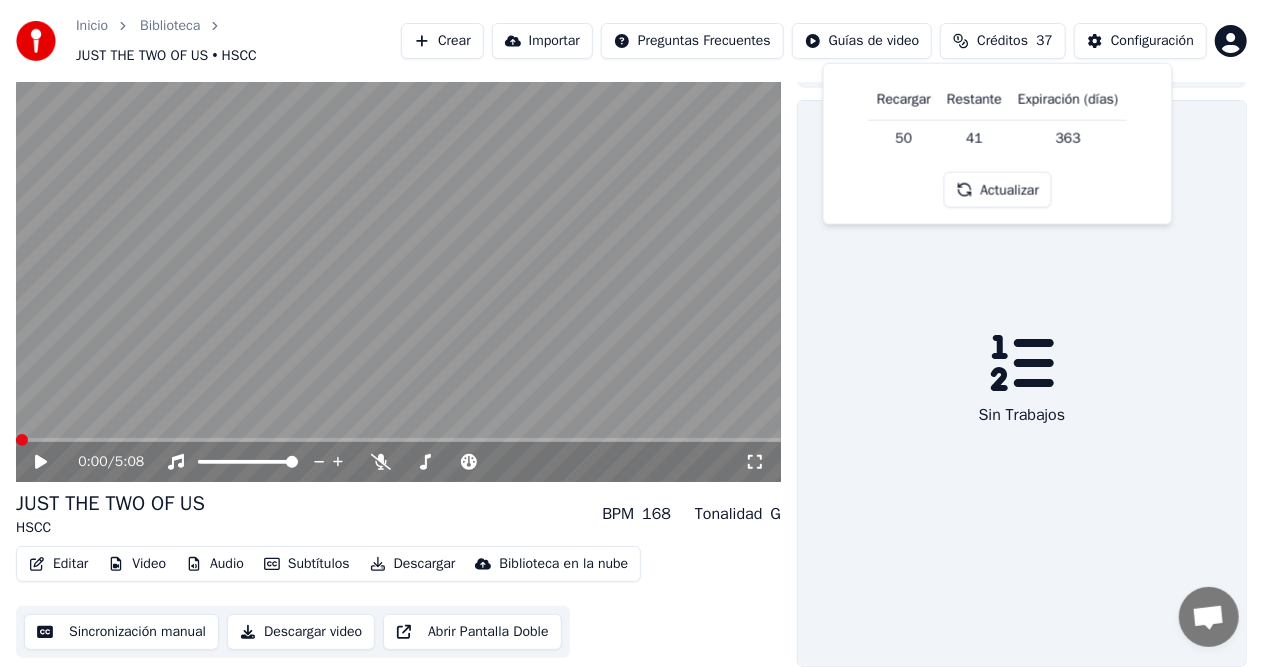 click on "Sin Trabajos" at bounding box center [1022, 383] 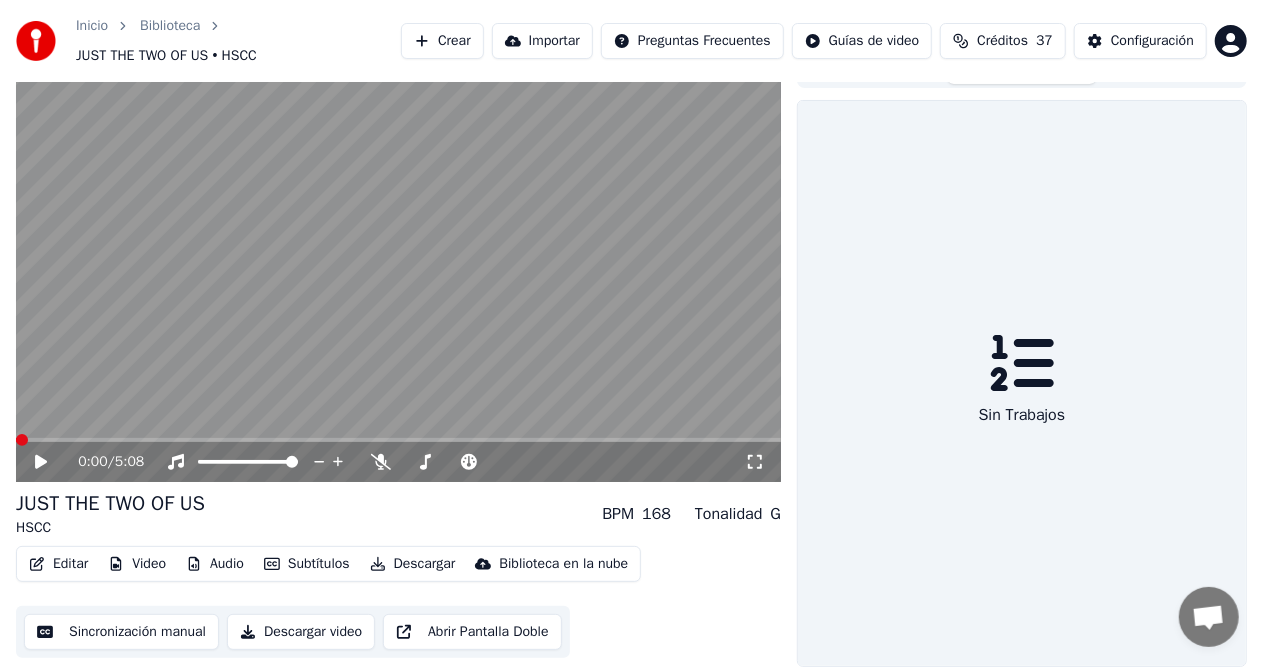 click on "Créditos" at bounding box center [1002, 41] 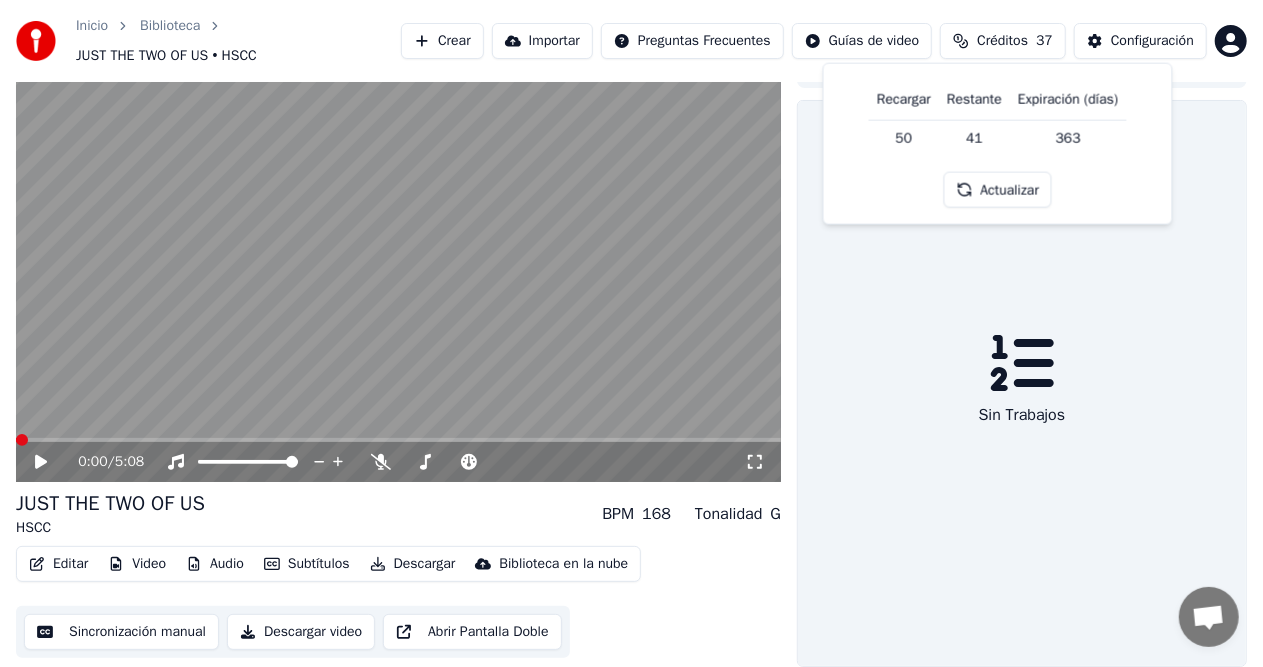 click on "Actualizar" at bounding box center [997, 190] 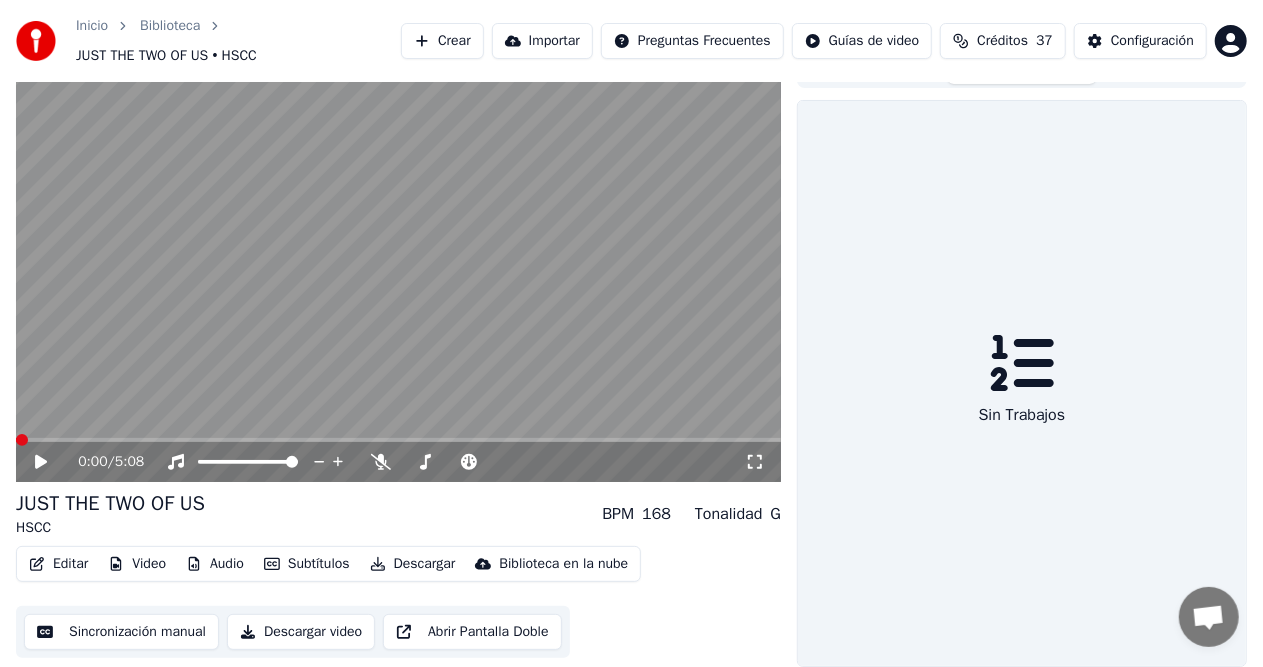 click on "Créditos" at bounding box center [1002, 41] 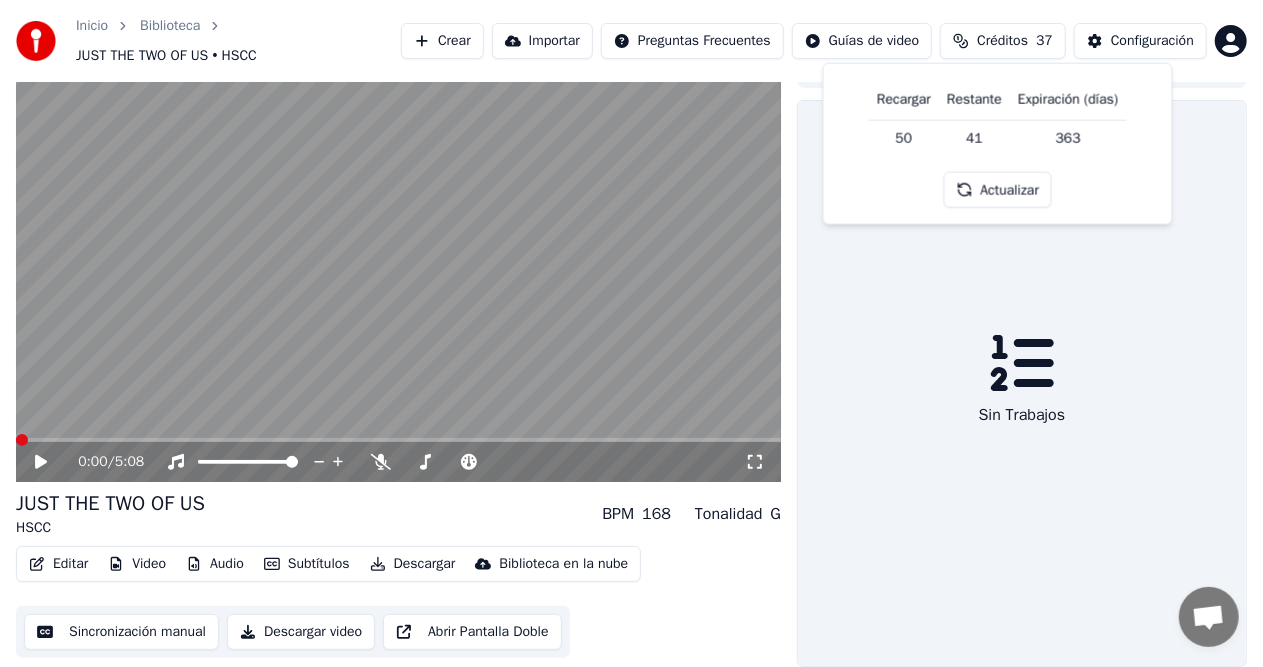 click on "Actualizar" at bounding box center (997, 190) 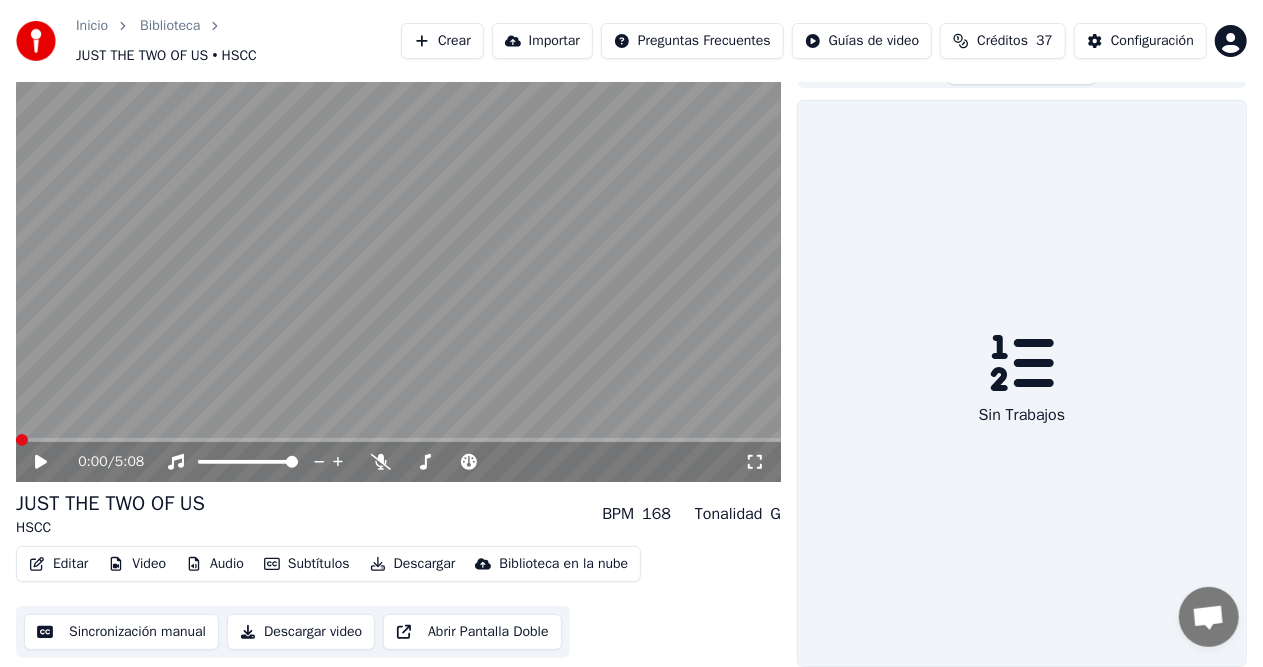 click on "Importar" at bounding box center [542, 41] 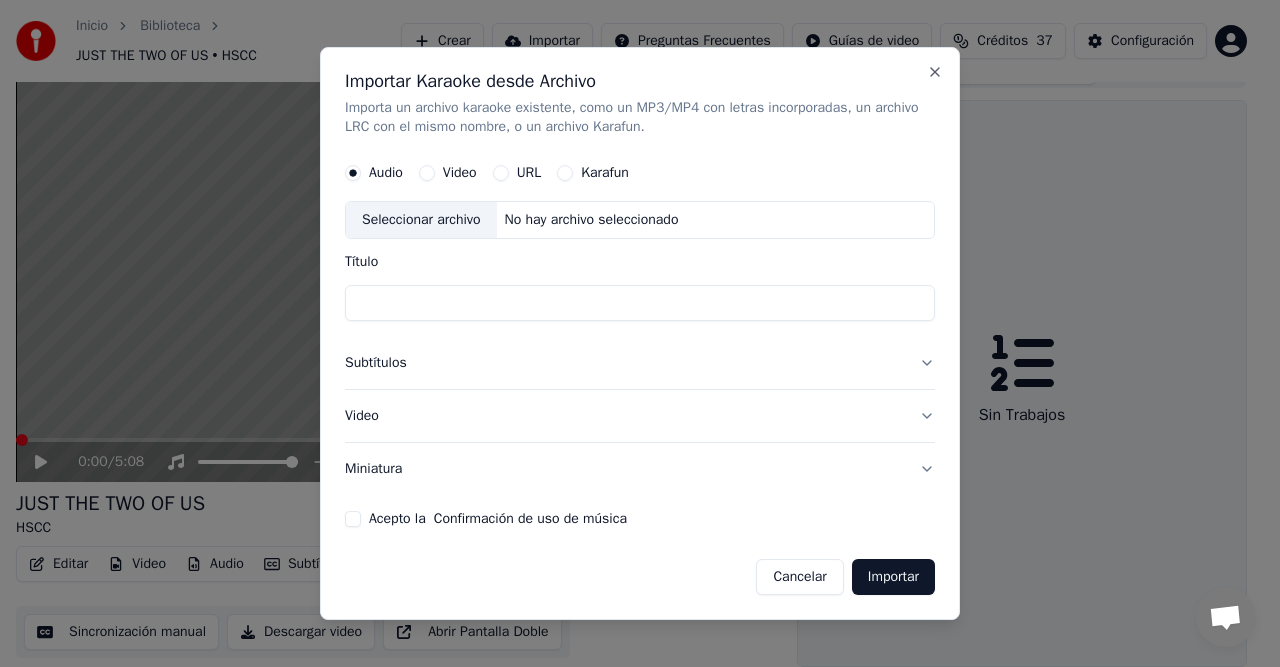 click on "Seleccionar archivo" at bounding box center (421, 221) 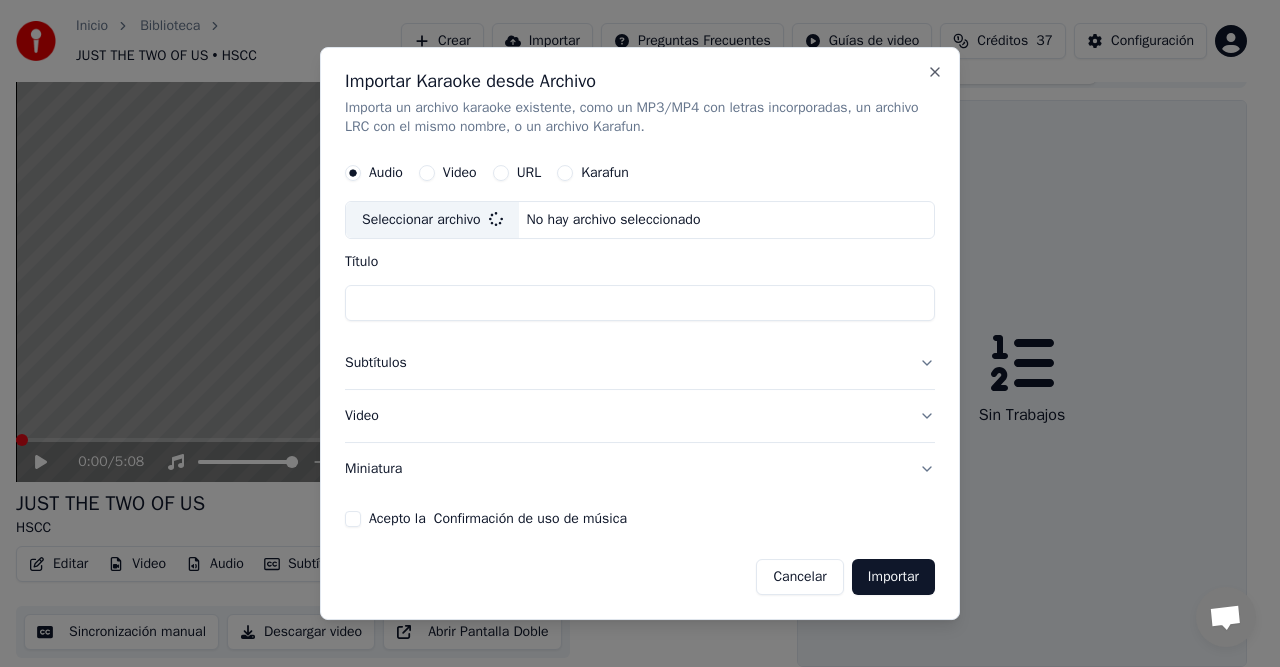 type on "**********" 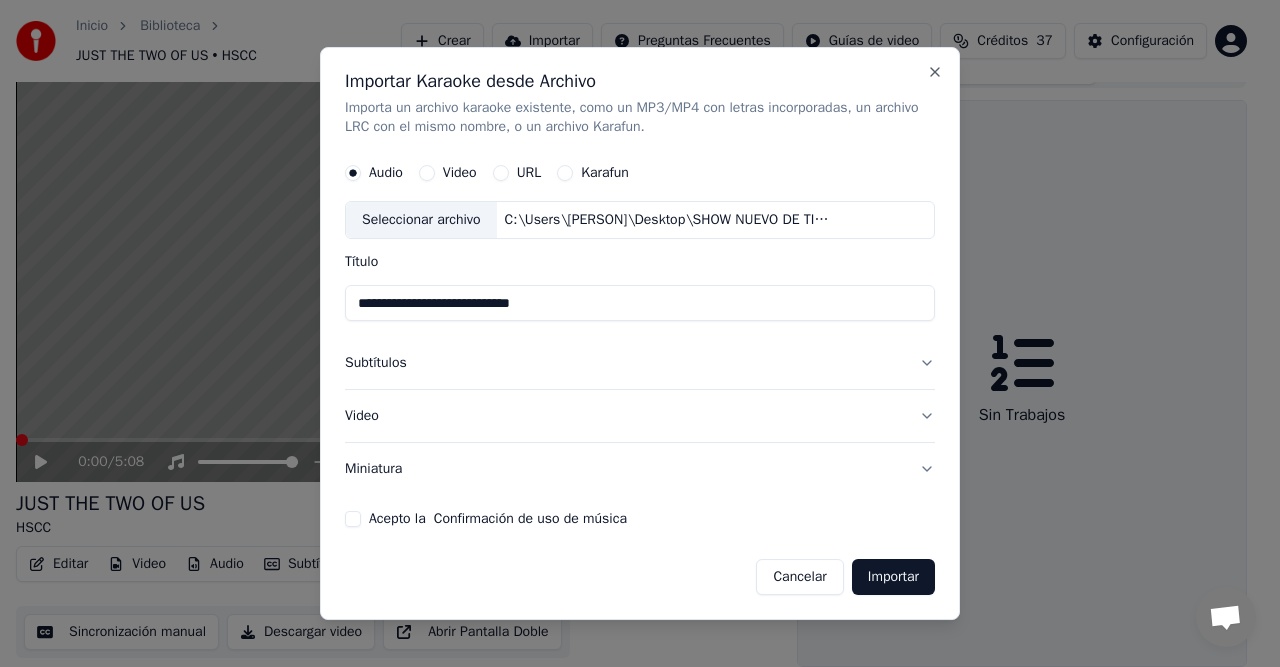 click on "Cancelar" at bounding box center [799, 577] 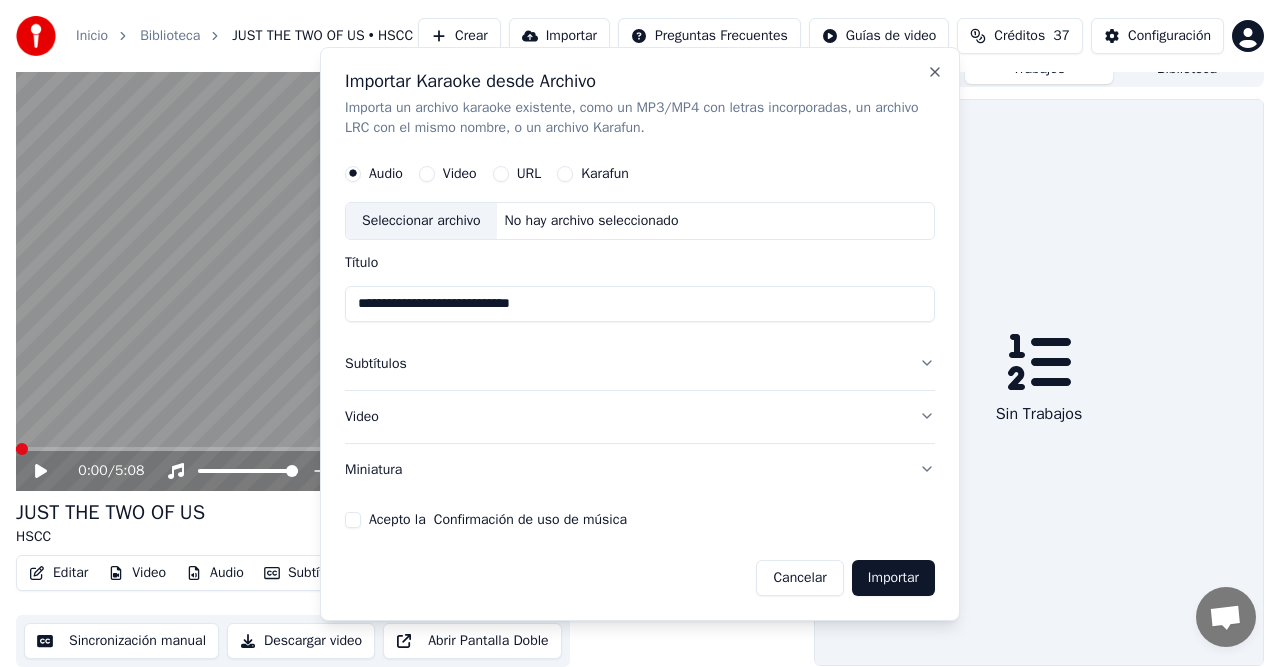 type 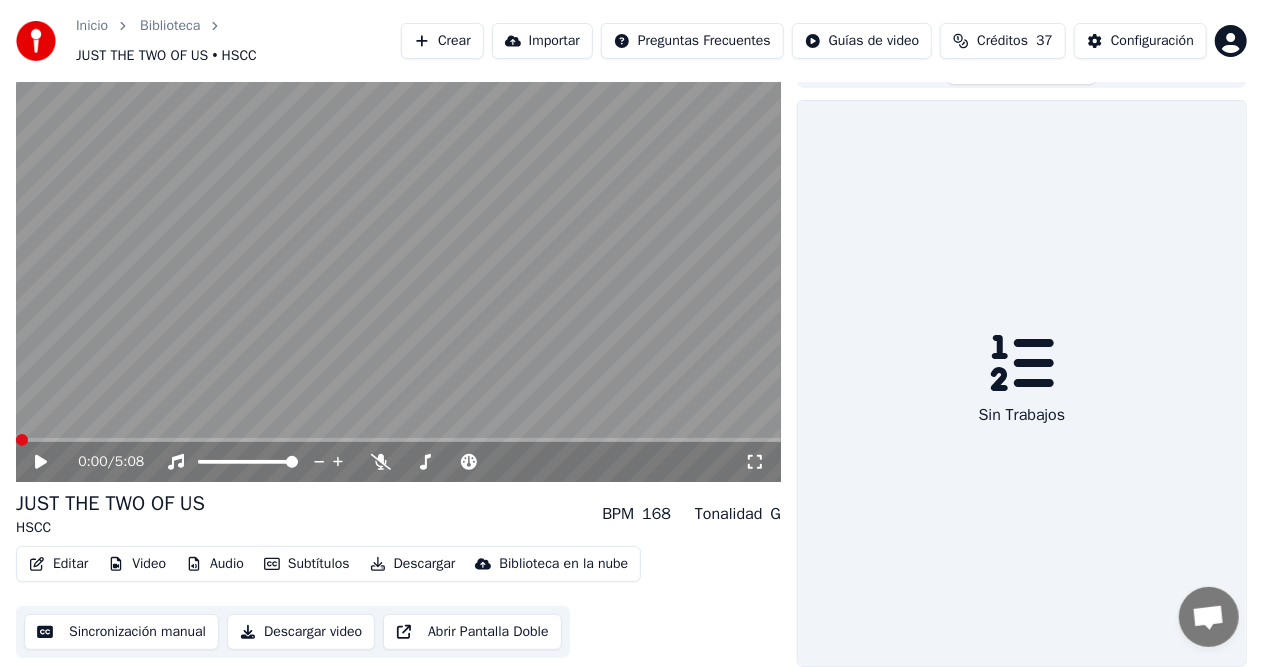 click on "Crear" at bounding box center (442, 41) 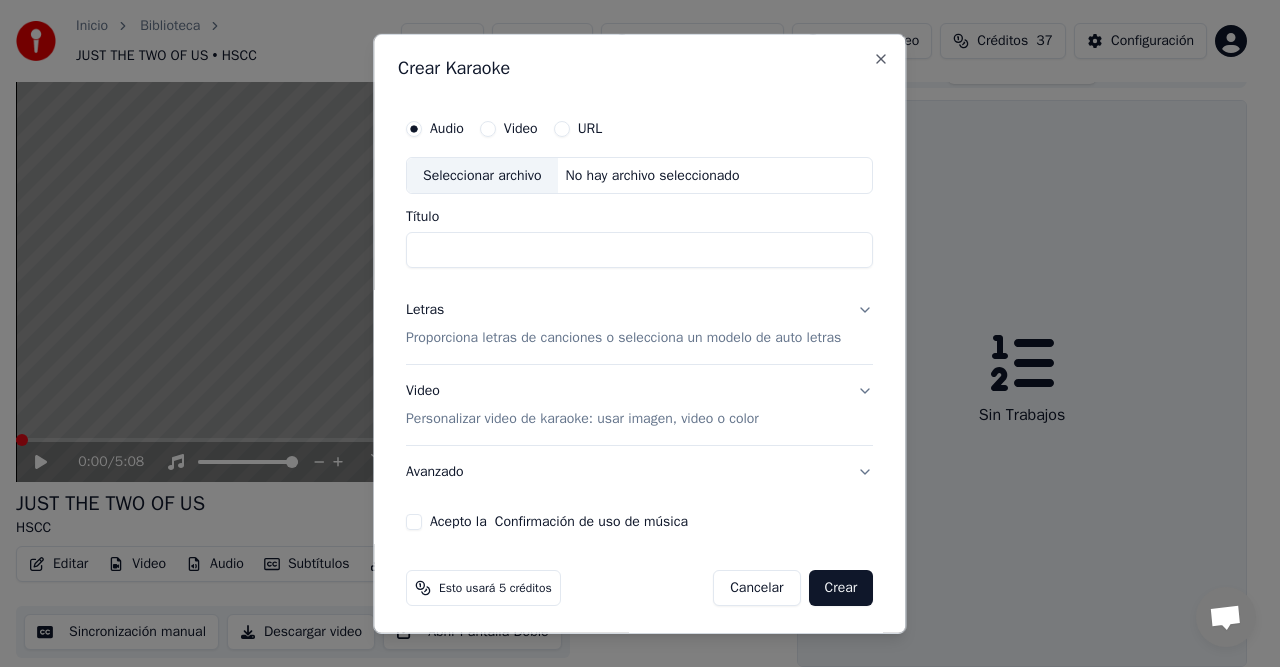 click on "Seleccionar archivo" at bounding box center [482, 175] 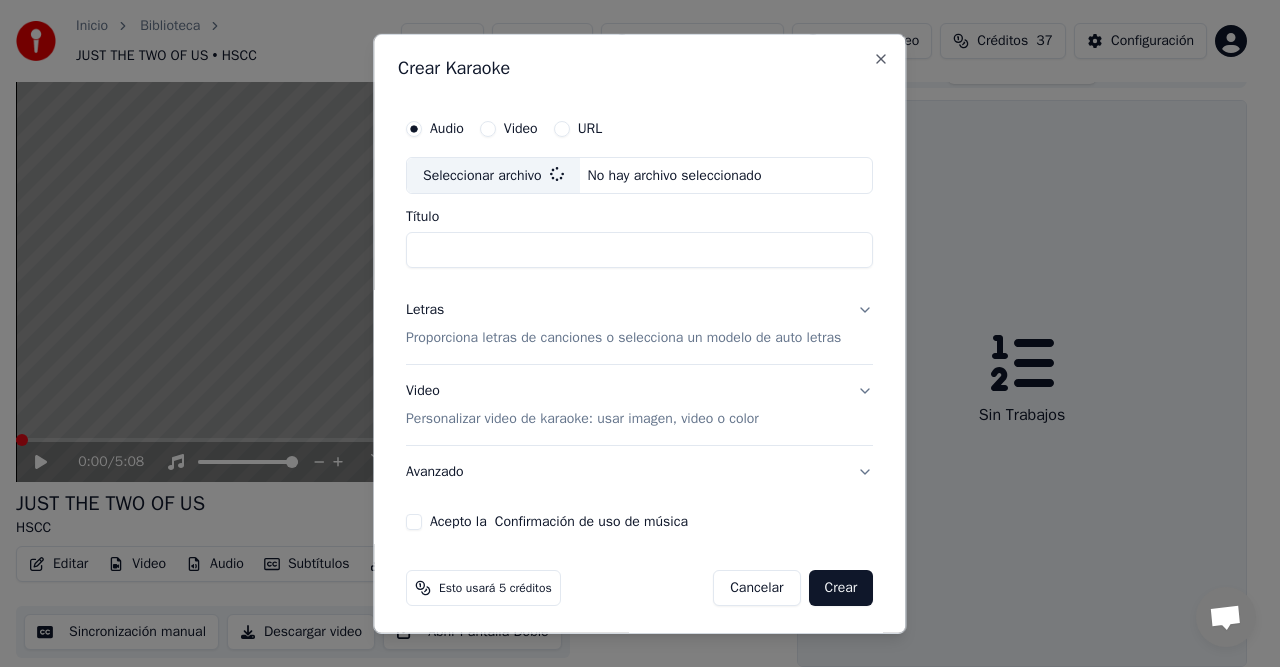 type on "**********" 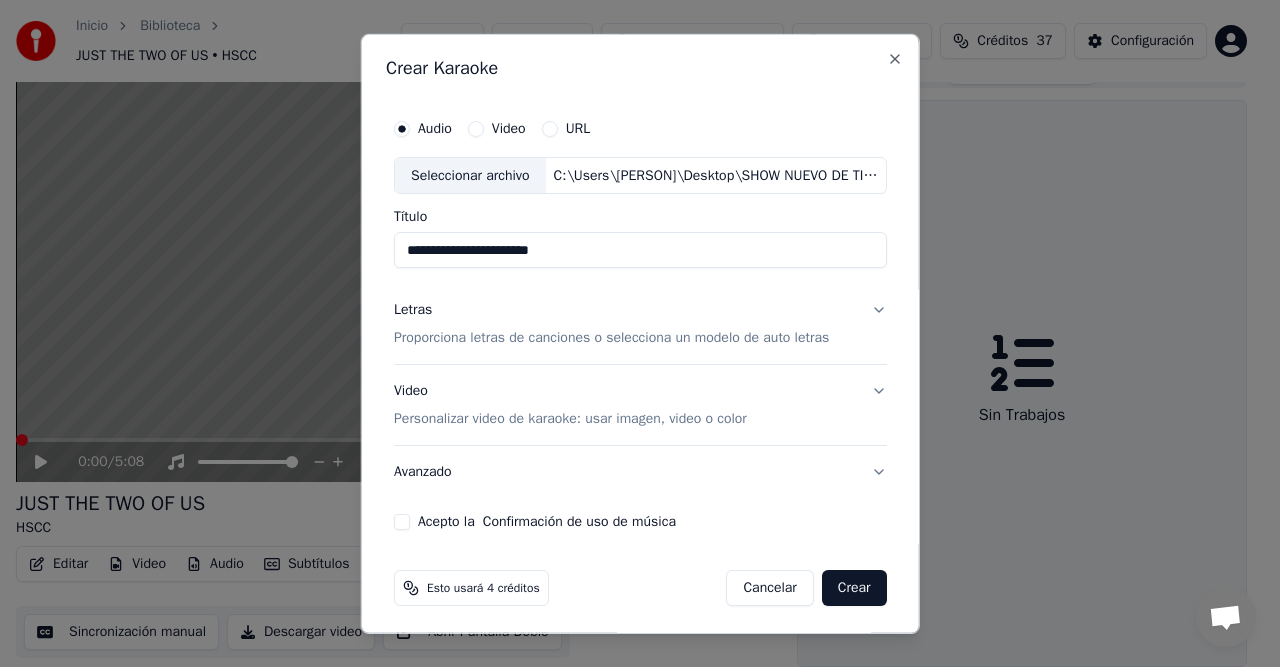 scroll, scrollTop: 3, scrollLeft: 0, axis: vertical 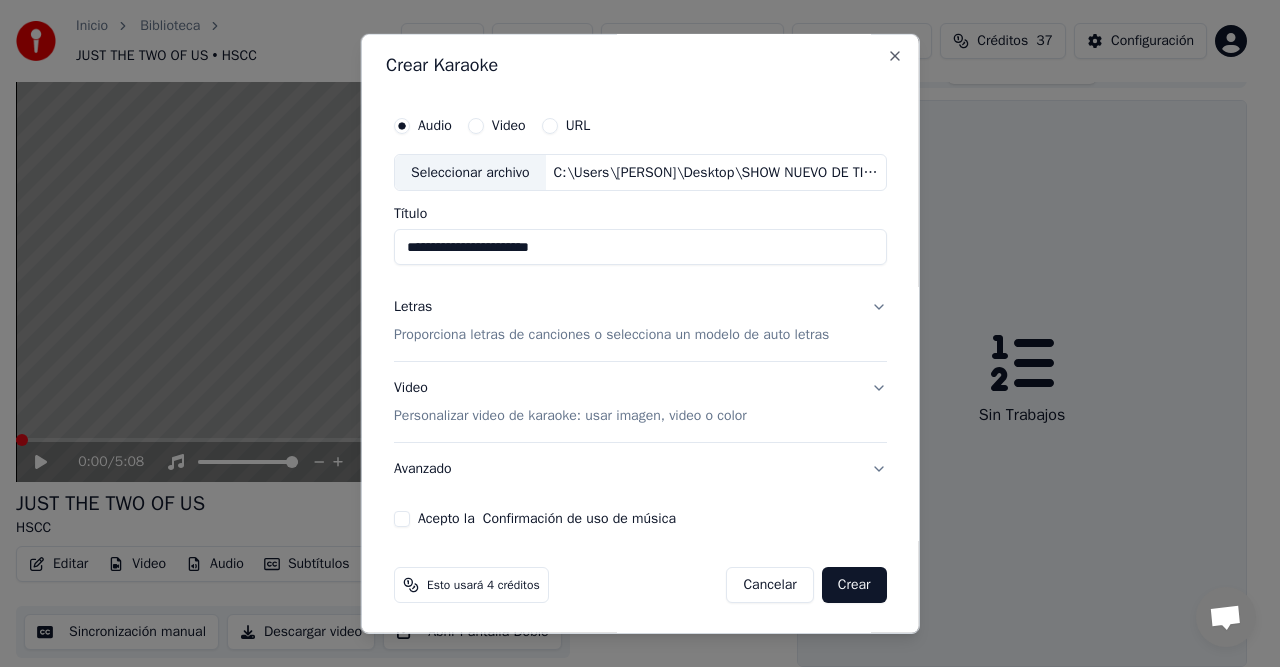 click on "Letras Proporciona letras de canciones o selecciona un modelo de auto letras" at bounding box center [640, 321] 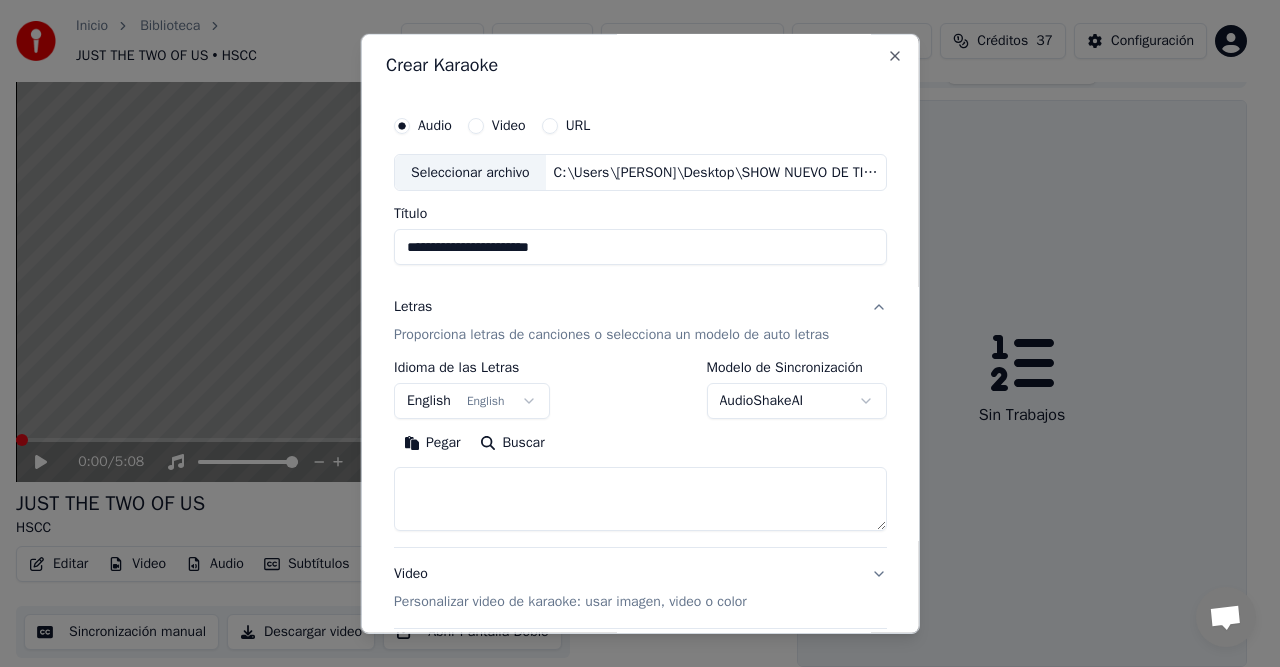click on "English English" at bounding box center [472, 401] 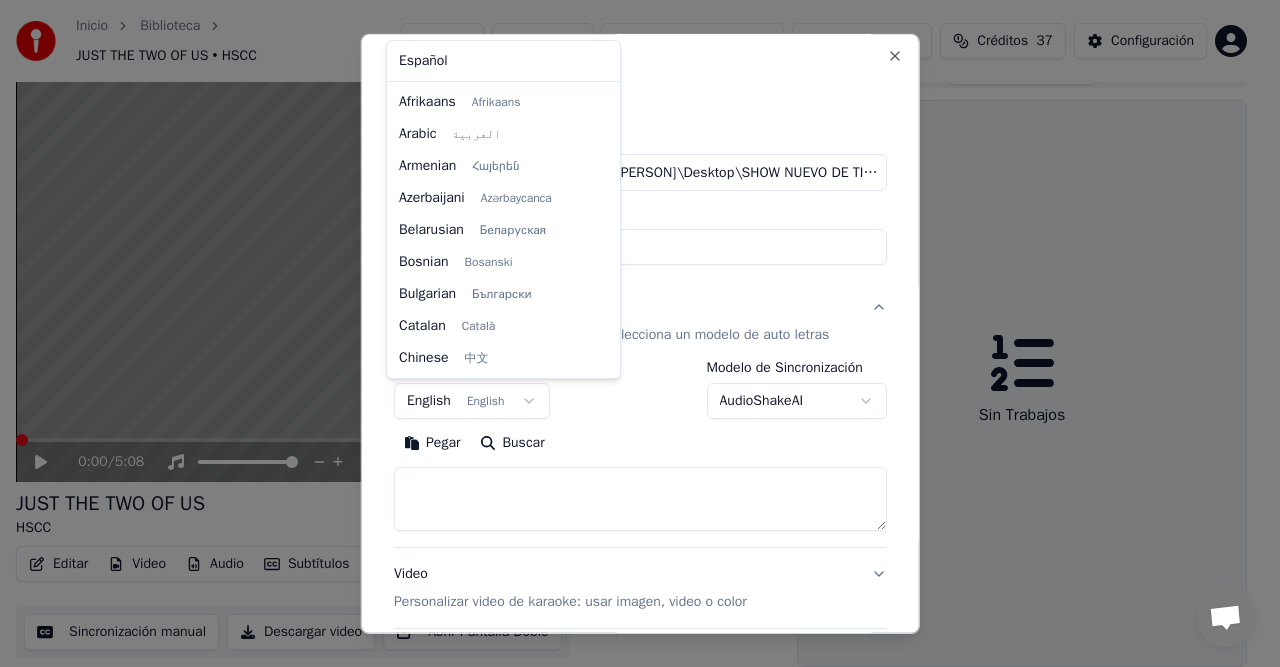 scroll, scrollTop: 160, scrollLeft: 0, axis: vertical 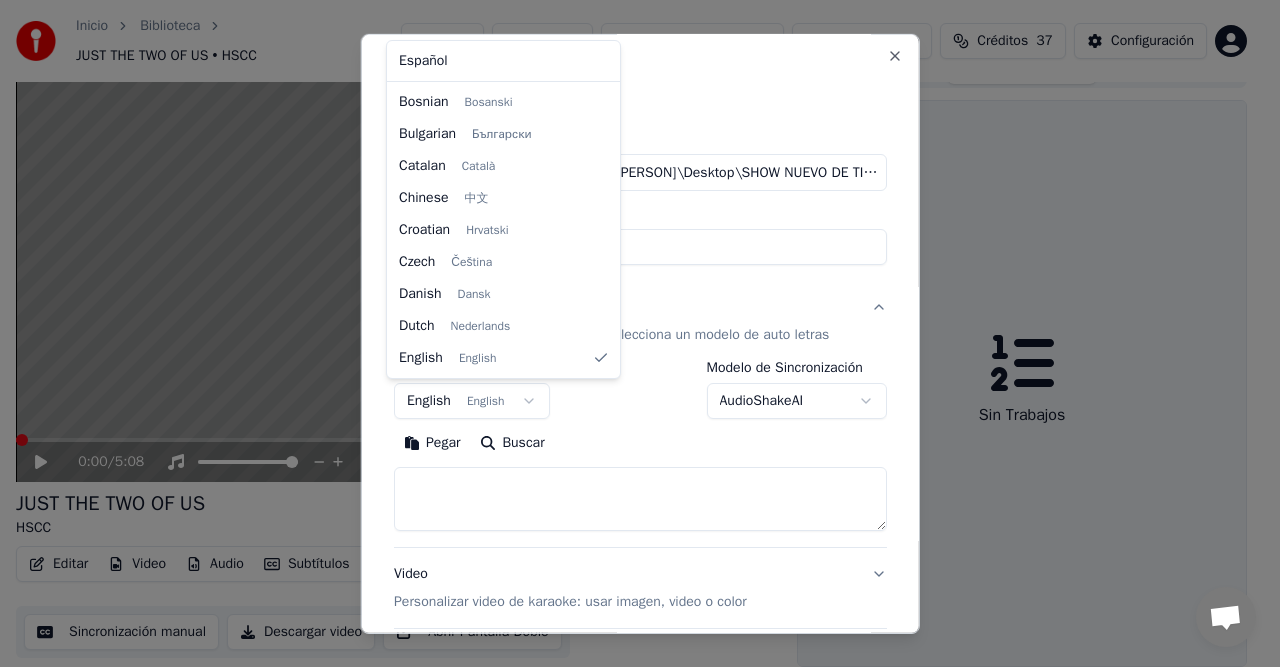 click on "**********" at bounding box center (631, 303) 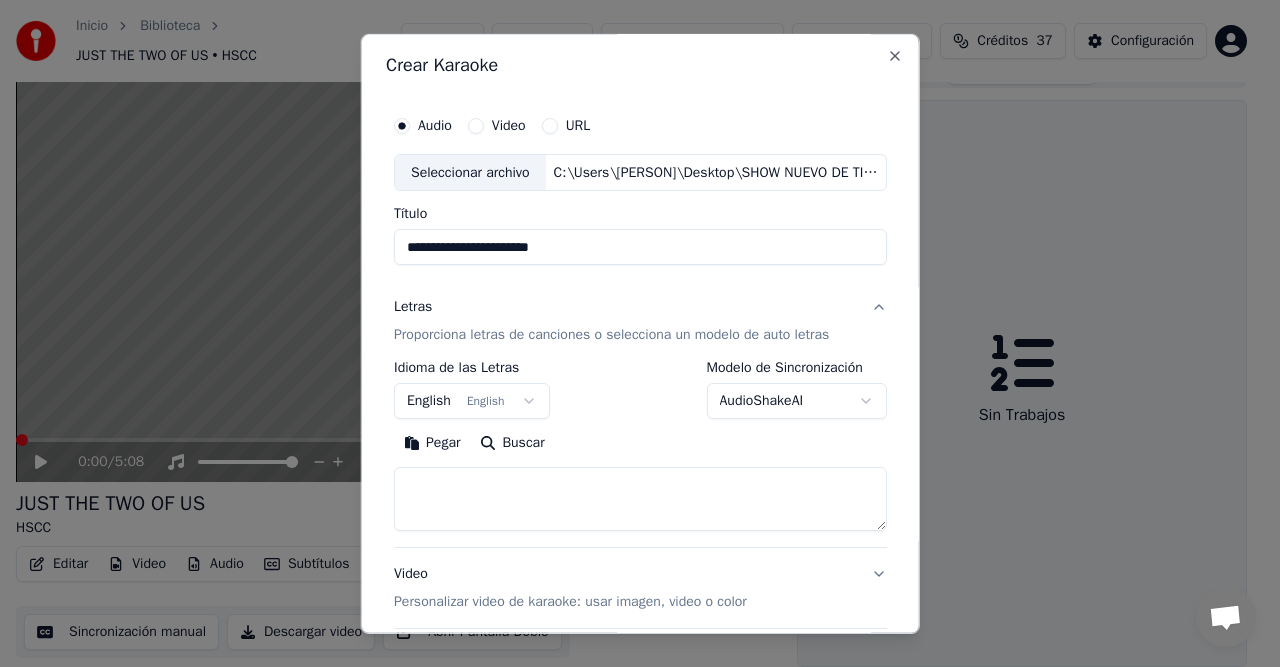 click on "**********" at bounding box center (631, 303) 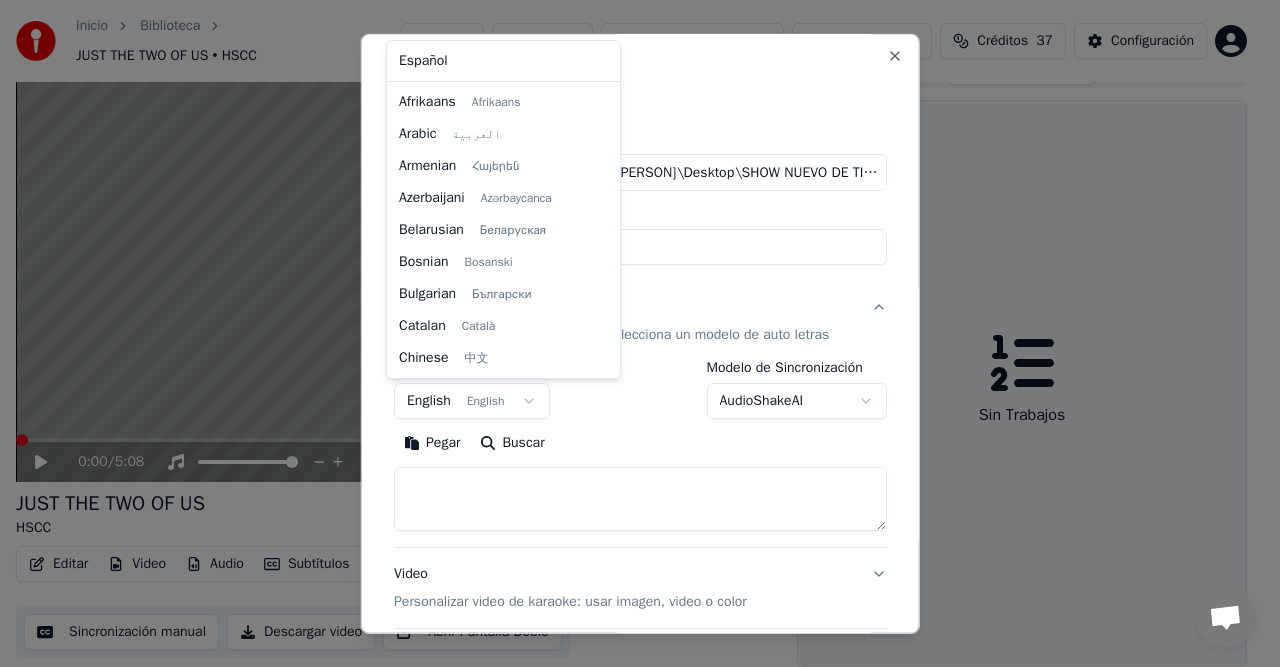 scroll, scrollTop: 160, scrollLeft: 0, axis: vertical 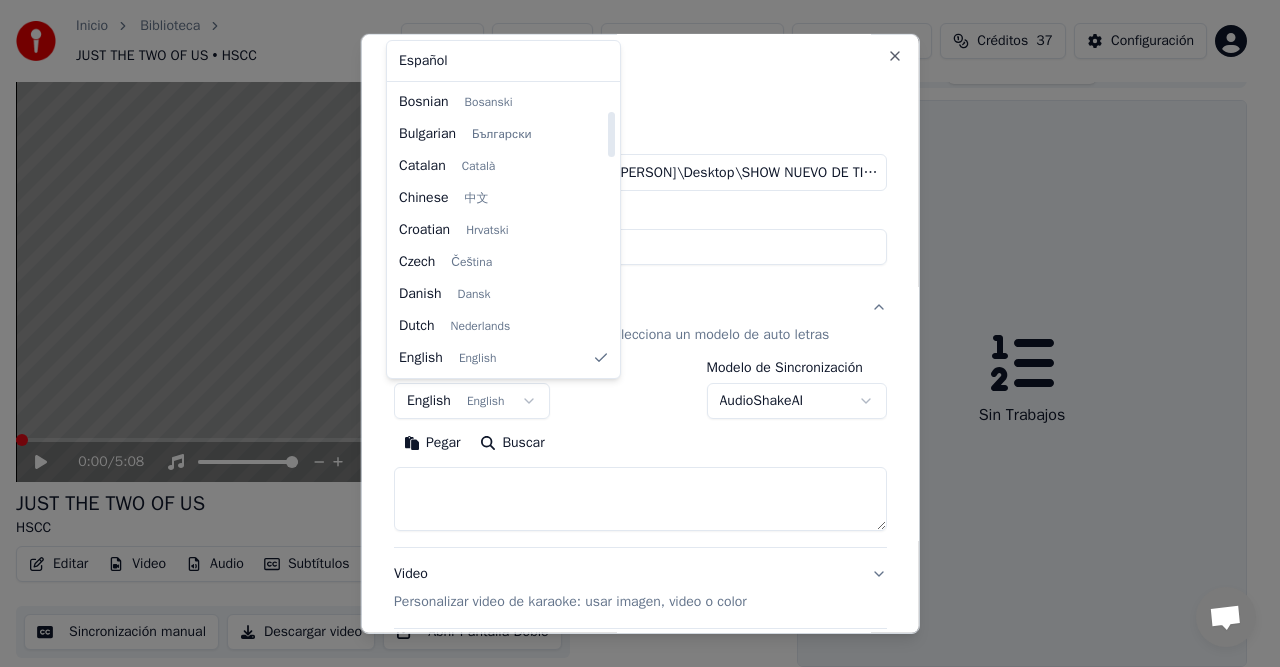 select on "**" 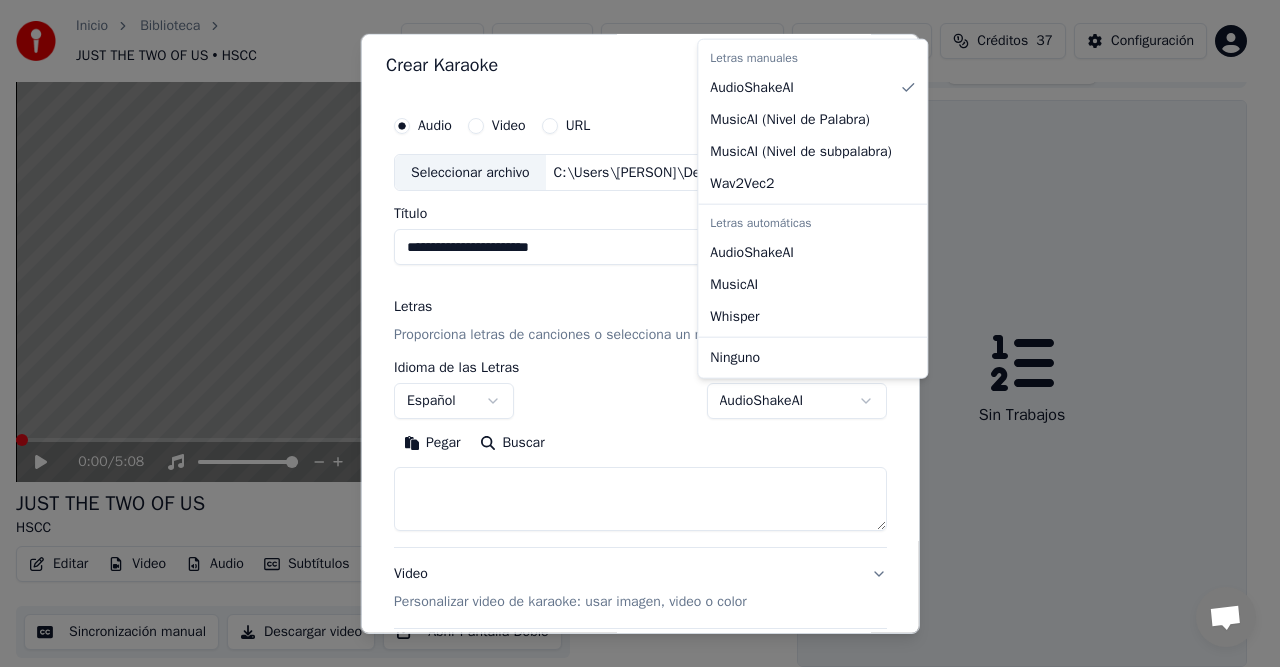 click on "**********" at bounding box center (631, 303) 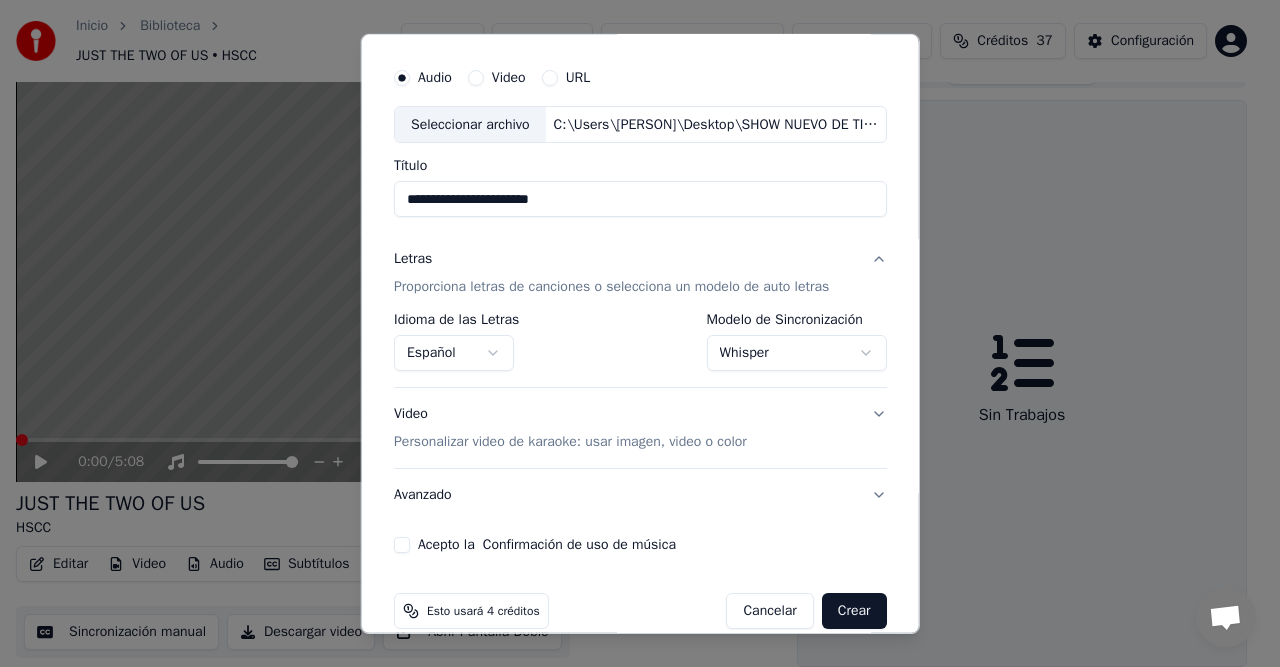 scroll, scrollTop: 77, scrollLeft: 0, axis: vertical 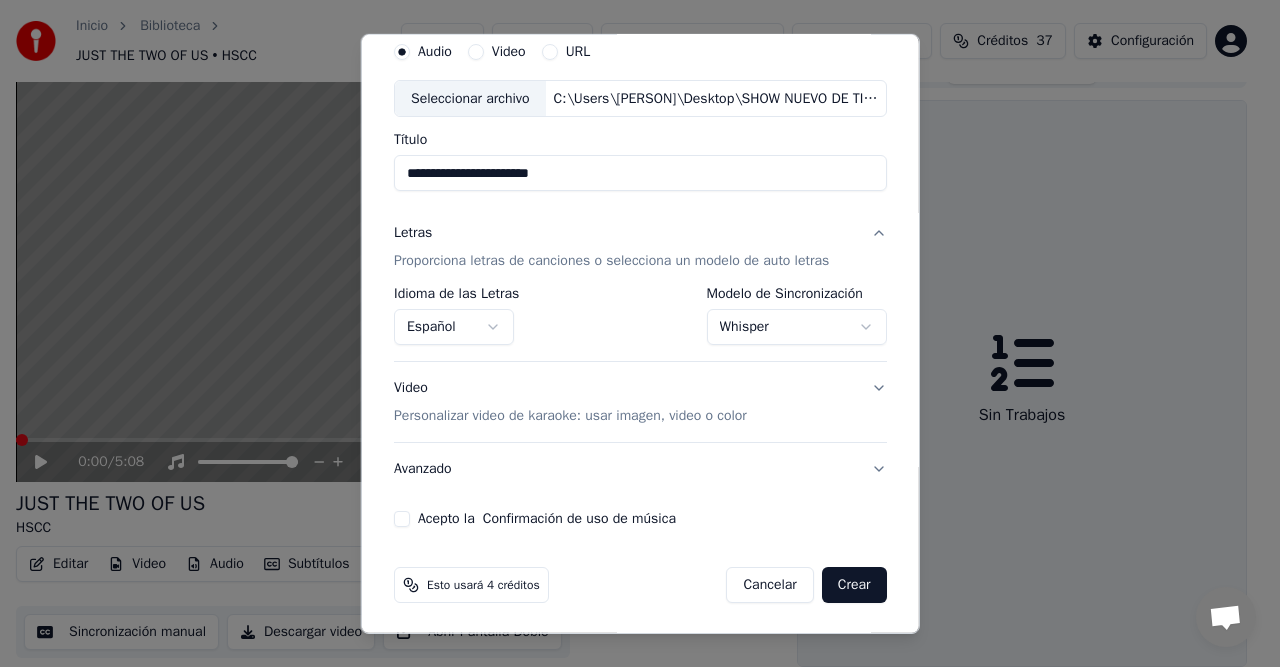 click on "Acepto la   Confirmación de uso de música" at bounding box center [402, 519] 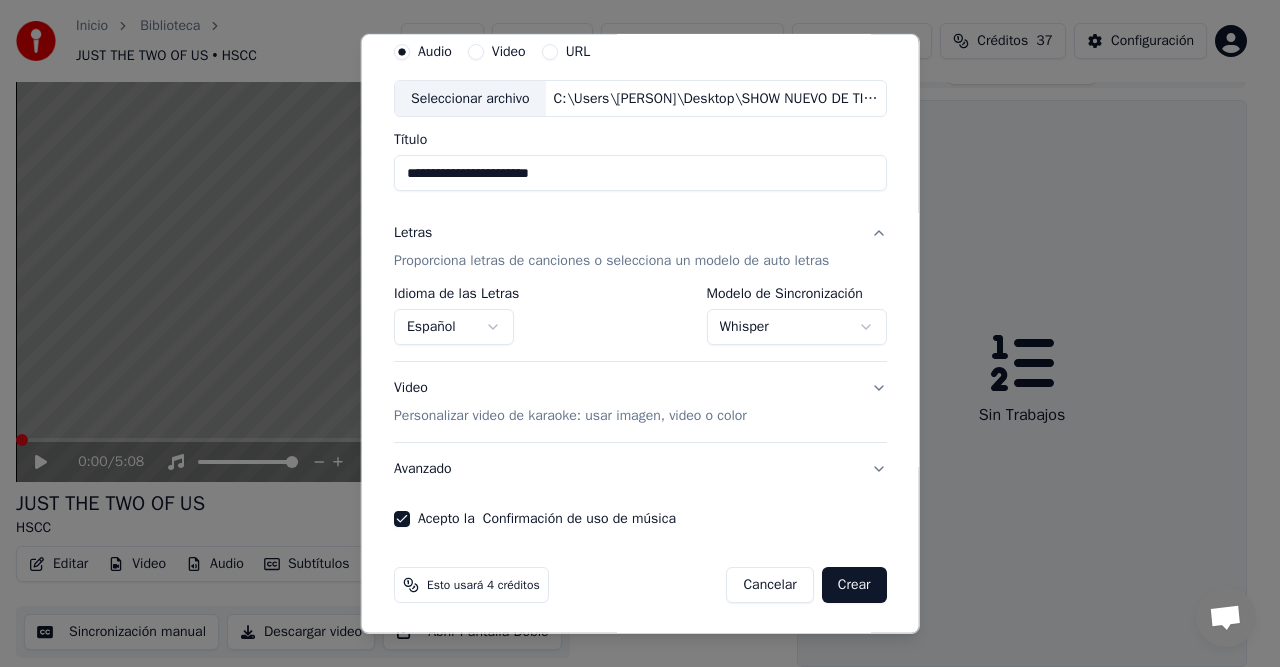 click on "Crear" at bounding box center (854, 585) 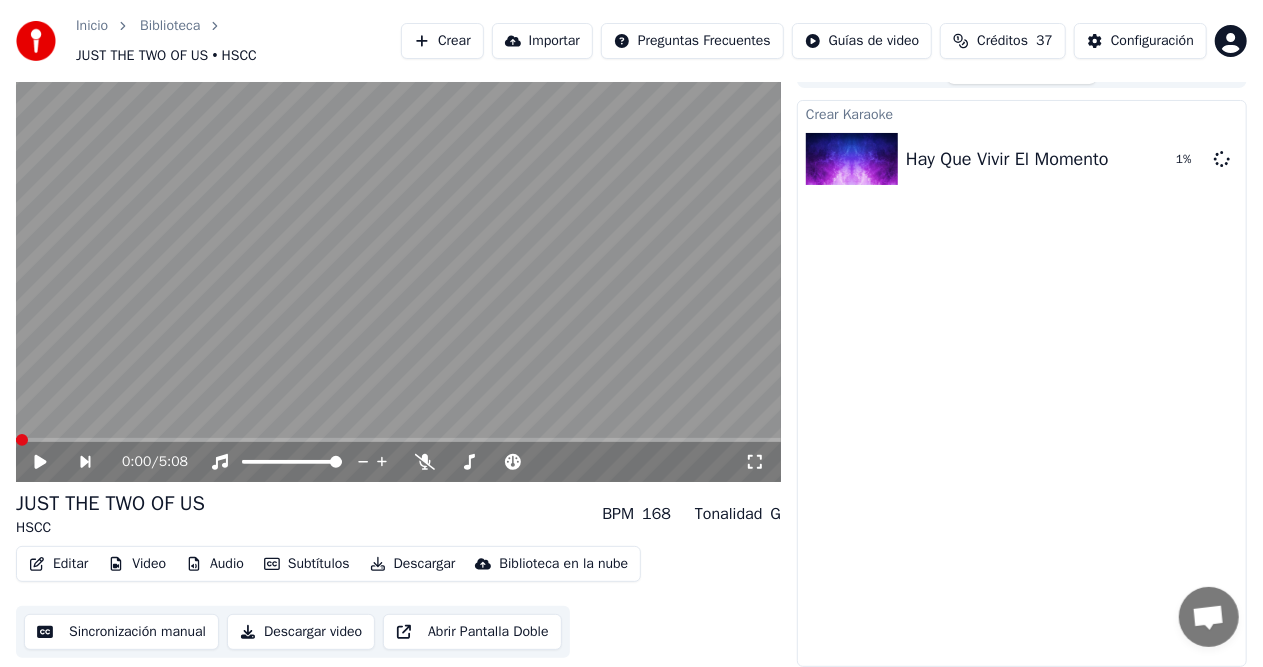 click on "Crear" at bounding box center (442, 41) 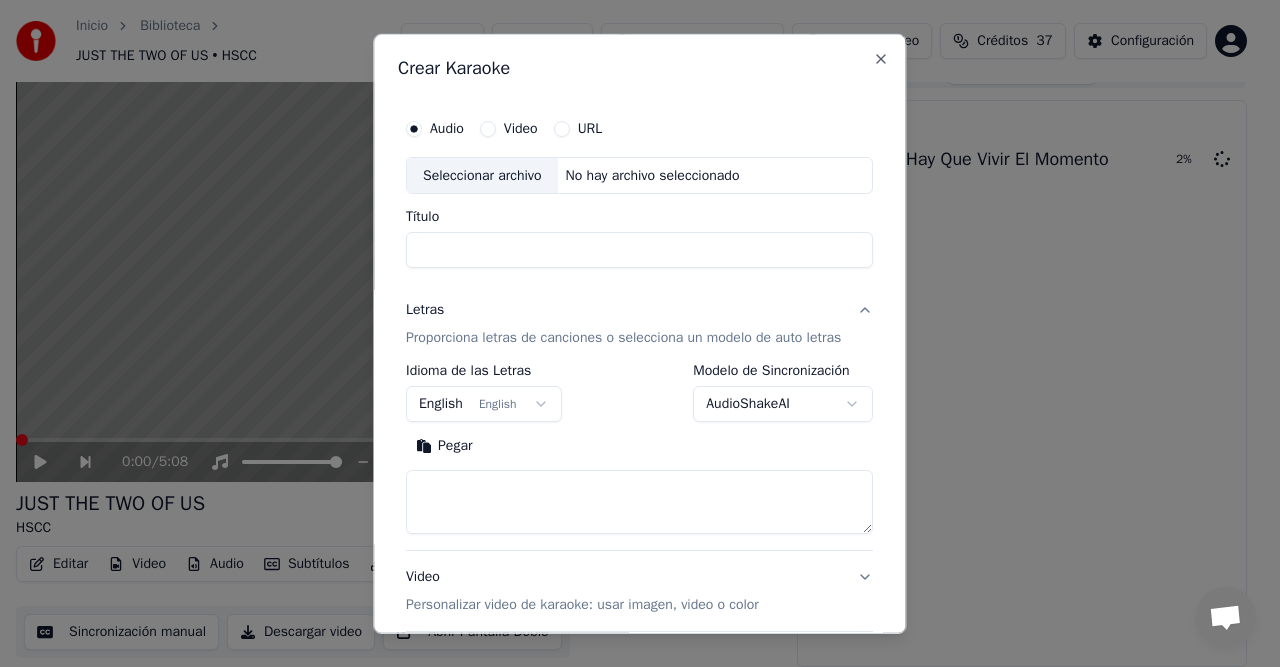 click on "Seleccionar archivo" at bounding box center [482, 175] 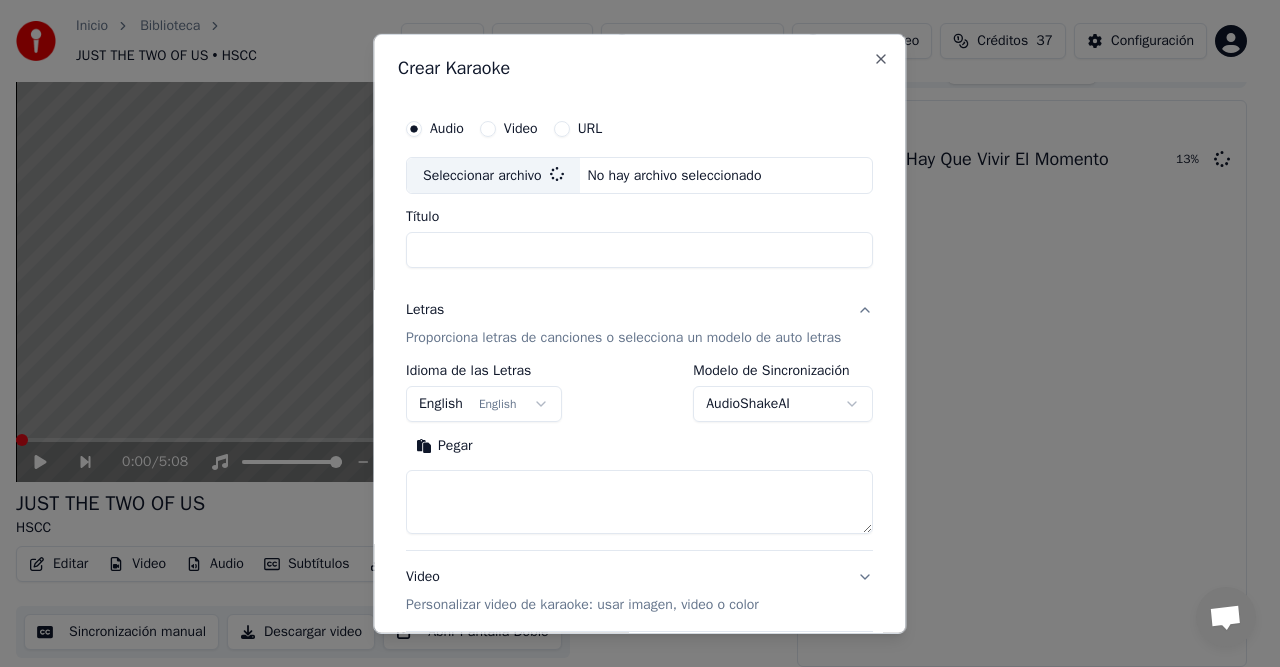 type on "**********" 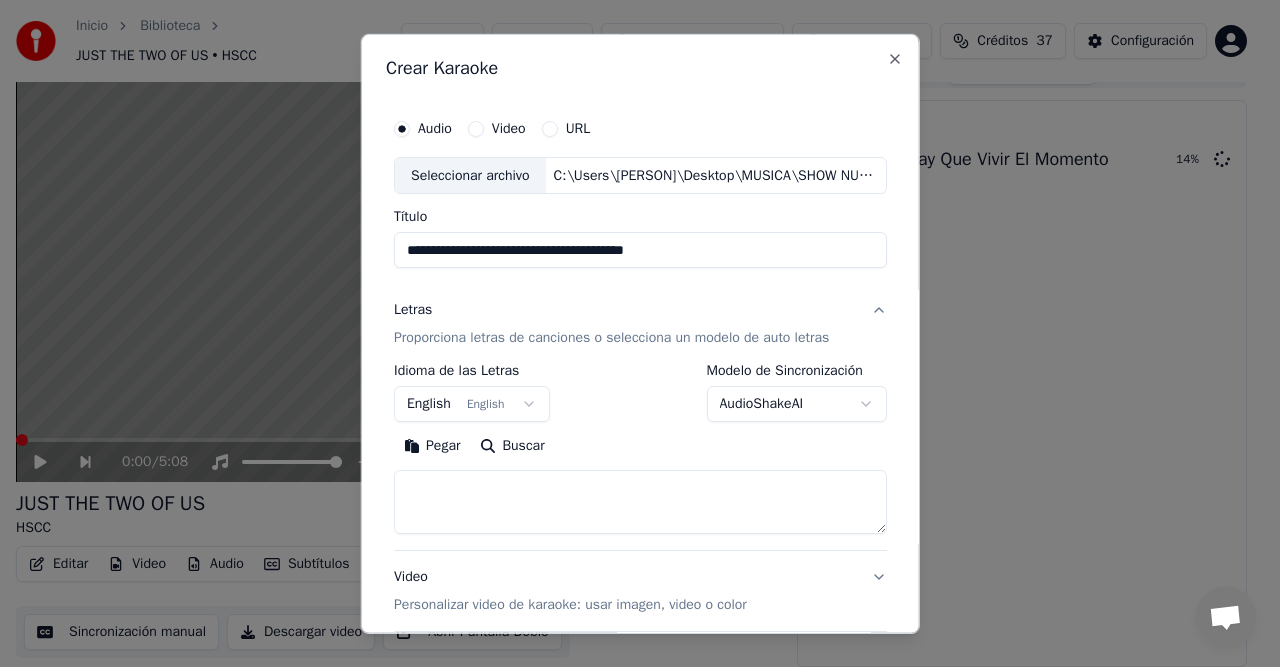 click on "English English" at bounding box center (472, 404) 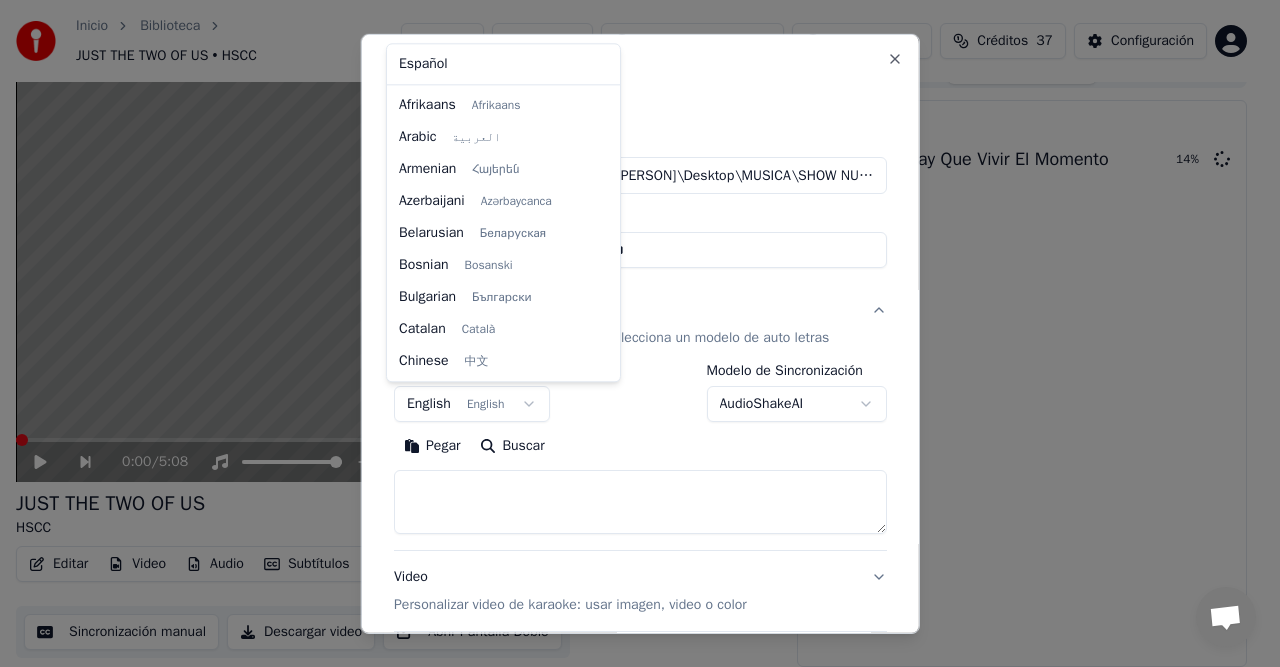 scroll, scrollTop: 160, scrollLeft: 0, axis: vertical 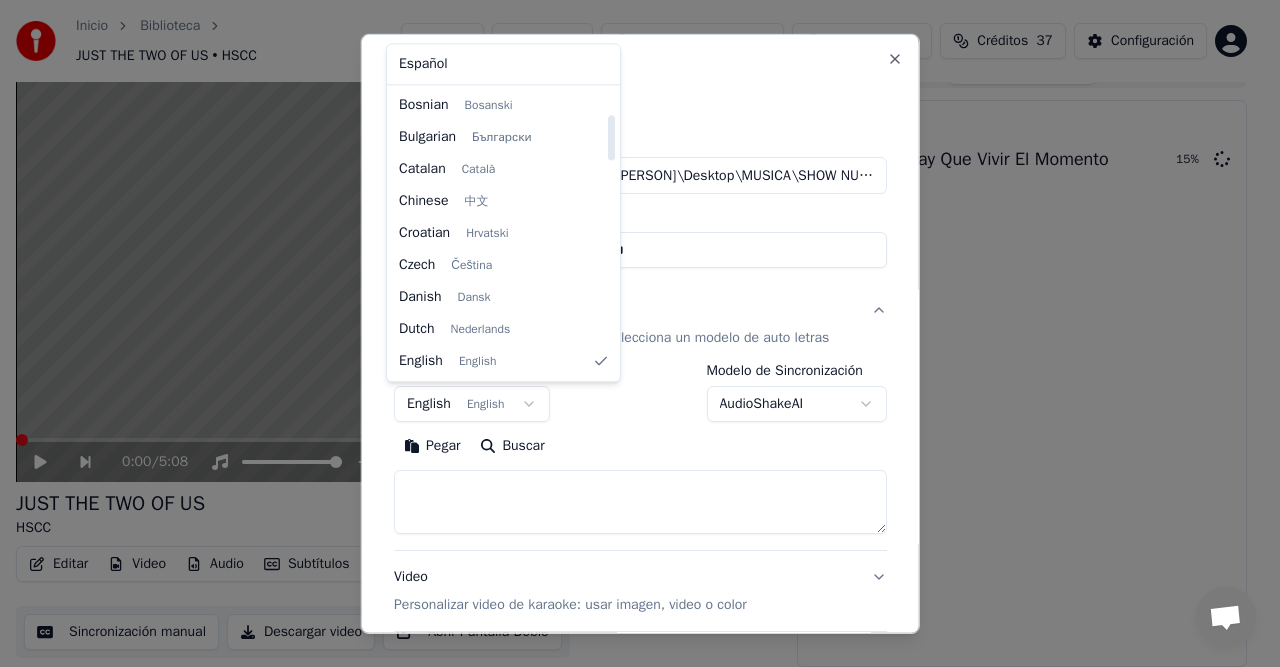 select on "**" 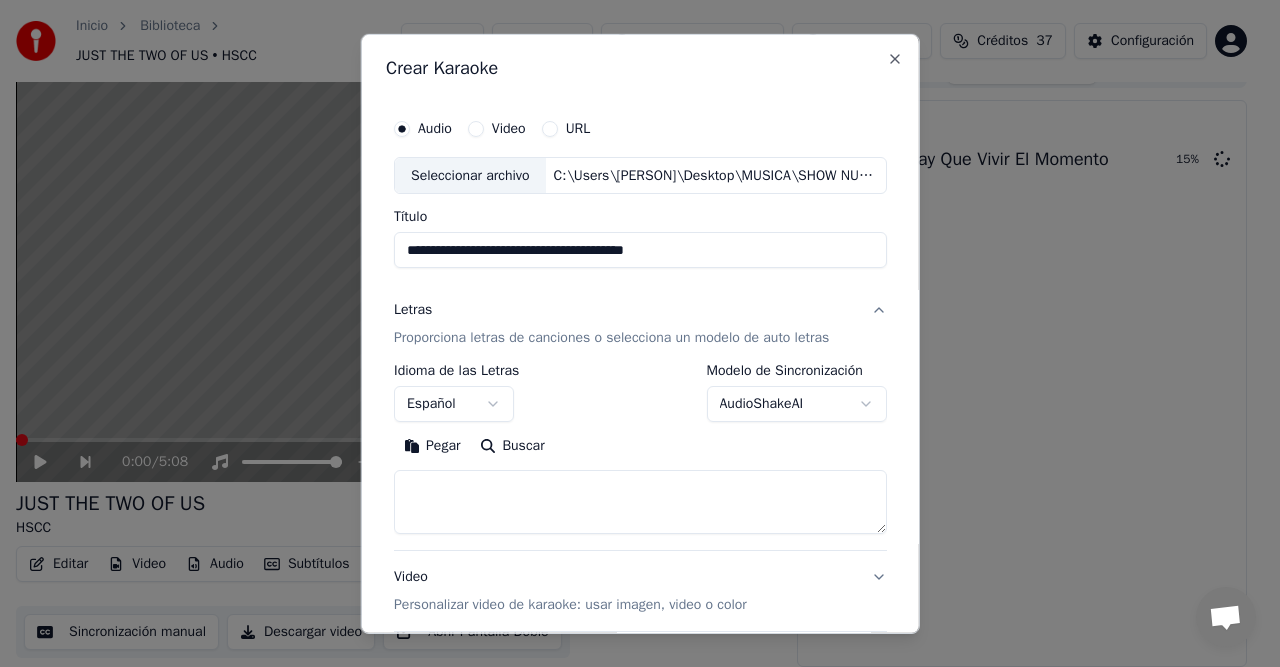 click on "Inicio Biblioteca JUST THE TWO OF US • HSCC Crear Importar Preguntas Frecuentes Guías de video Créditos 37 Configuración 0:00  /  5:08 JUST THE TWO OF US HSCC BPM 168 Tonalidad G Editar Video Audio Subtítulos Descargar Biblioteca en la nube Sincronización manual Descargar video Abrir Pantalla Doble Cola ( 2 ) Trabajos ( 1 ) Biblioteca Crear Karaoke Hay Que Vivir El Momento 15 % Chat [PERSON] Questions? Chat with us! Support is away Network offline. Reconnecting... No messages can be received or sent for now. Youka Desktop Hello! How can I help you?  Friday, 11 July SI TENGO DOS TRABAJOS EN COLA 13 minutes ago QUE PASA SALI DE LAAPLICACION Y LOS TRABAJOS EN COLA NOBAJARON Y PEDIMIS CREDITOS QUE DEBO HACER PARA RECUPERARLOS 8 minutes ago Send a file We are not online. We will email you back. Insert an emoji Send a file We run on Crisp Crear Karaoke Audio Video URL Seleccionar archivo C:\Users\[PERSON]\Desktop\MUSICA\SHOW NUEVO DE TITO\Tito Rodríguez  - Por eso no debes (Bolero).MP3 Título Letras Español" at bounding box center (631, 303) 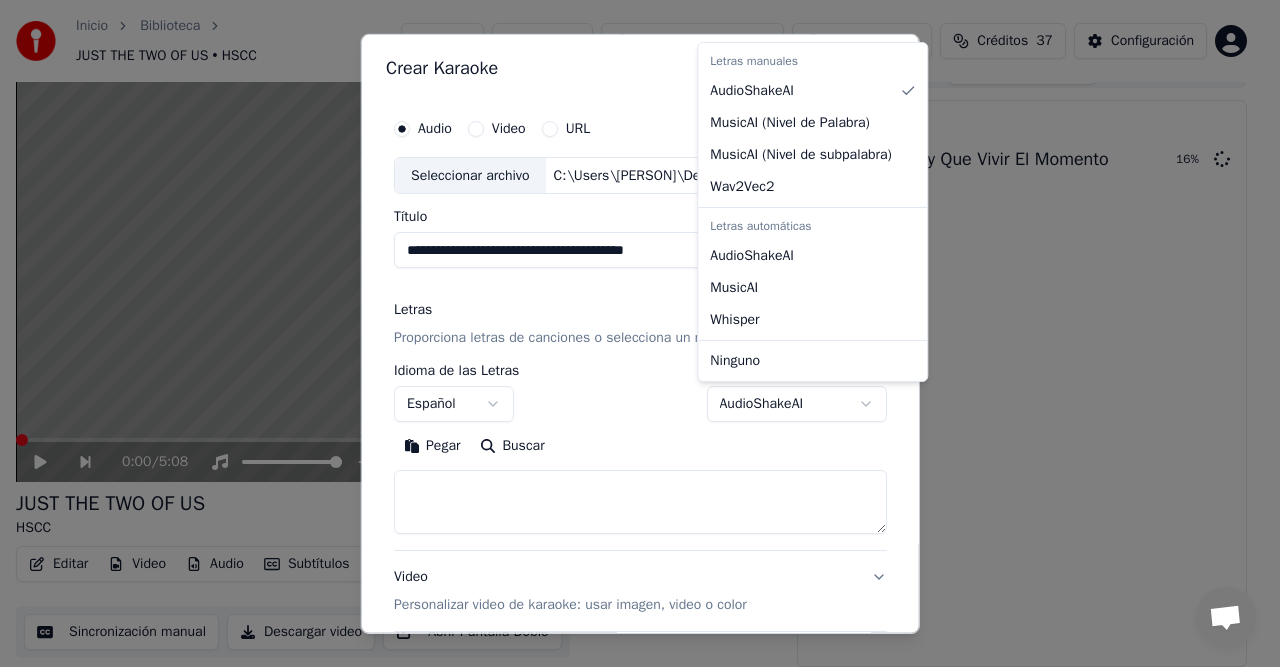 select on "*******" 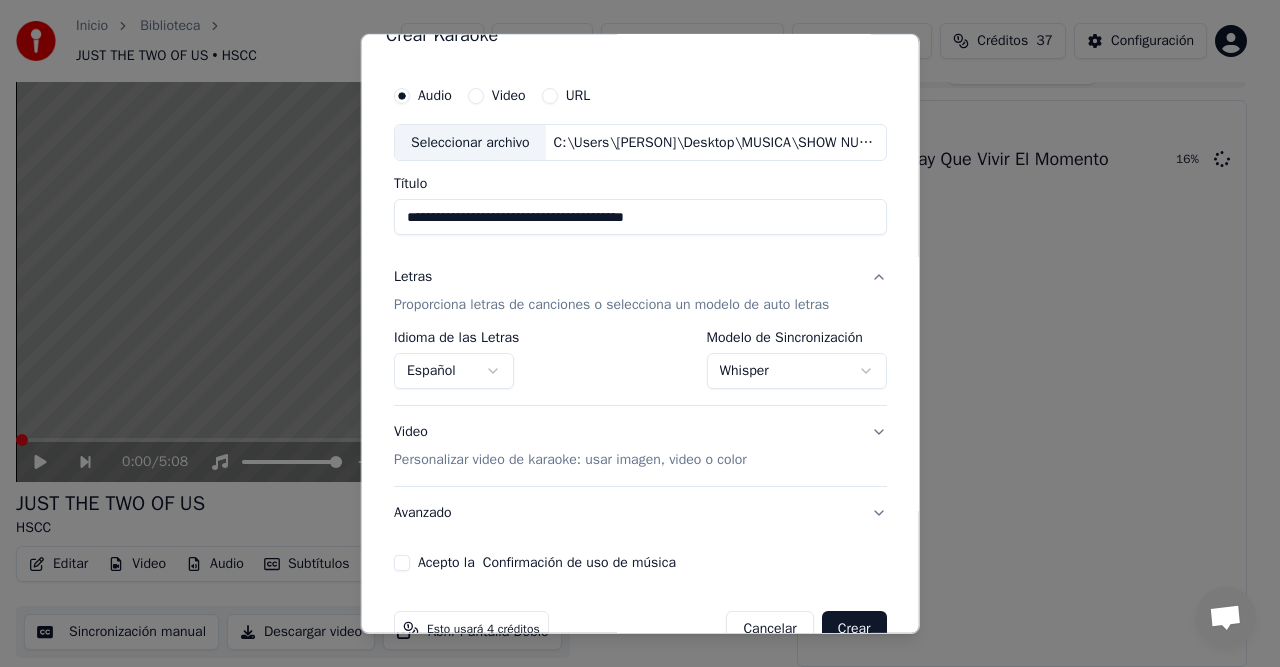 scroll, scrollTop: 77, scrollLeft: 0, axis: vertical 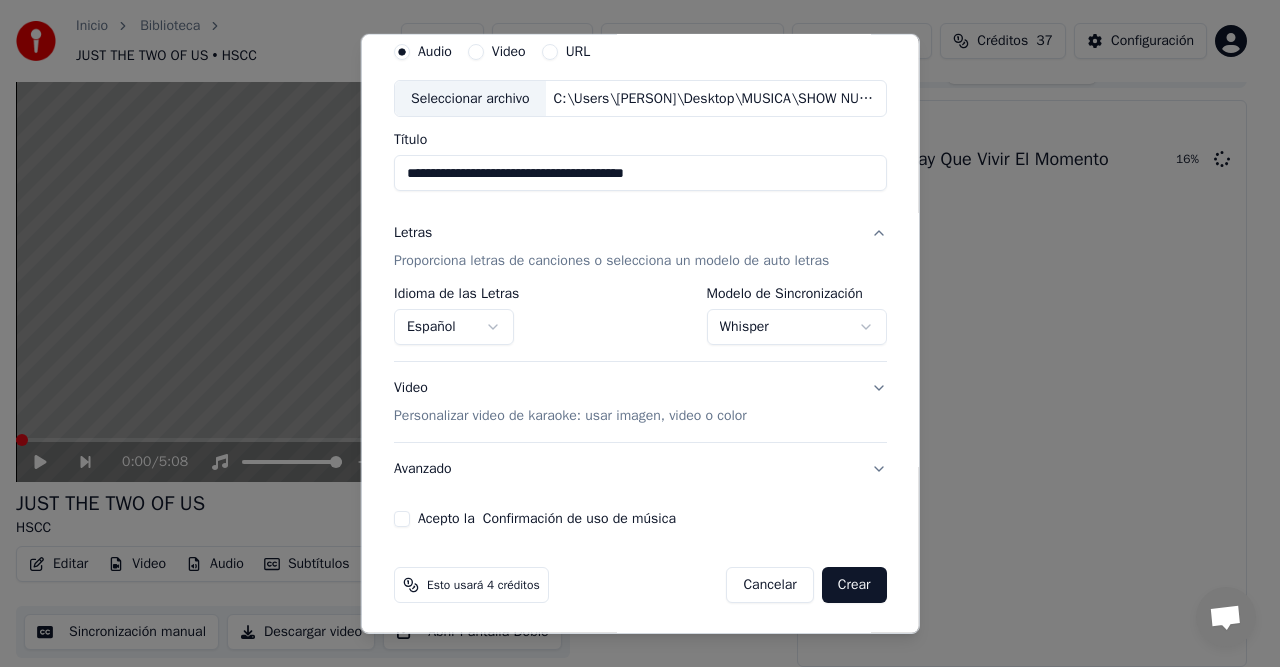 click on "Acepto la   Confirmación de uso de música" at bounding box center (402, 519) 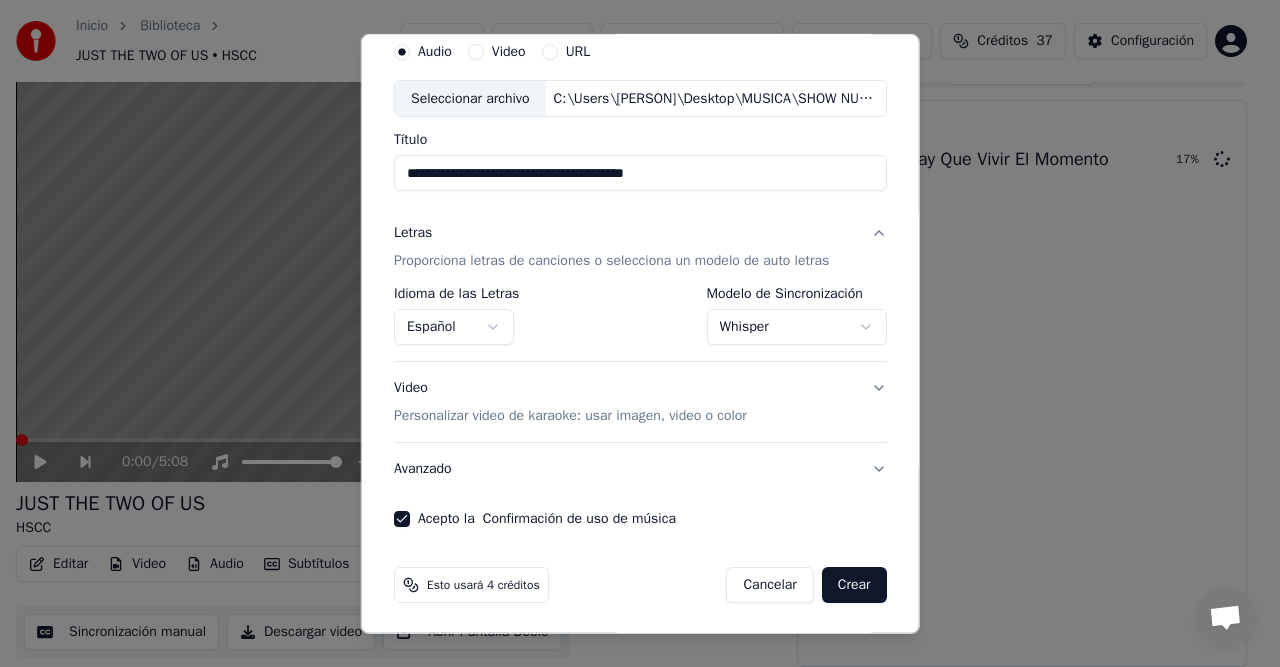 click on "Video Personalizar video de karaoke: usar imagen, video o color" at bounding box center (640, 402) 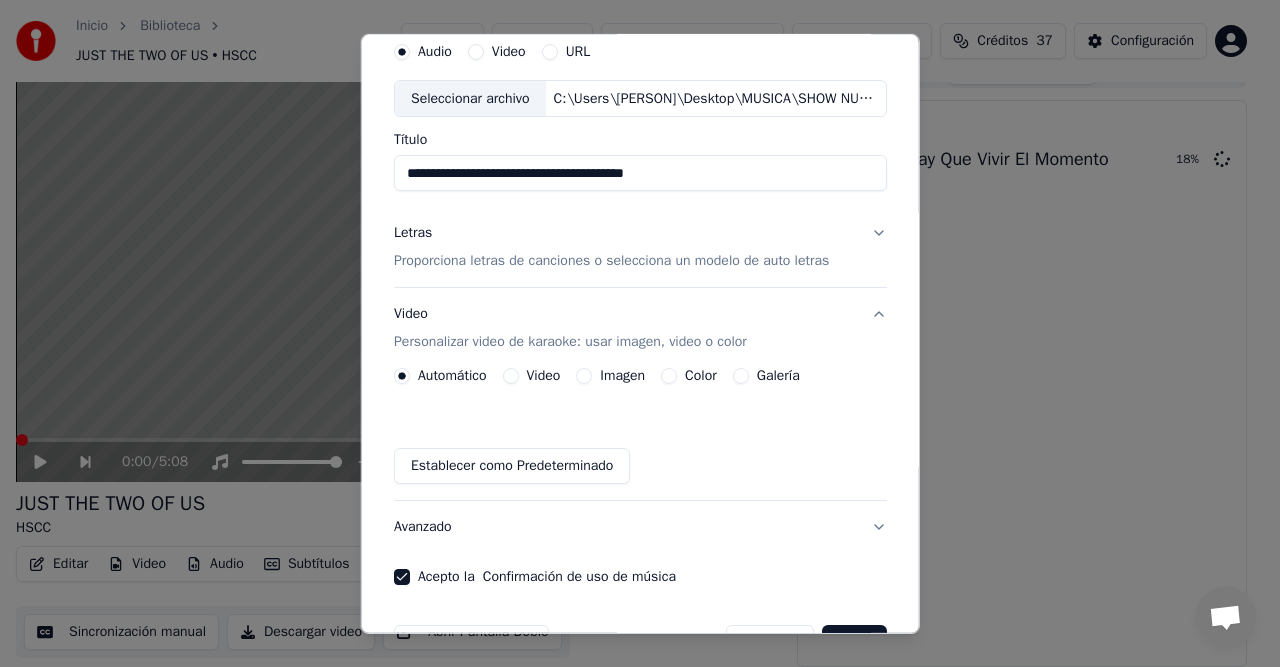 click on "Galería" at bounding box center [740, 376] 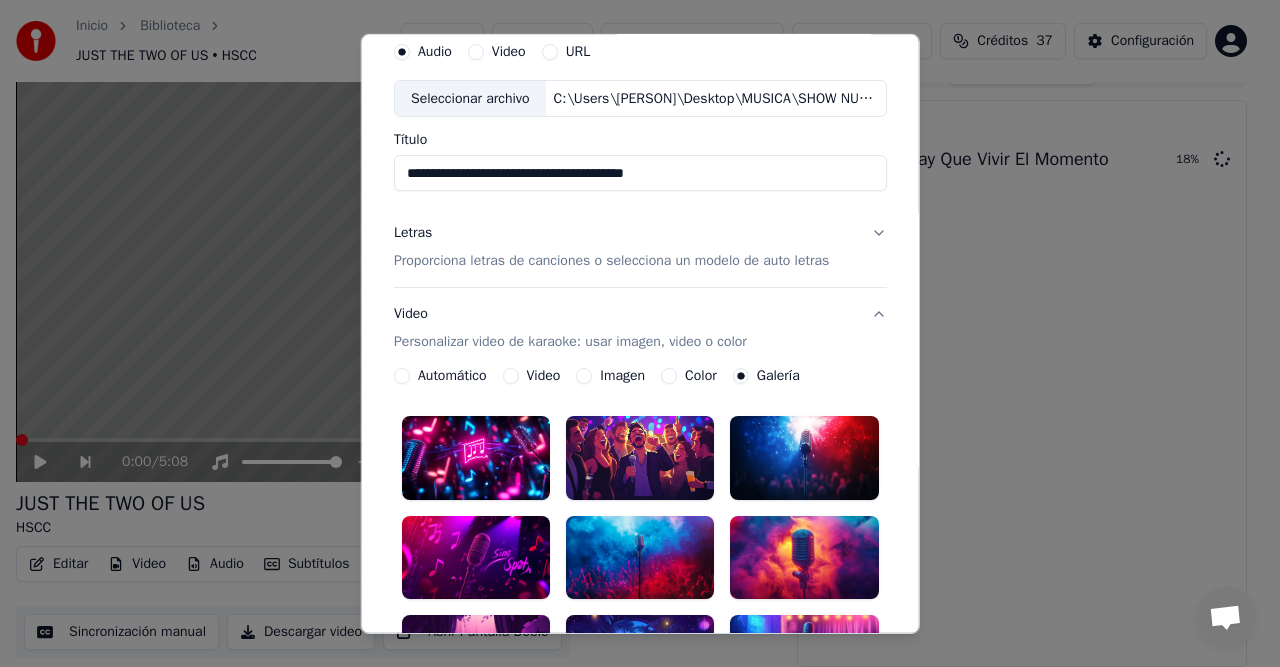 scroll, scrollTop: 277, scrollLeft: 0, axis: vertical 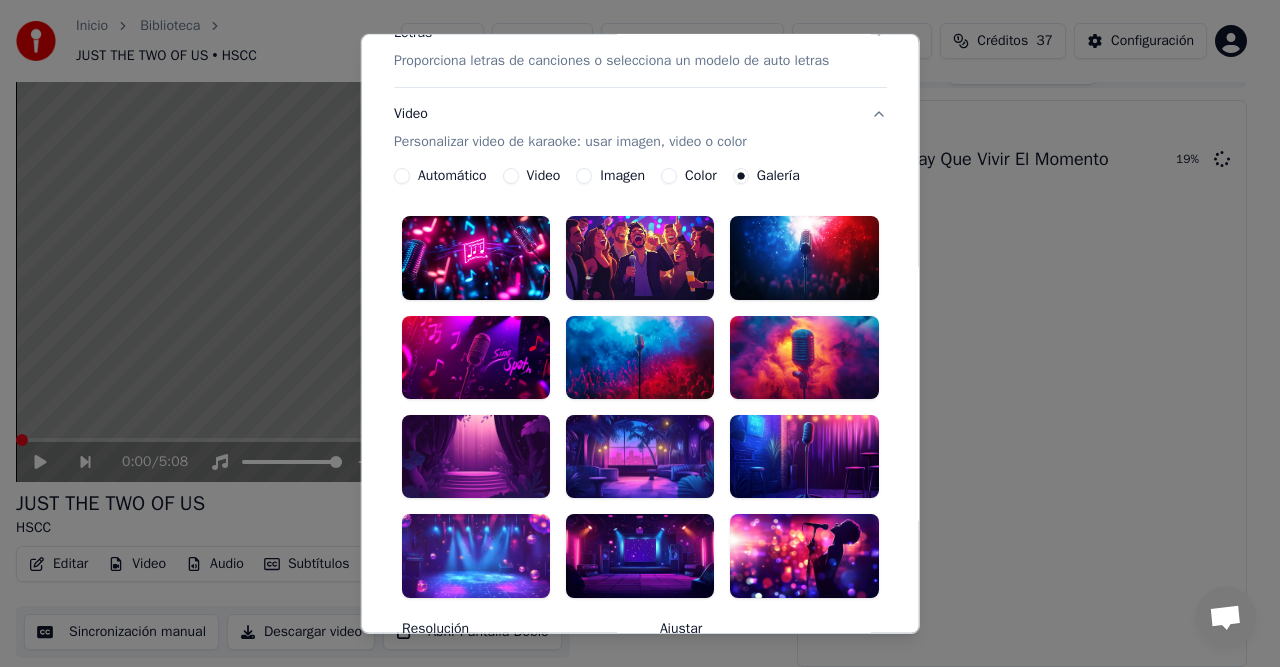 click at bounding box center [640, 456] 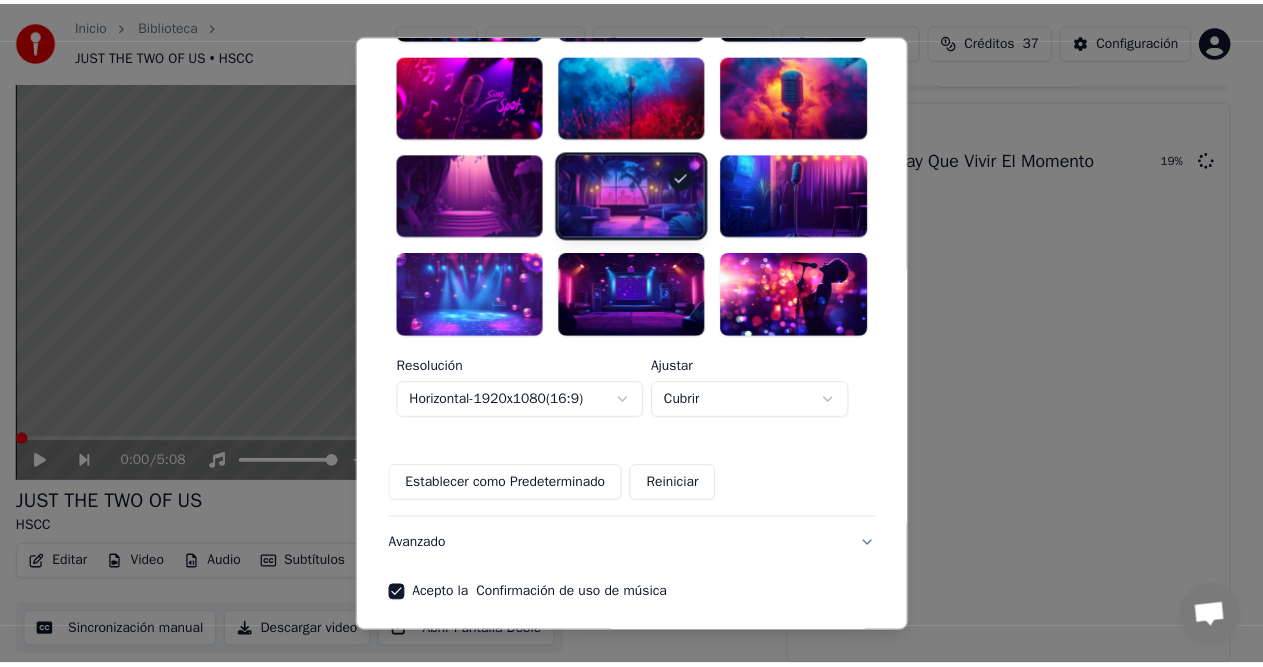 scroll, scrollTop: 614, scrollLeft: 0, axis: vertical 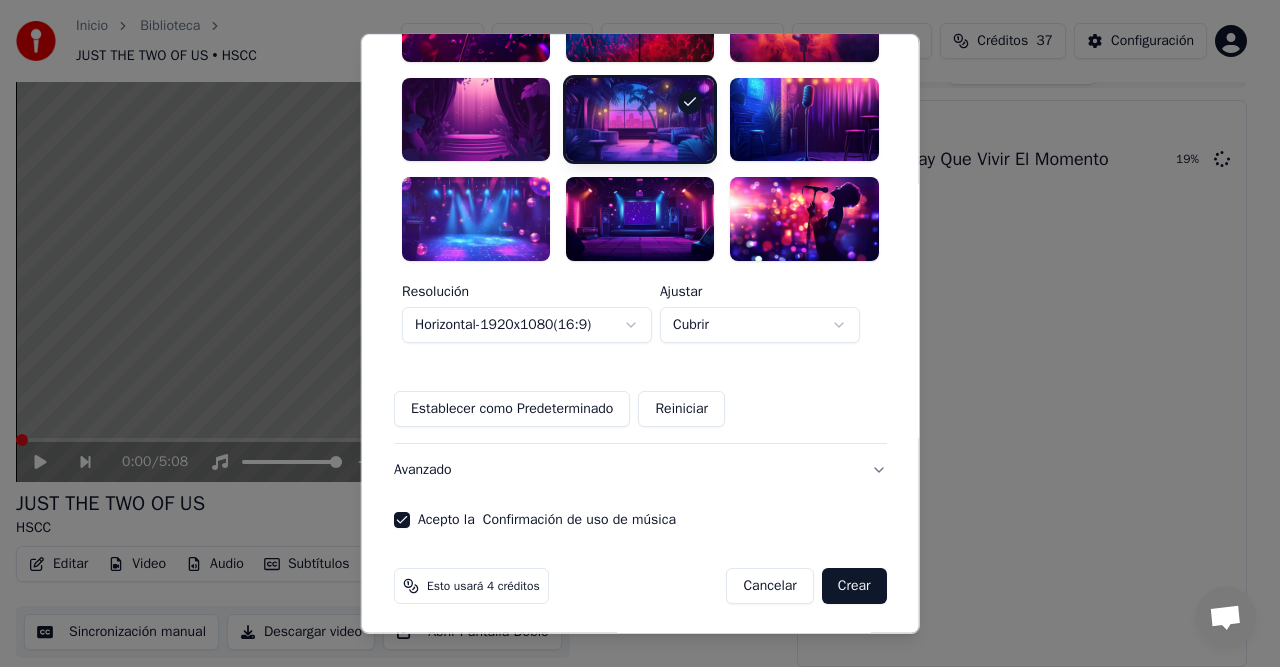 click on "Crear" at bounding box center [854, 586] 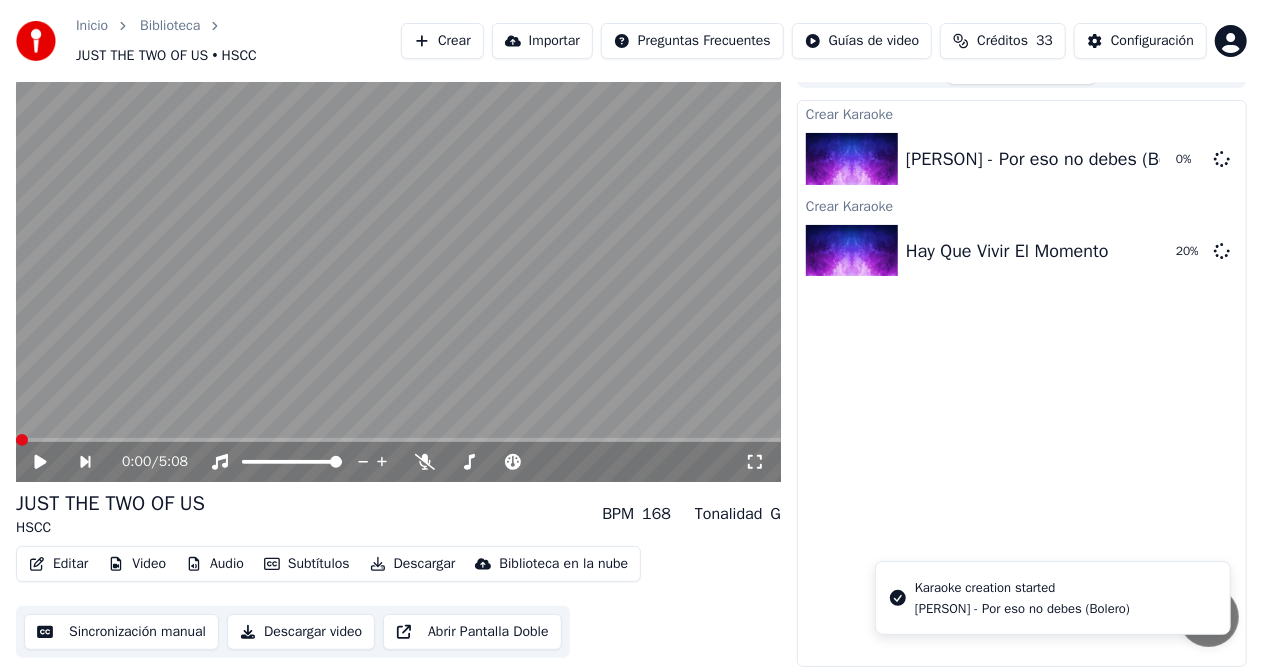 scroll, scrollTop: 0, scrollLeft: 0, axis: both 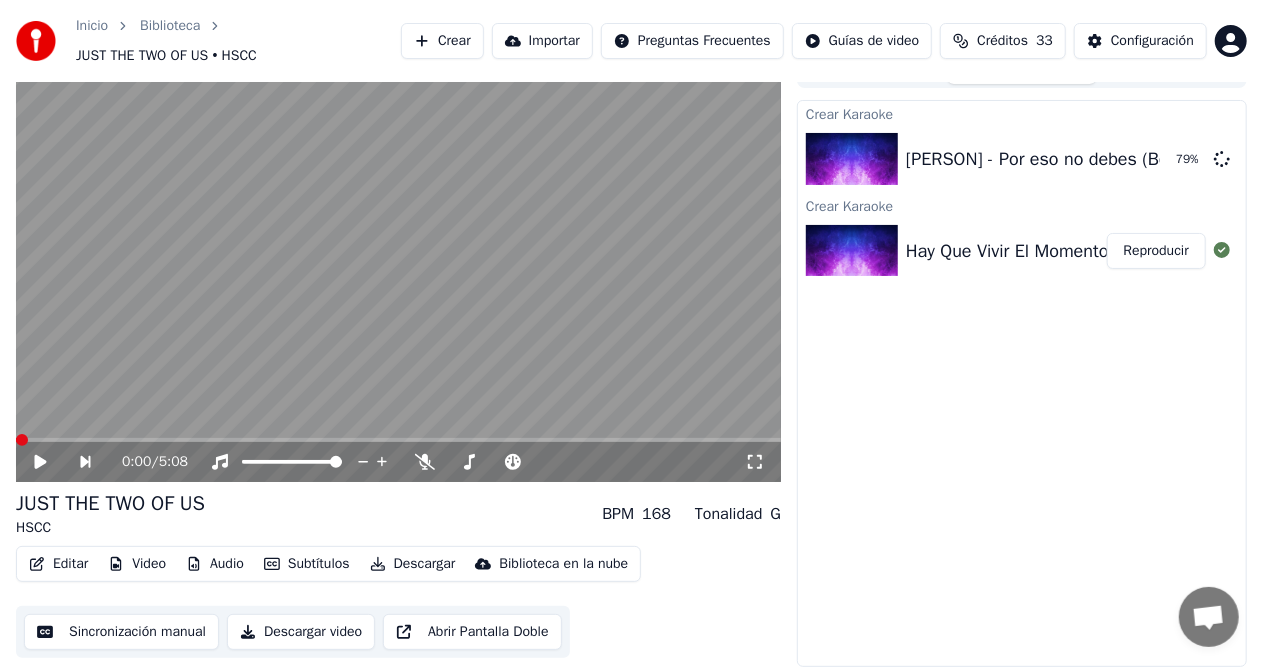 drag, startPoint x: 1172, startPoint y: 258, endPoint x: 1124, endPoint y: 324, distance: 81.608826 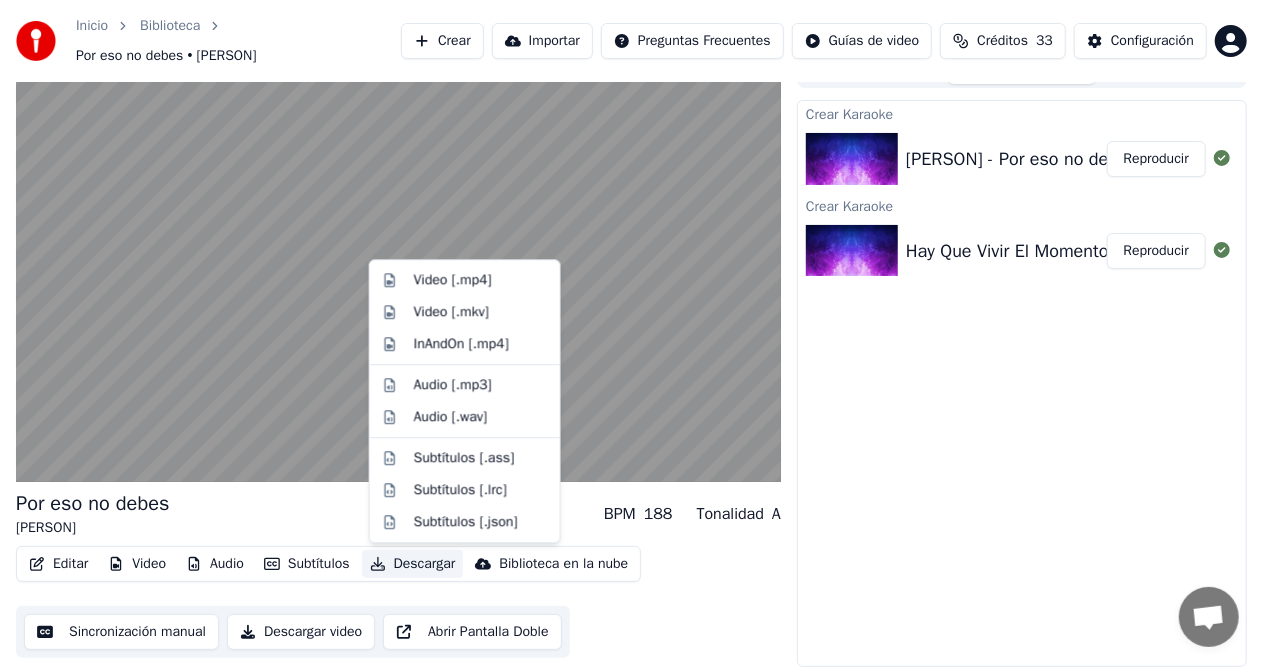 click on "Descargar" at bounding box center [413, 564] 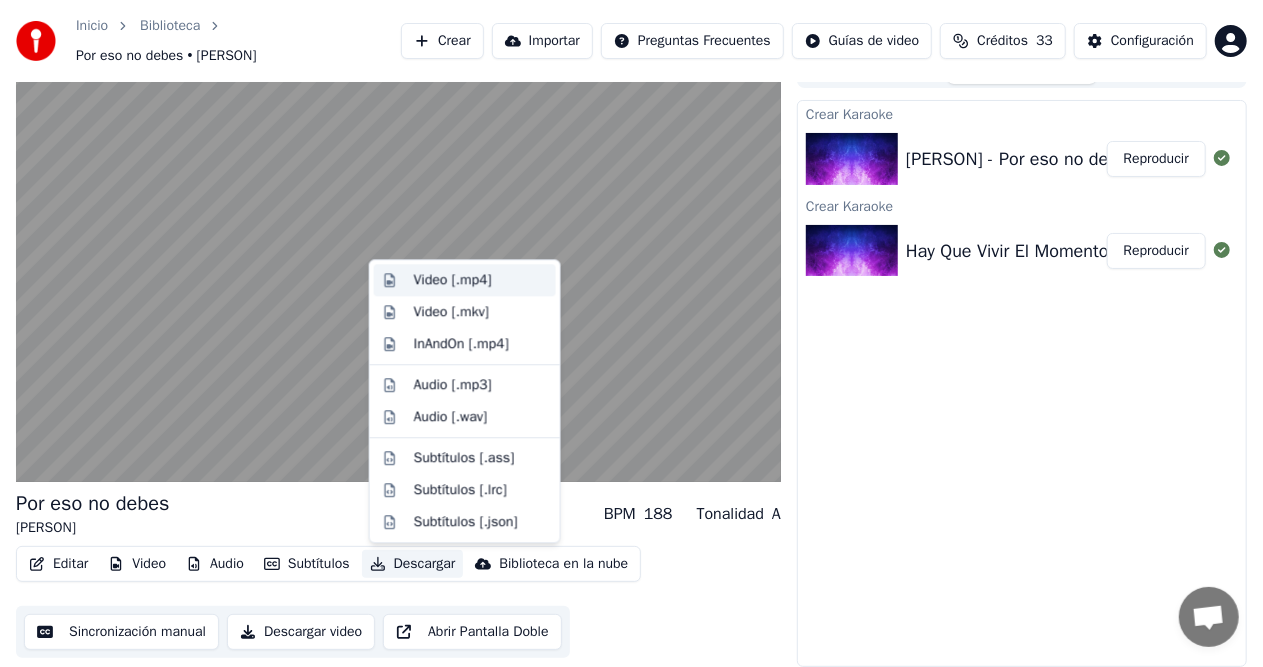 click on "Video [.mp4]" at bounding box center (453, 280) 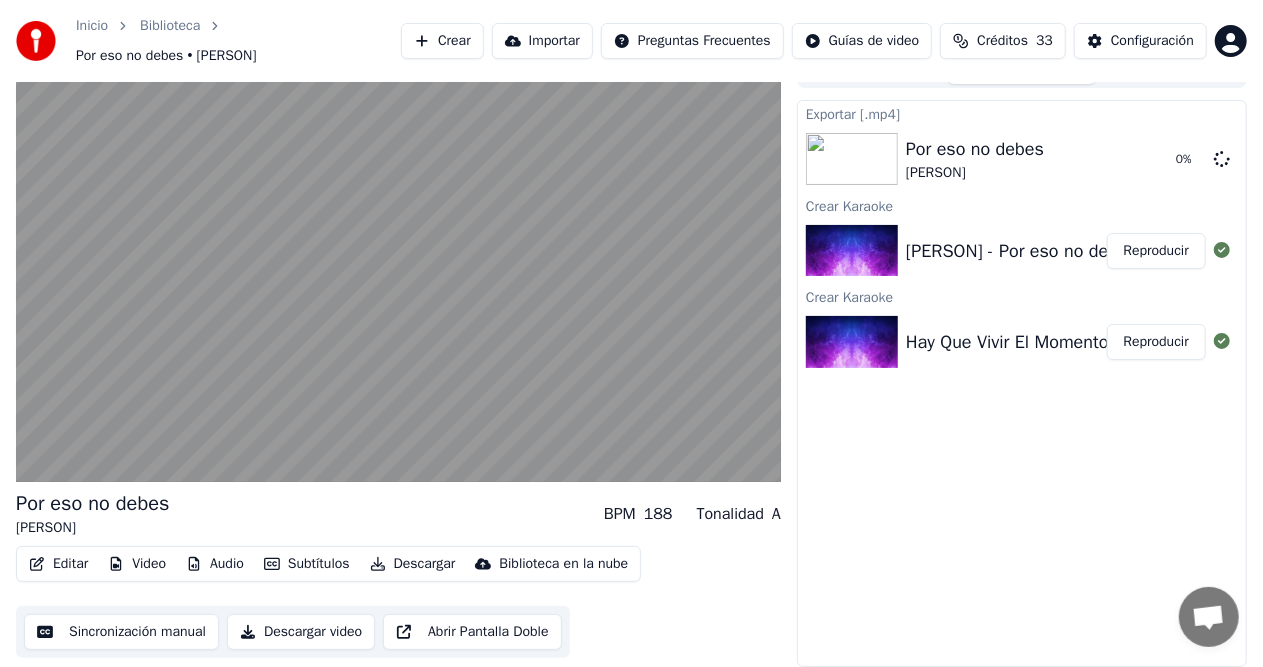 drag, startPoint x: 1030, startPoint y: 342, endPoint x: 1028, endPoint y: 357, distance: 15.132746 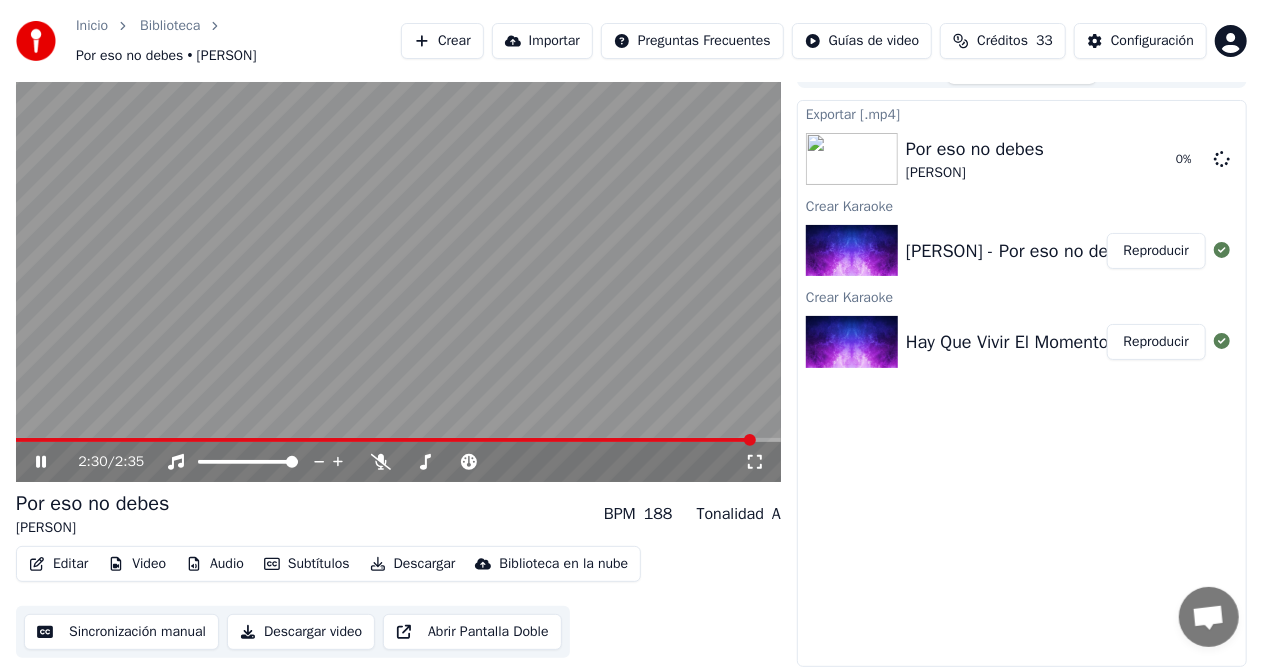 click on "Reproducir" at bounding box center (1156, 342) 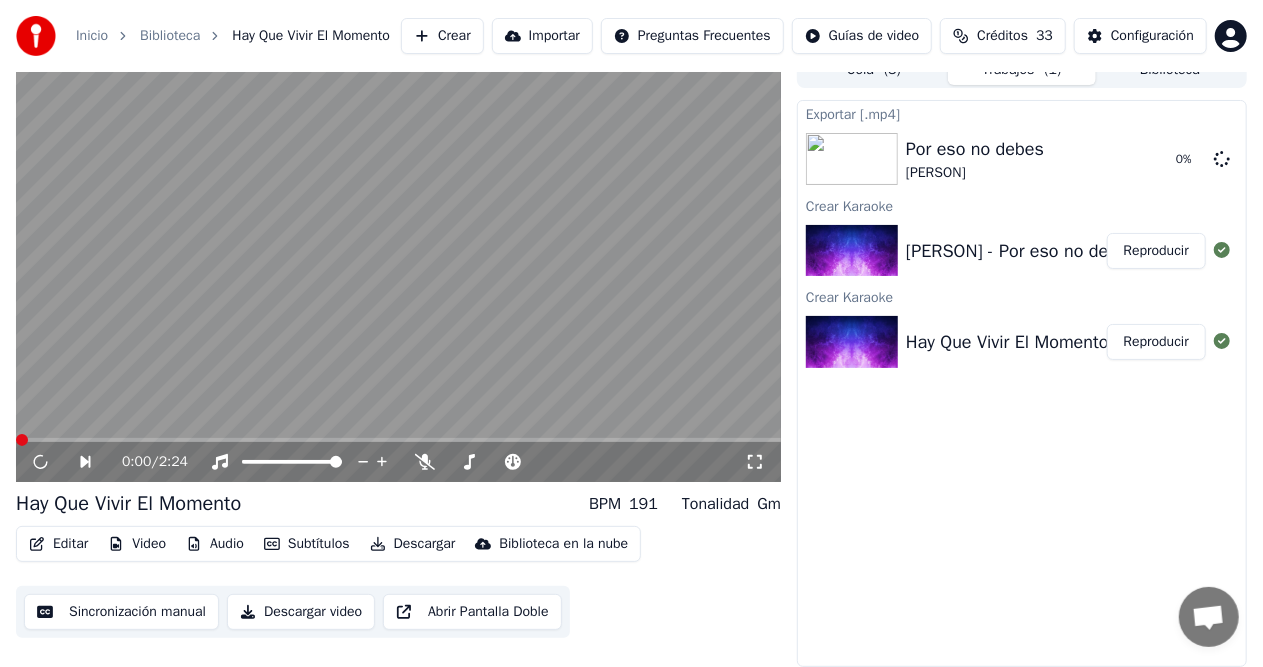click on "Descargar" at bounding box center (413, 544) 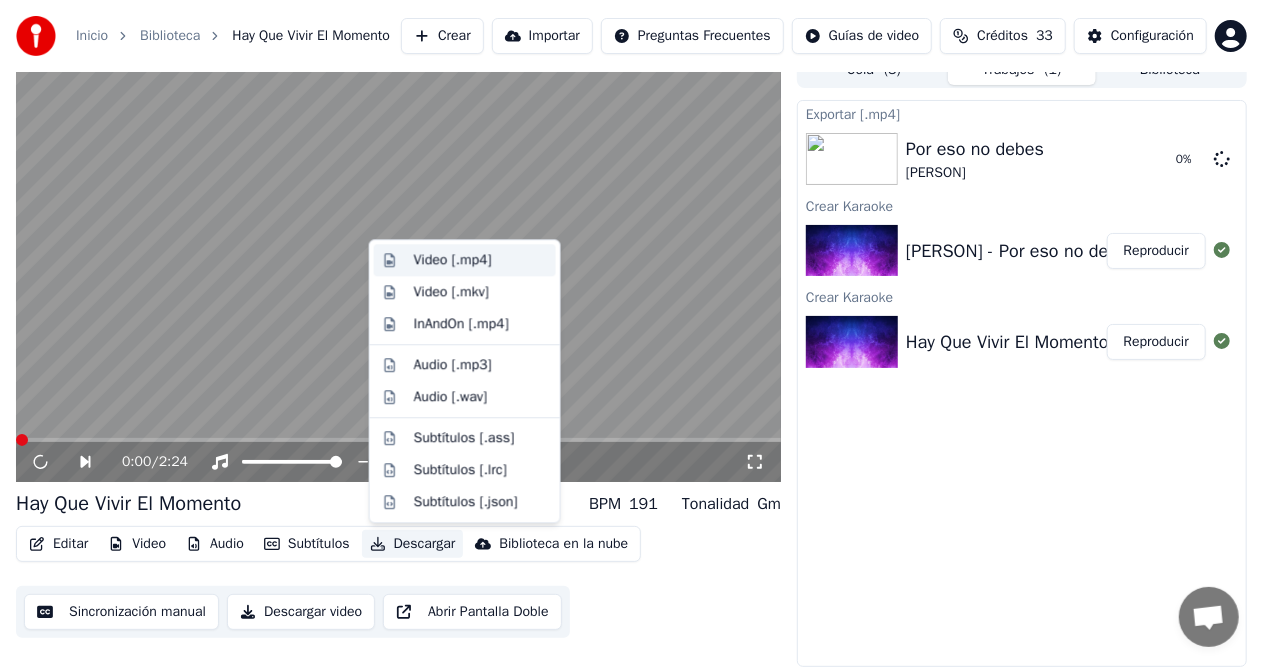 click on "Video [.mp4]" at bounding box center (453, 260) 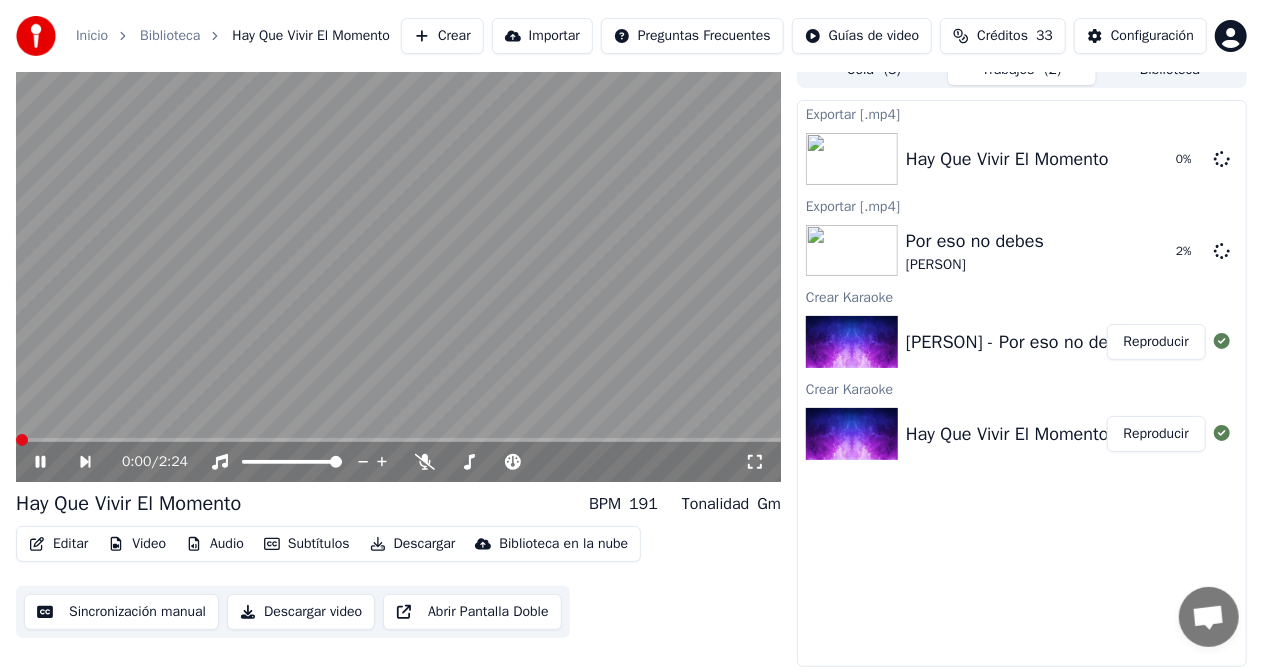 click 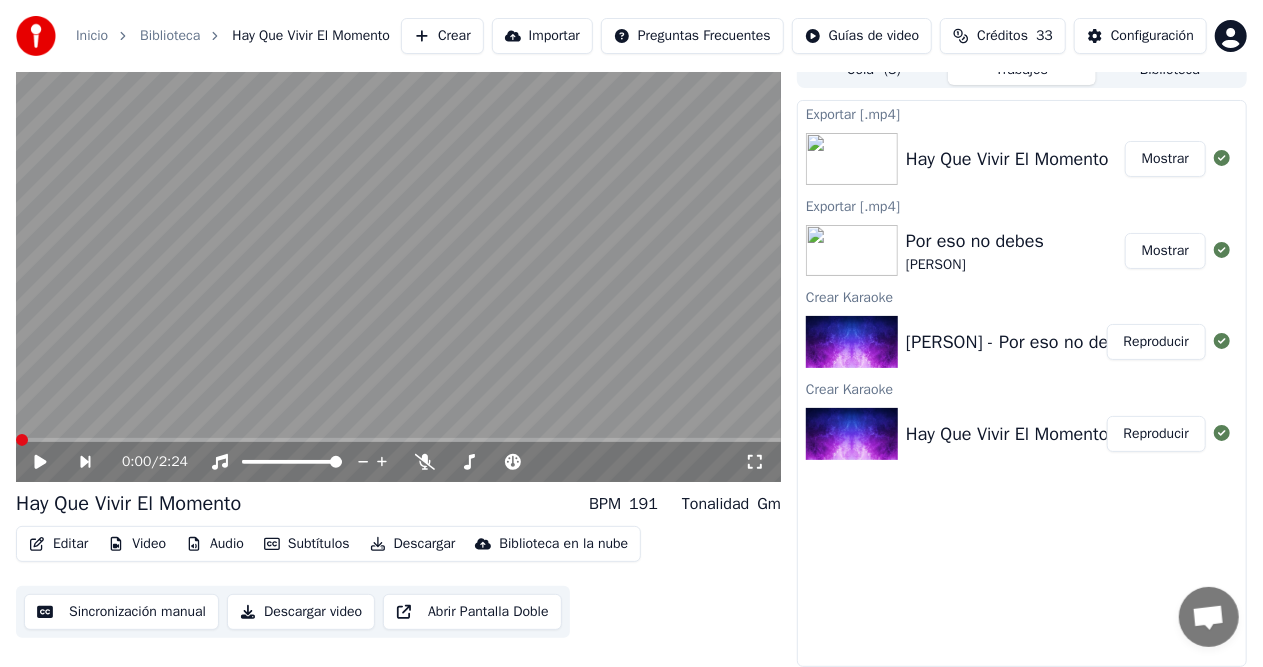 click on "Mostrar" at bounding box center [1165, 159] 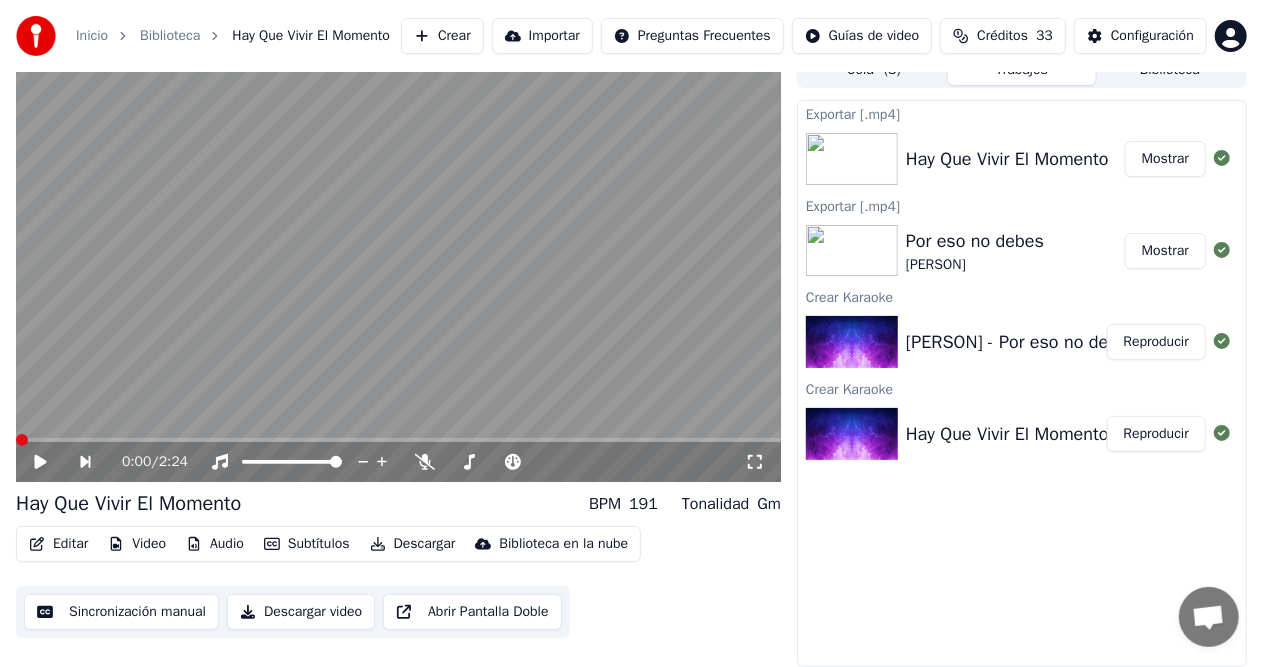 click on "Mostrar" at bounding box center (1165, 159) 